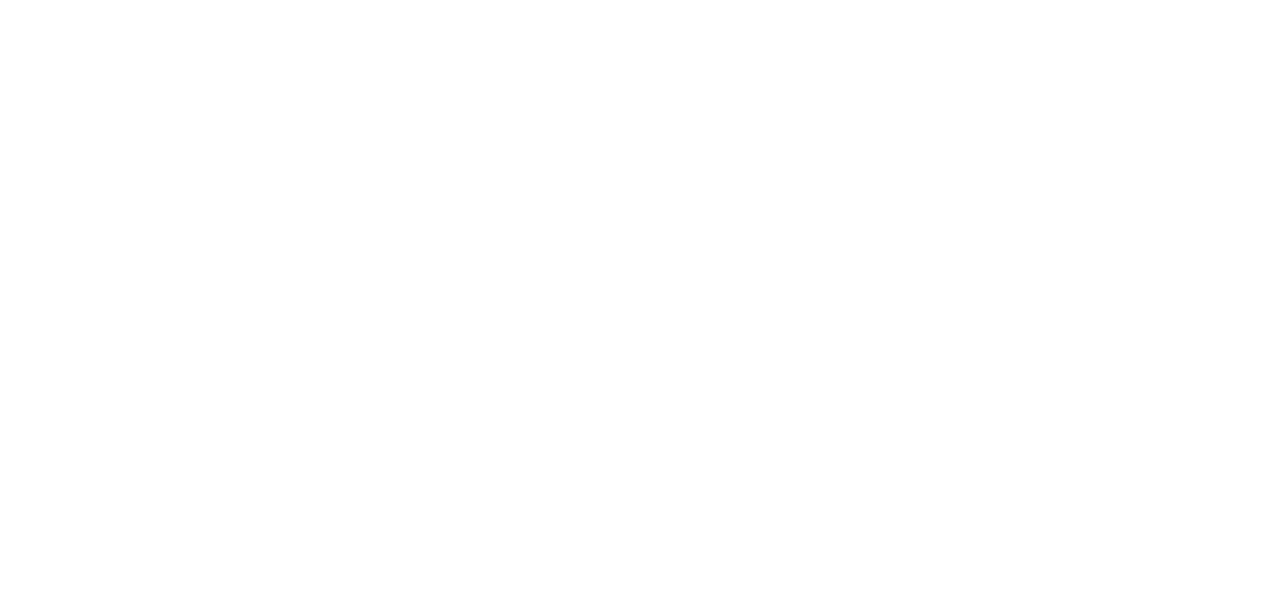 scroll, scrollTop: 0, scrollLeft: 0, axis: both 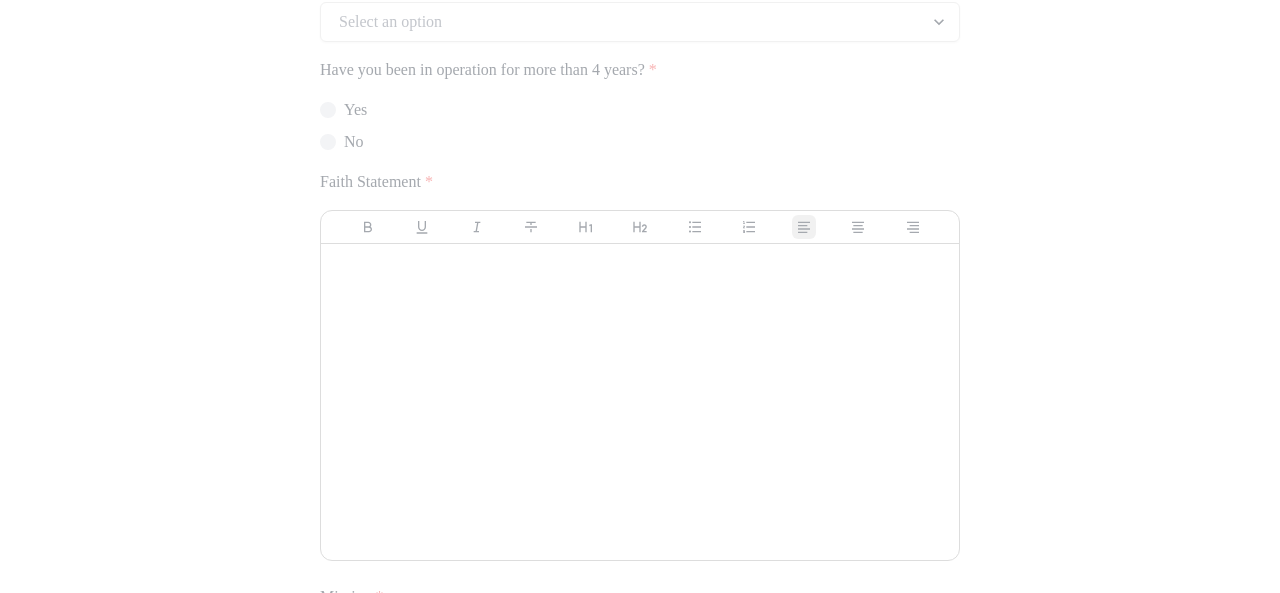 click at bounding box center [640, 402] 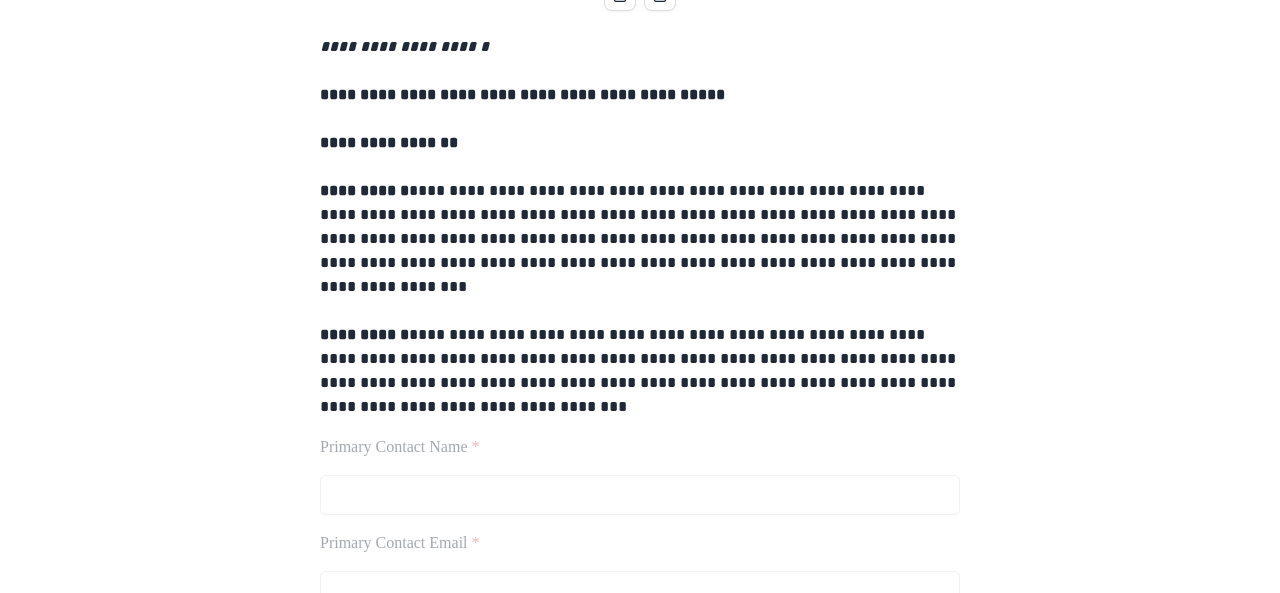 scroll, scrollTop: 0, scrollLeft: 0, axis: both 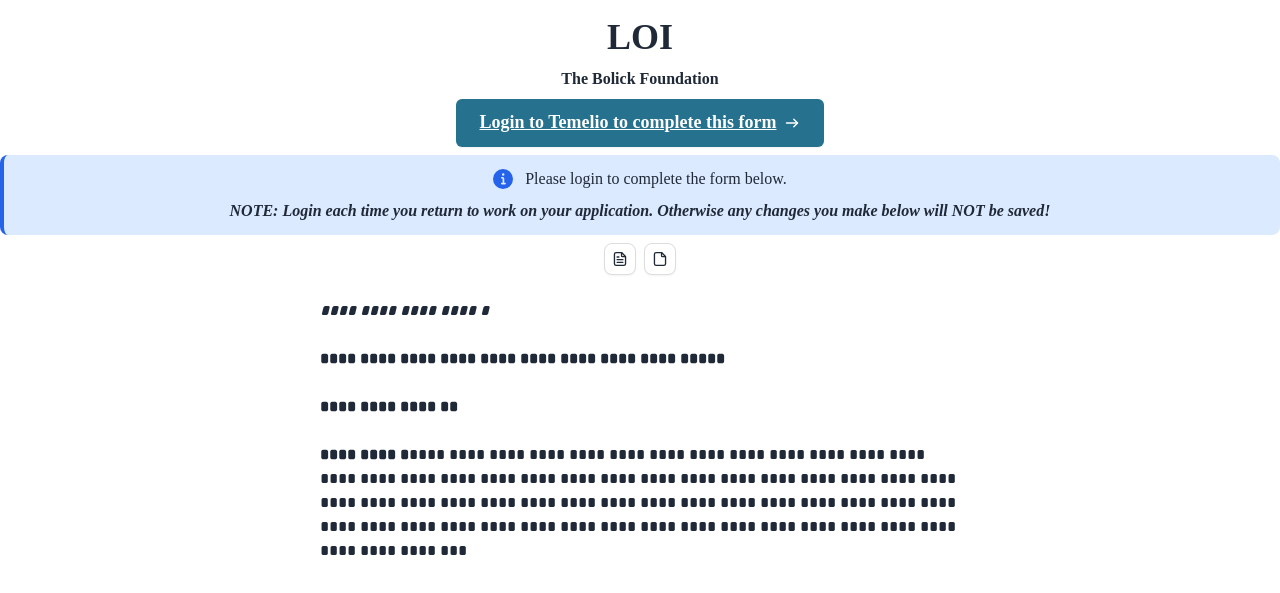 click on "Login to Temelio to complete this form" at bounding box center [640, 123] 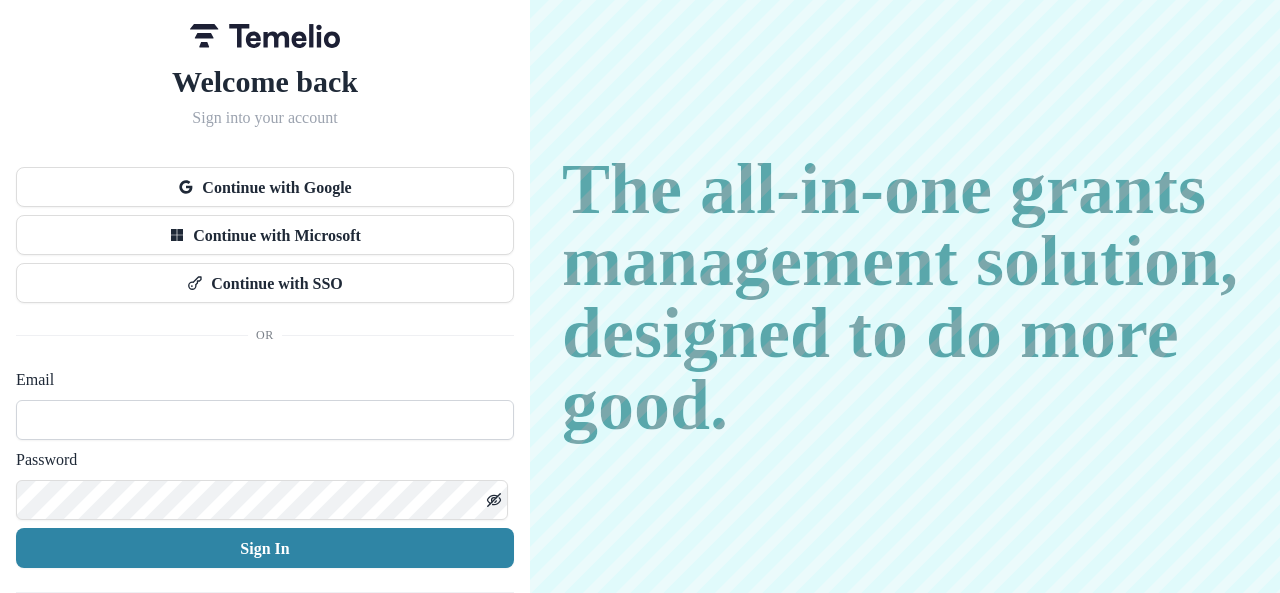 click at bounding box center (265, 420) 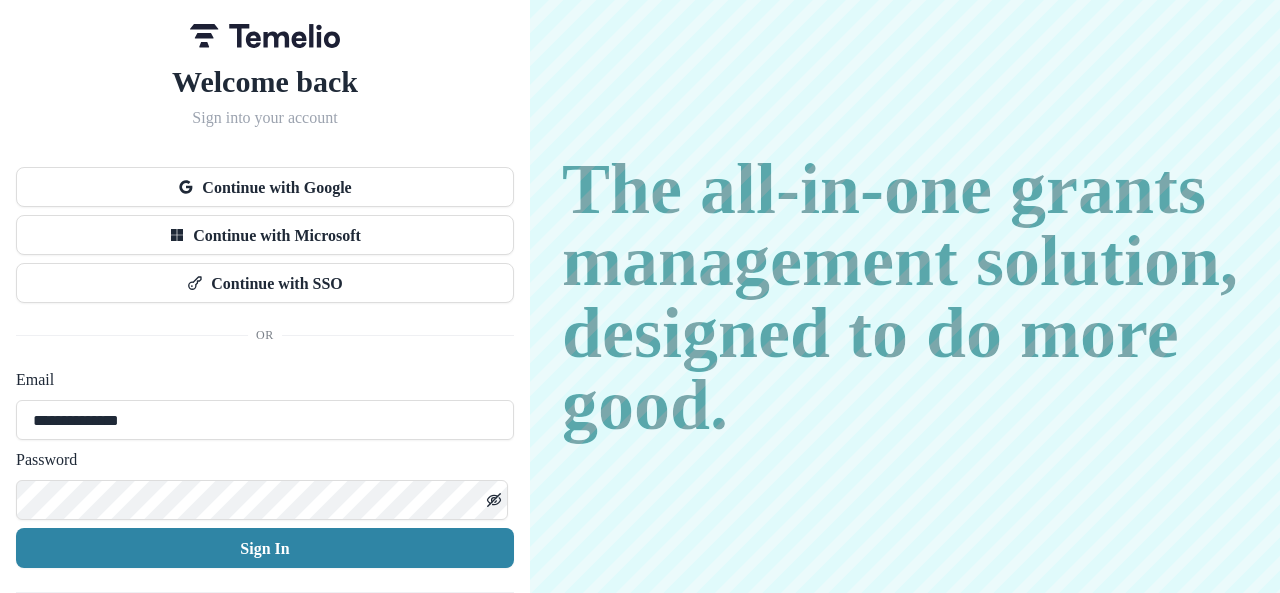 type on "**********" 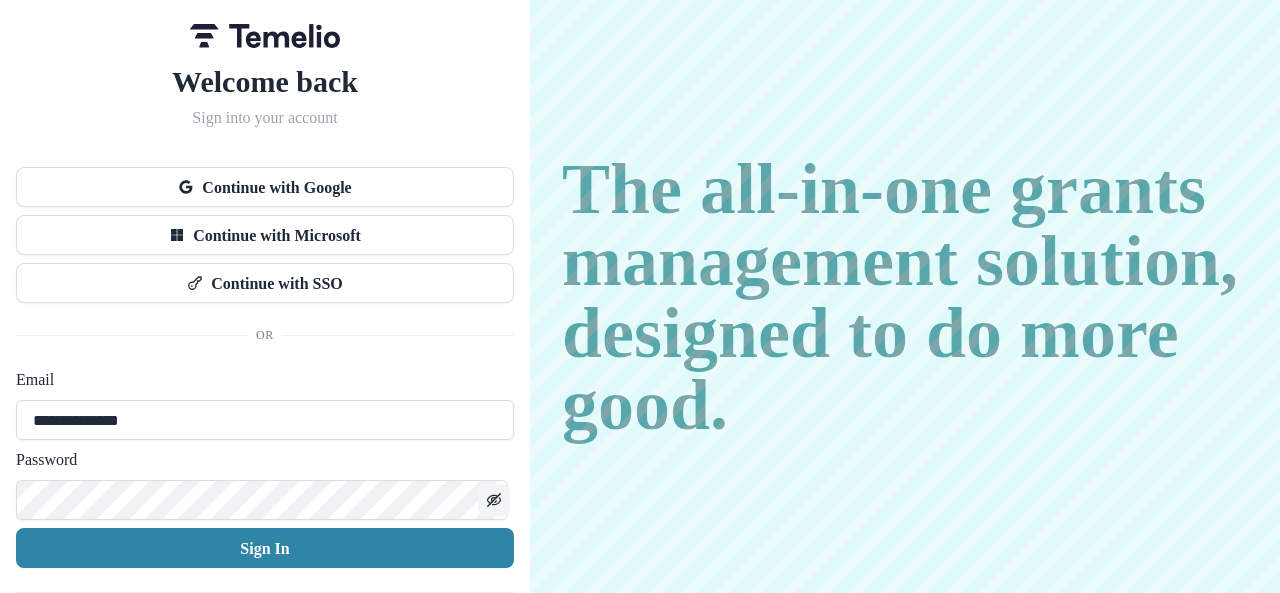 click at bounding box center [494, 500] 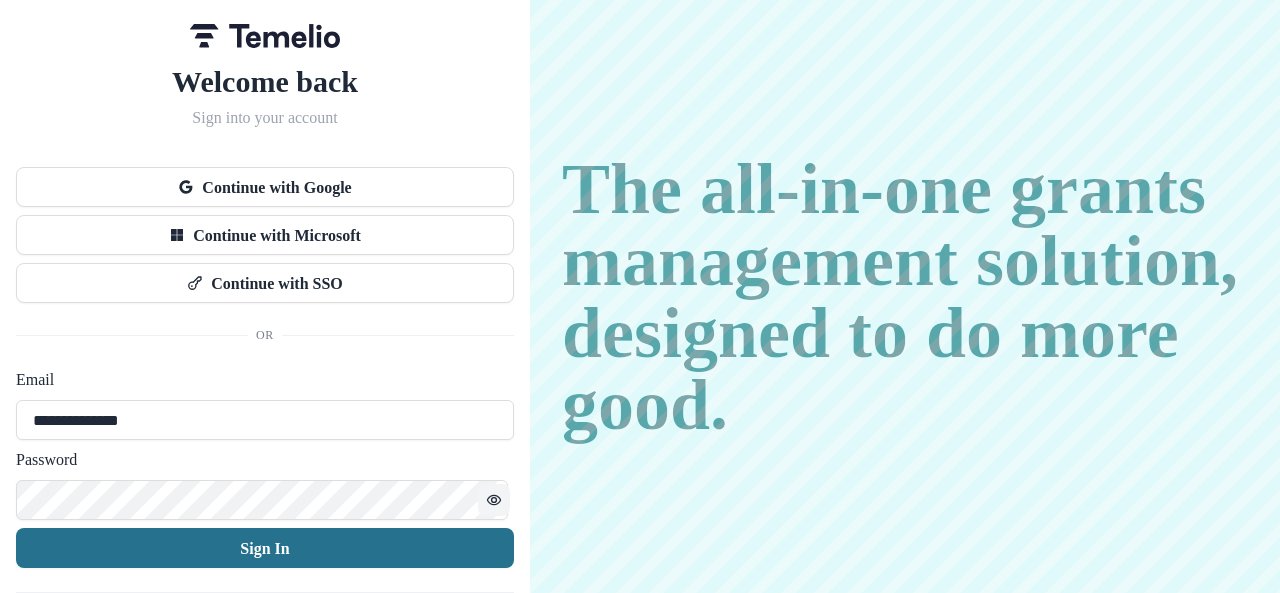 click on "Sign In" at bounding box center (265, 548) 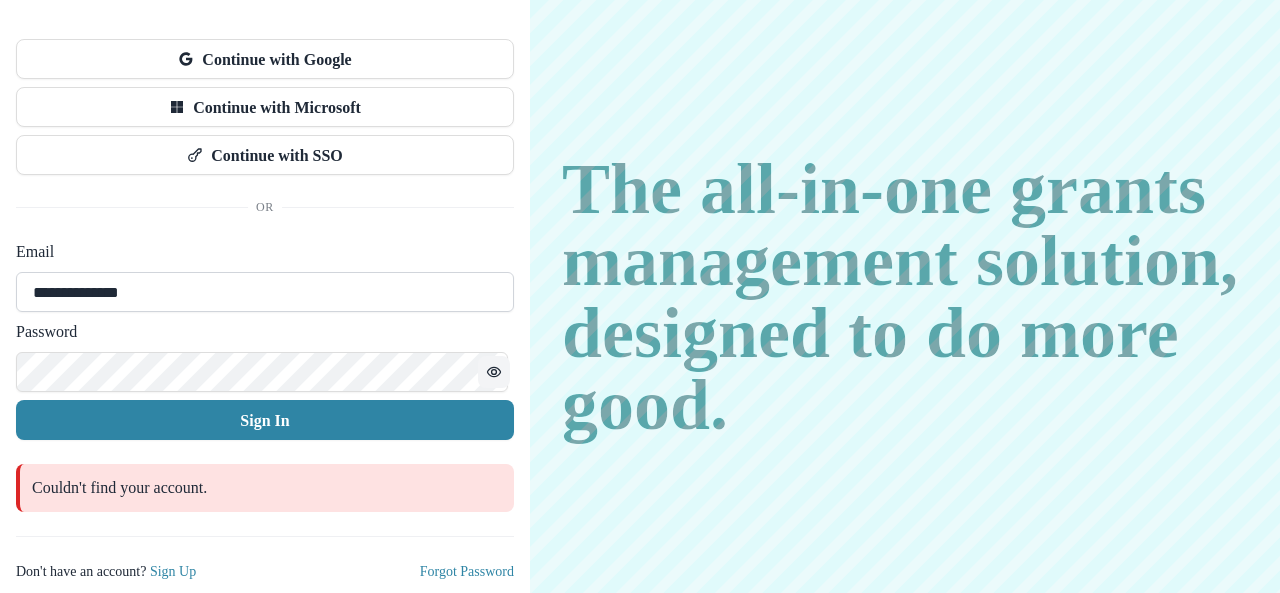 scroll, scrollTop: 132, scrollLeft: 0, axis: vertical 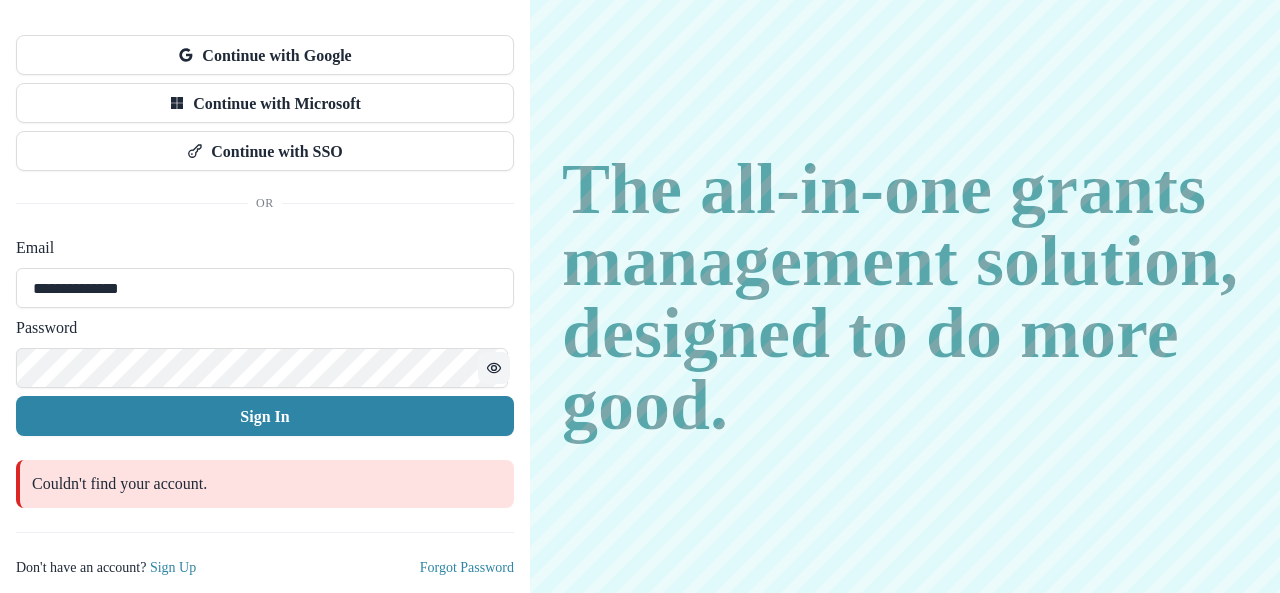 click on "Don't have an account?   Sign Up" at bounding box center [106, 567] 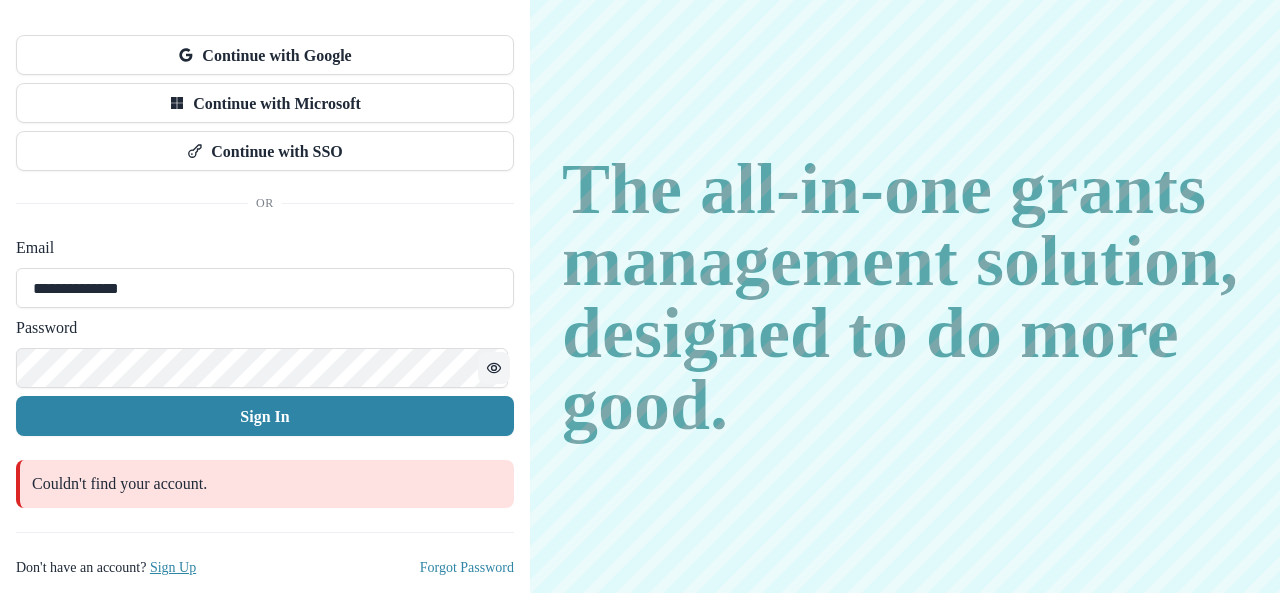 click on "Sign Up" at bounding box center [173, 567] 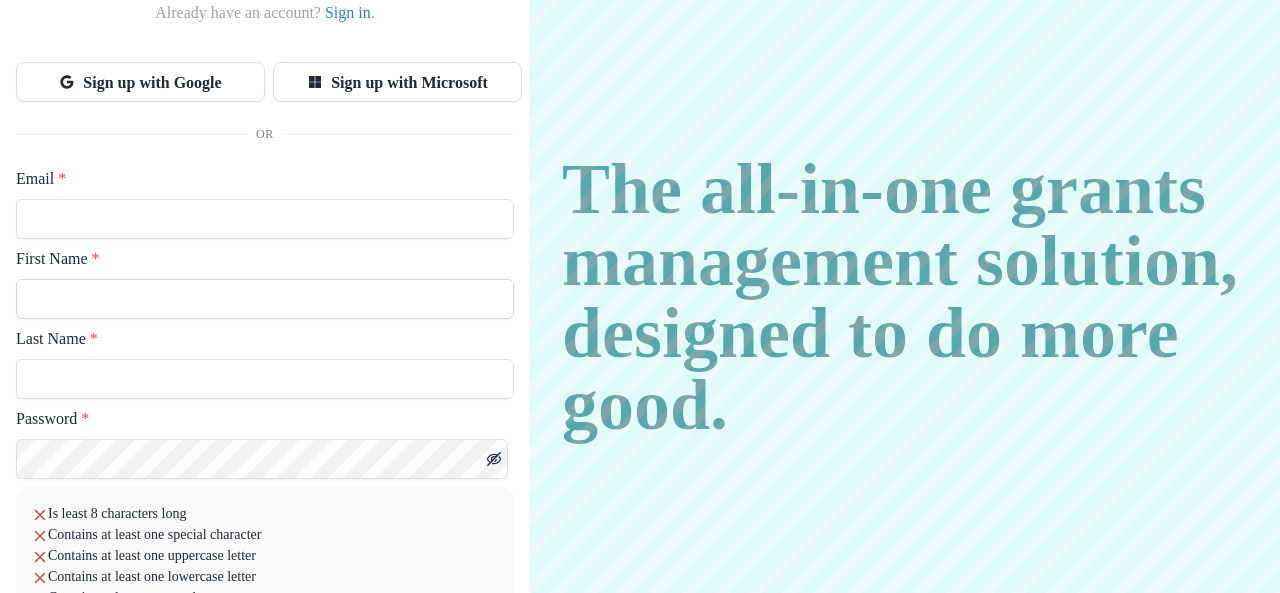 click on "First Name *" at bounding box center [265, 299] 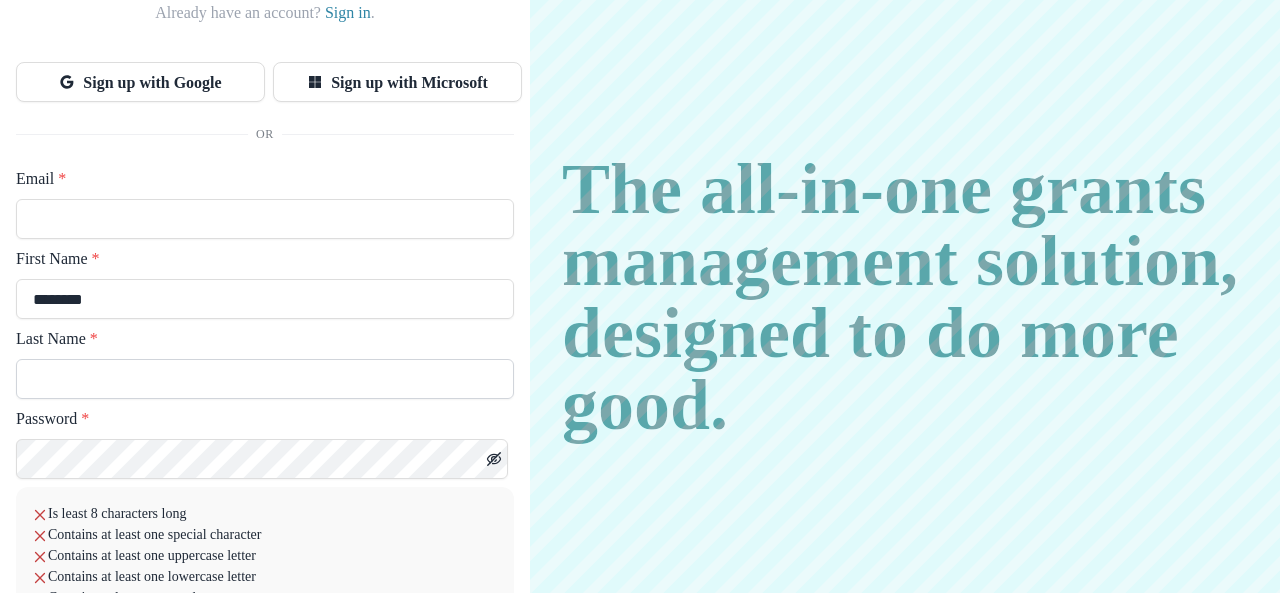 type on "********" 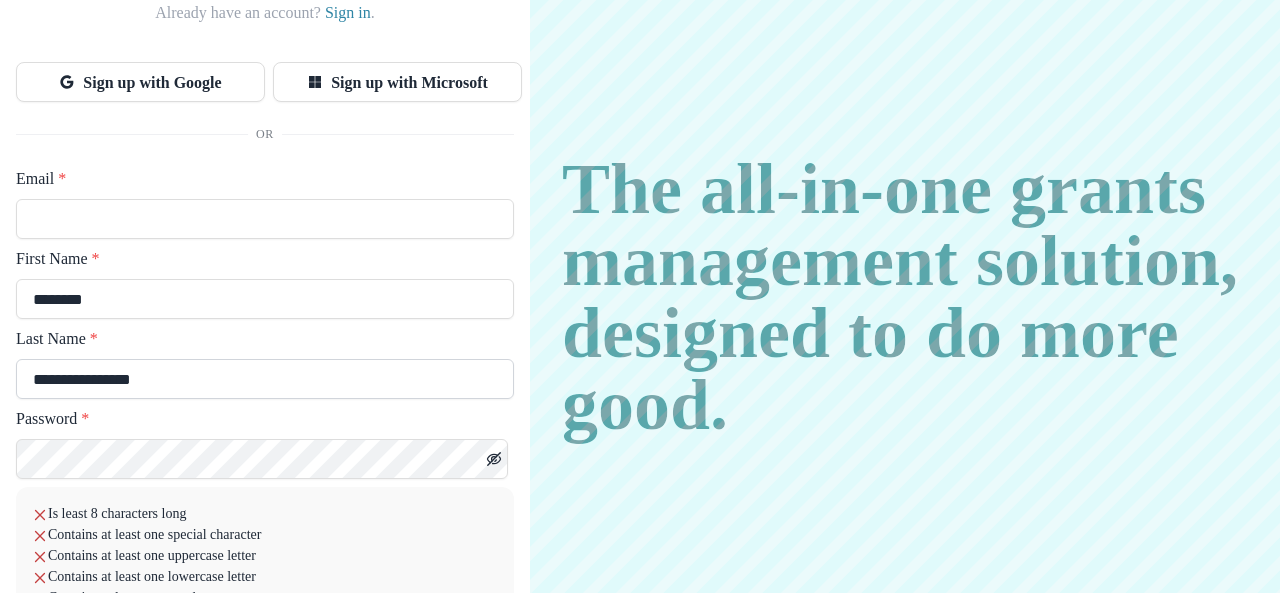 click on "**********" at bounding box center (265, 379) 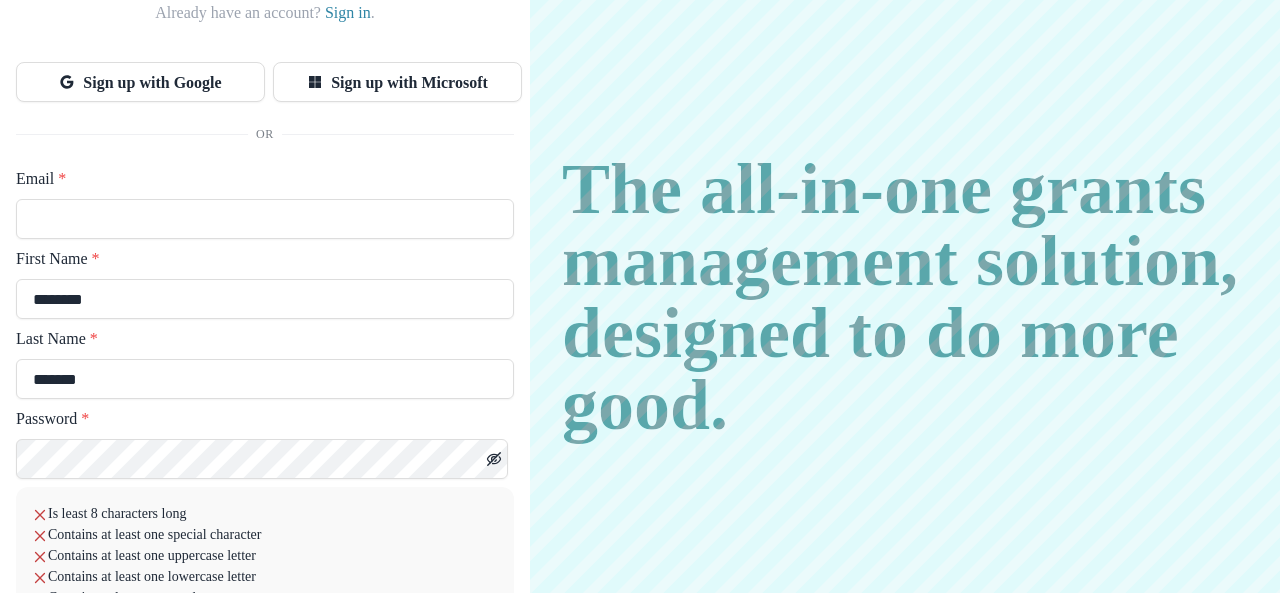 type on "*******" 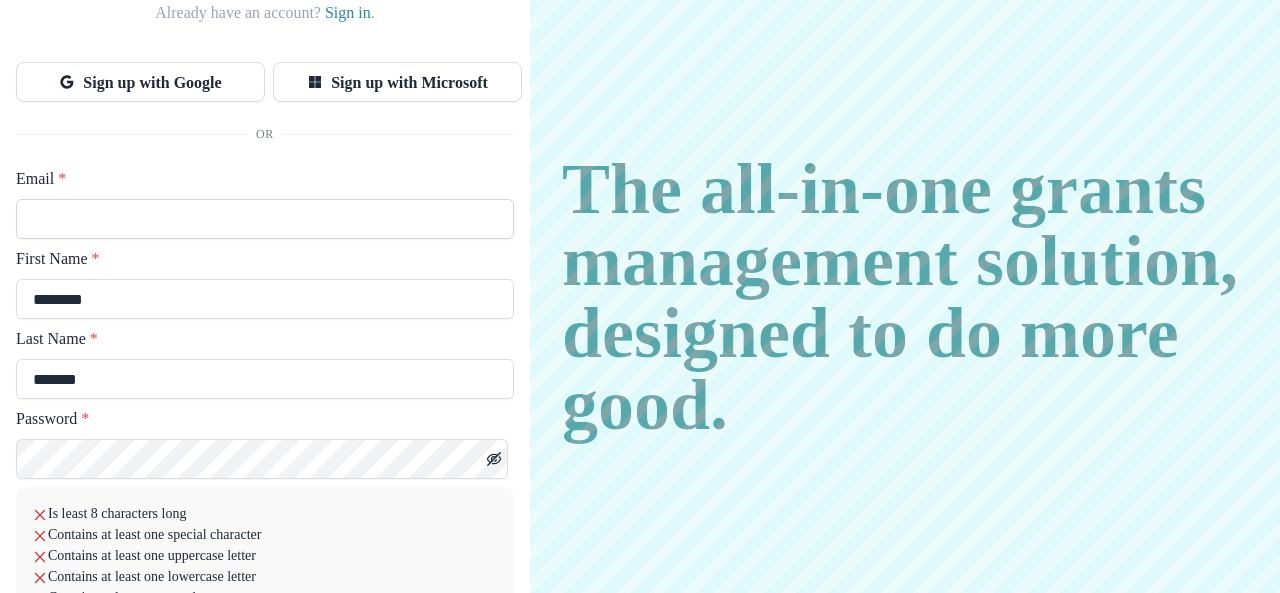 click on "Email *" at bounding box center (265, 219) 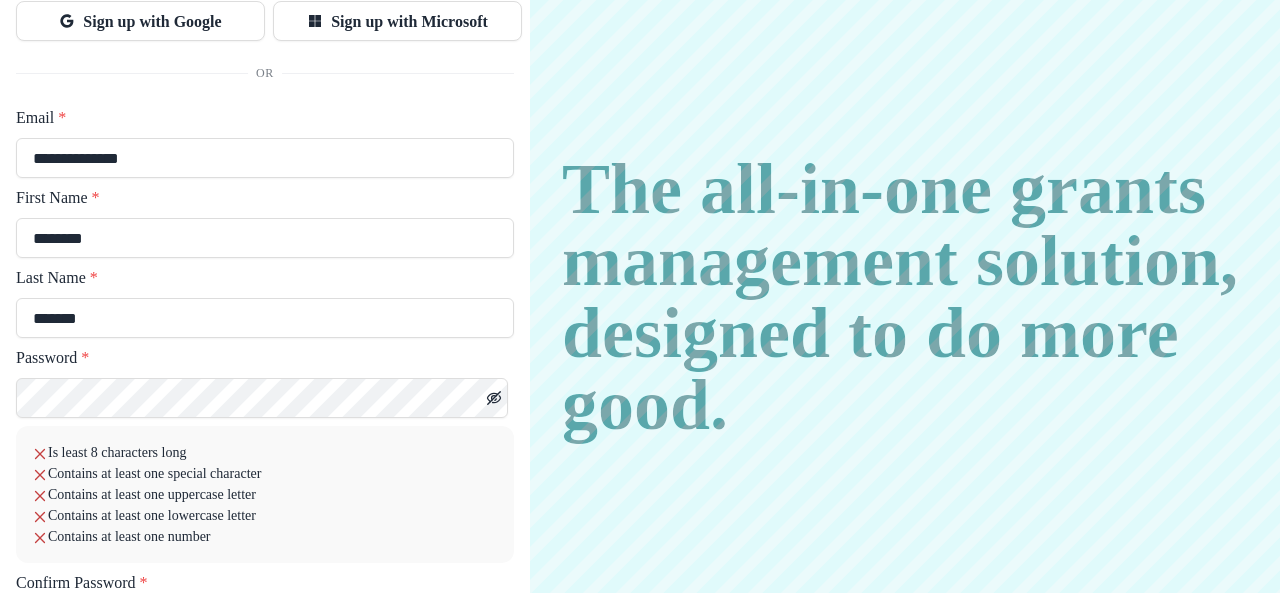 scroll, scrollTop: 196, scrollLeft: 0, axis: vertical 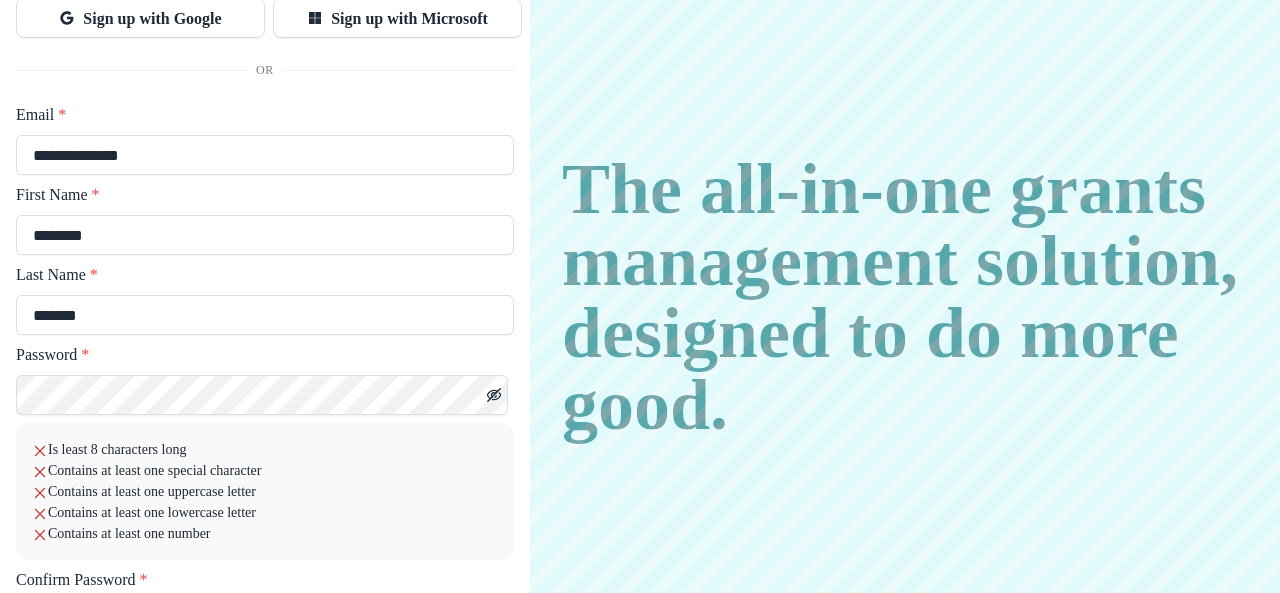 type on "**********" 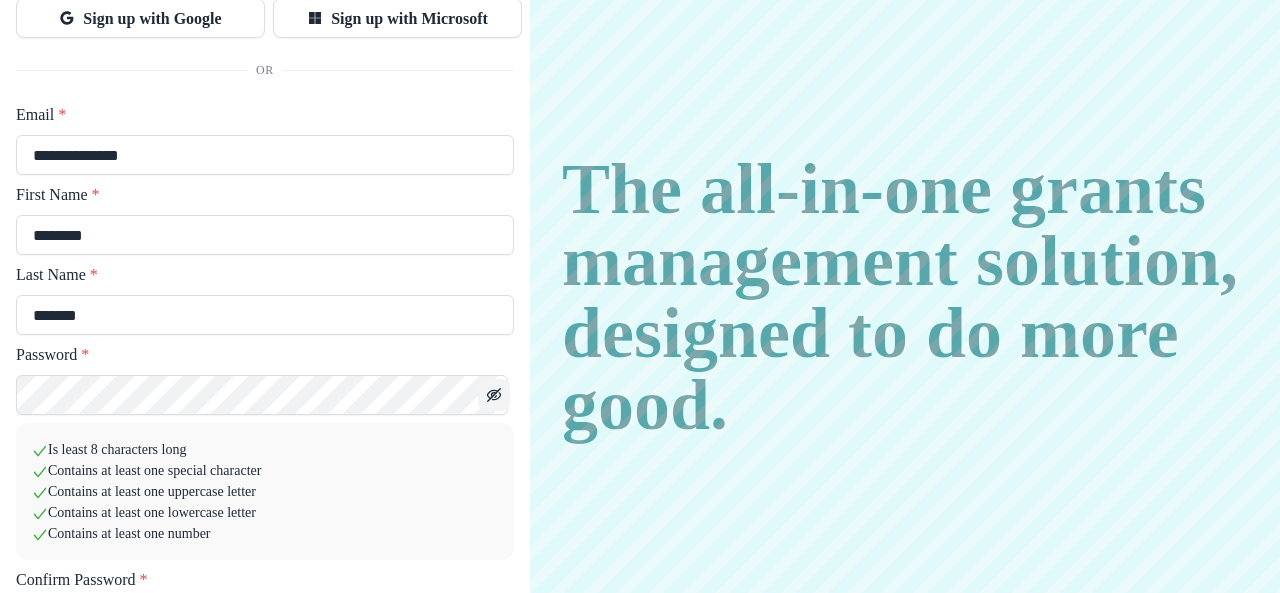 click at bounding box center [495, 396] 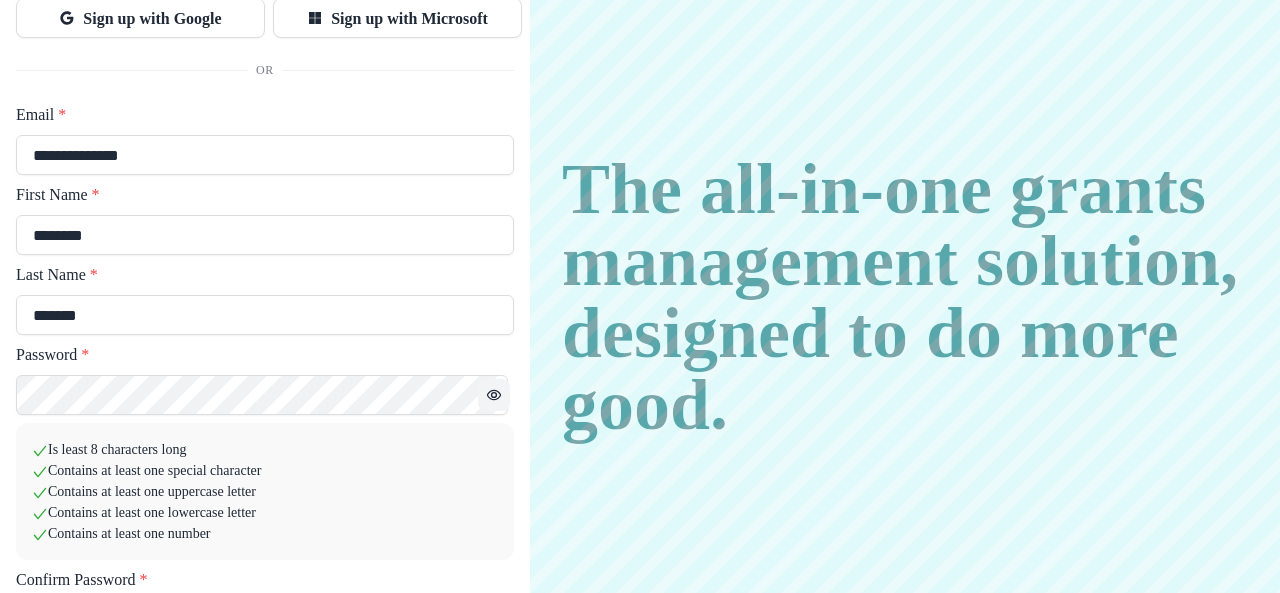 scroll, scrollTop: 314, scrollLeft: 0, axis: vertical 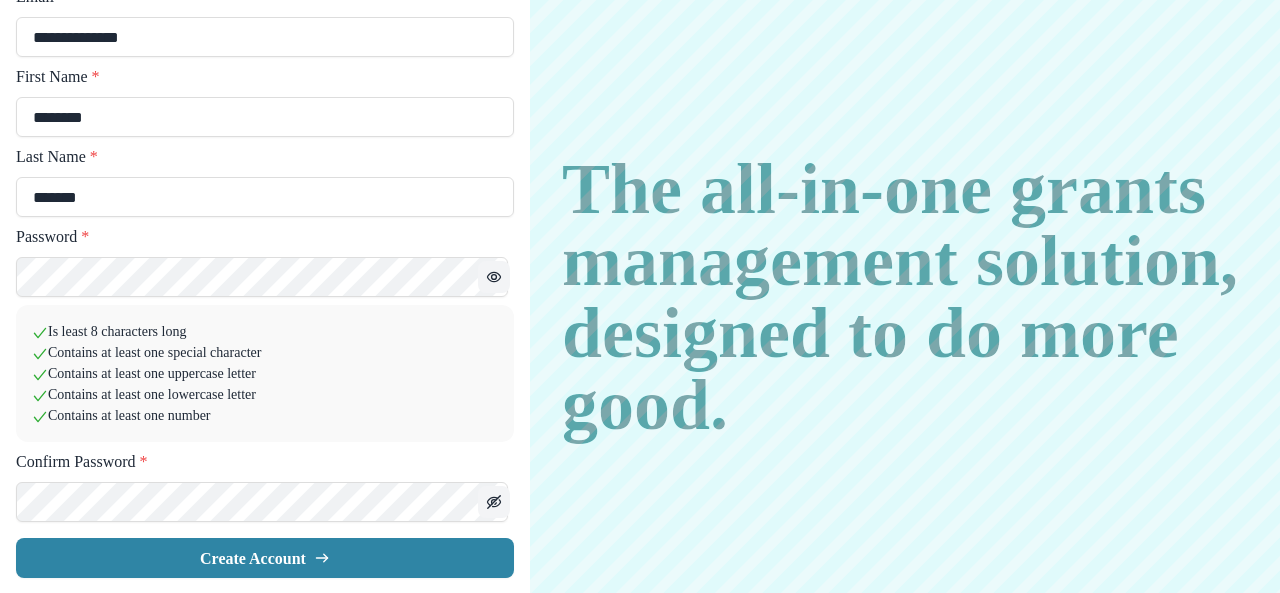 click at bounding box center [494, 277] 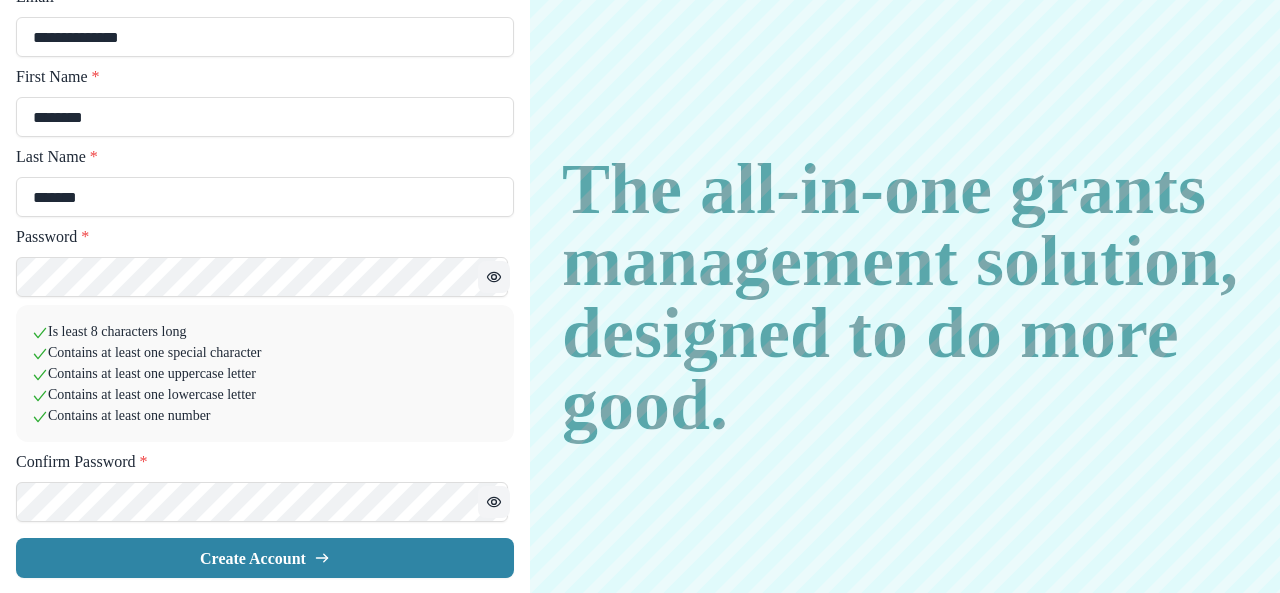 type 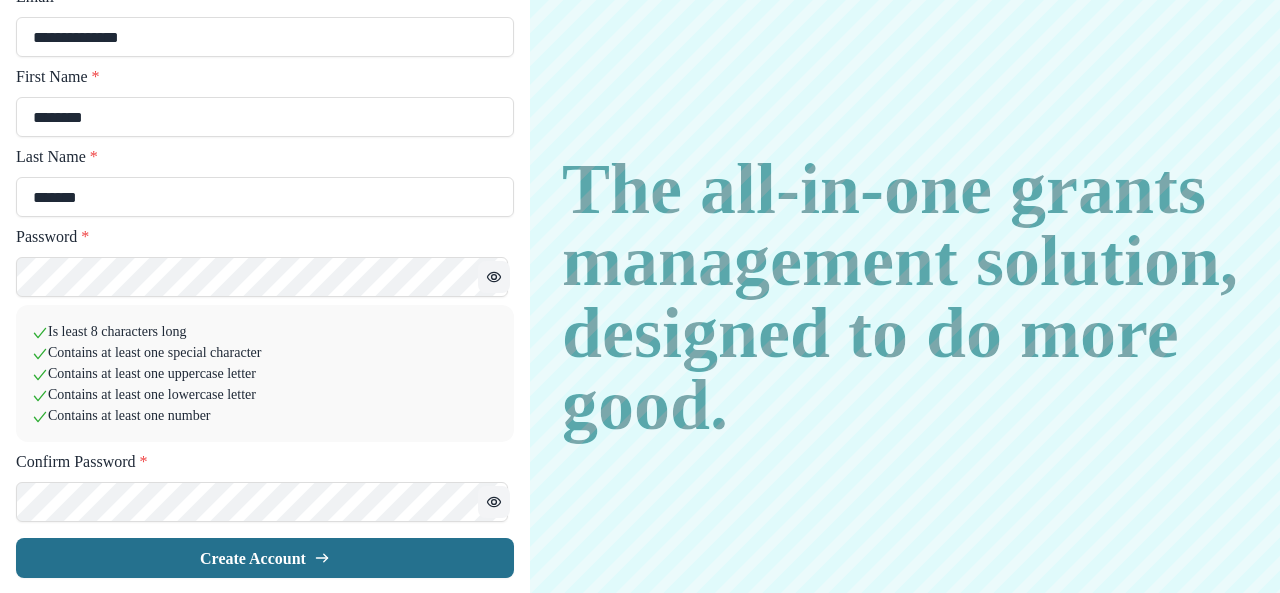 click on "Create Account" at bounding box center [265, 558] 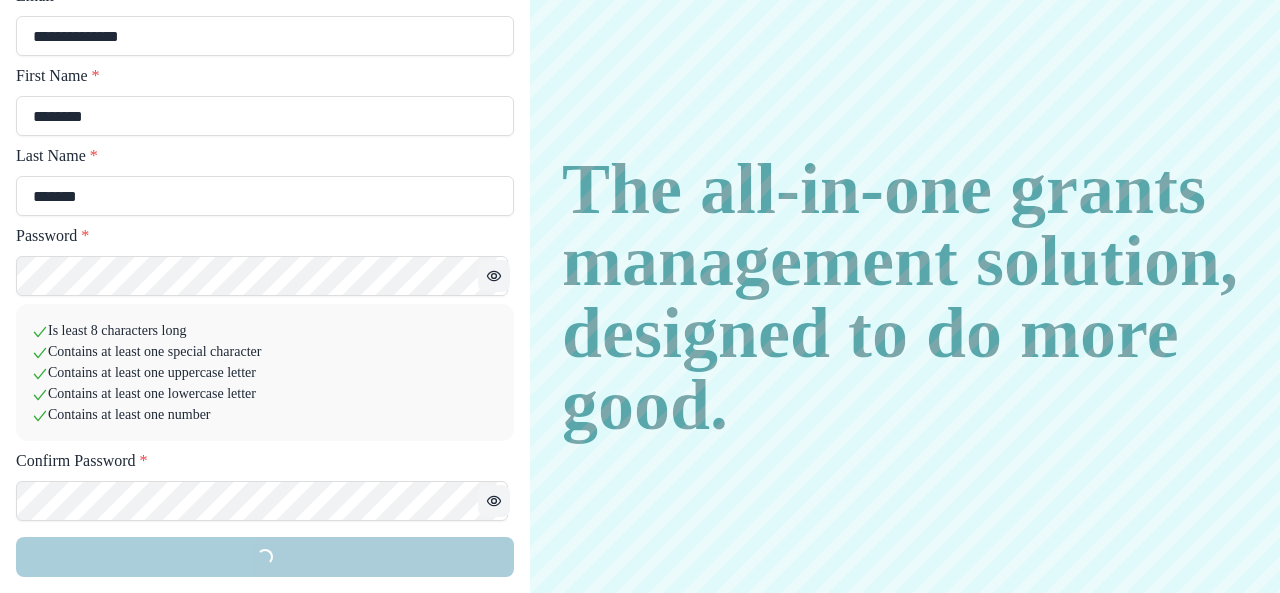 scroll, scrollTop: 314, scrollLeft: 0, axis: vertical 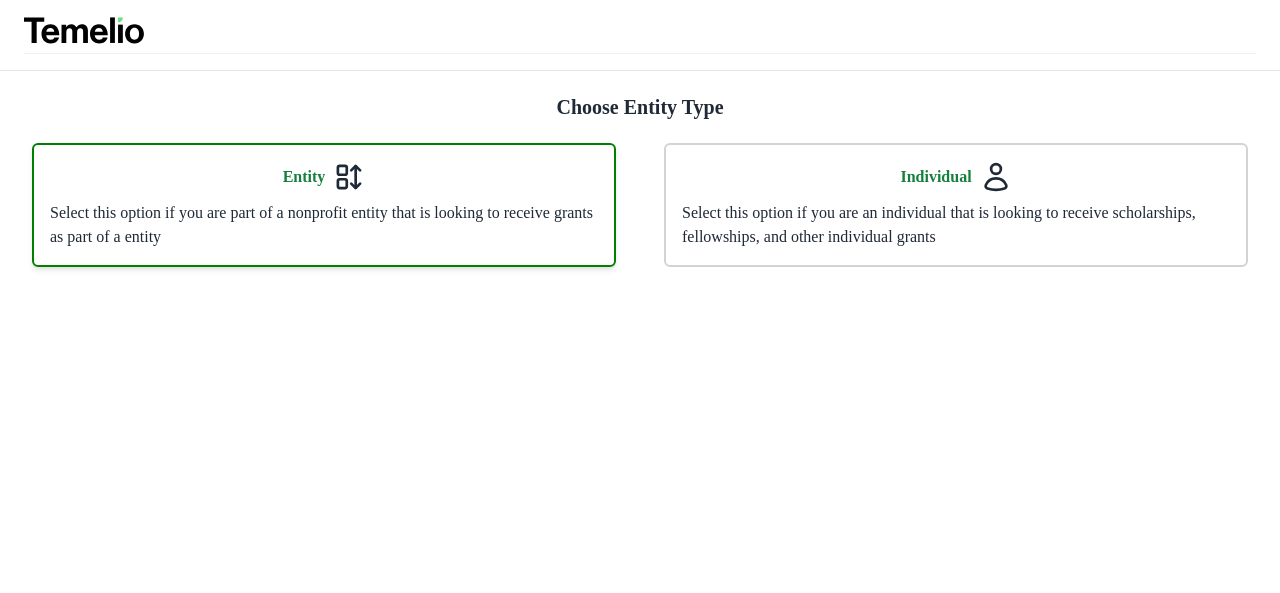 click on "Select this option if you are part of a nonprofit entity that is looking to receive grants as part of a entity" at bounding box center (324, 225) 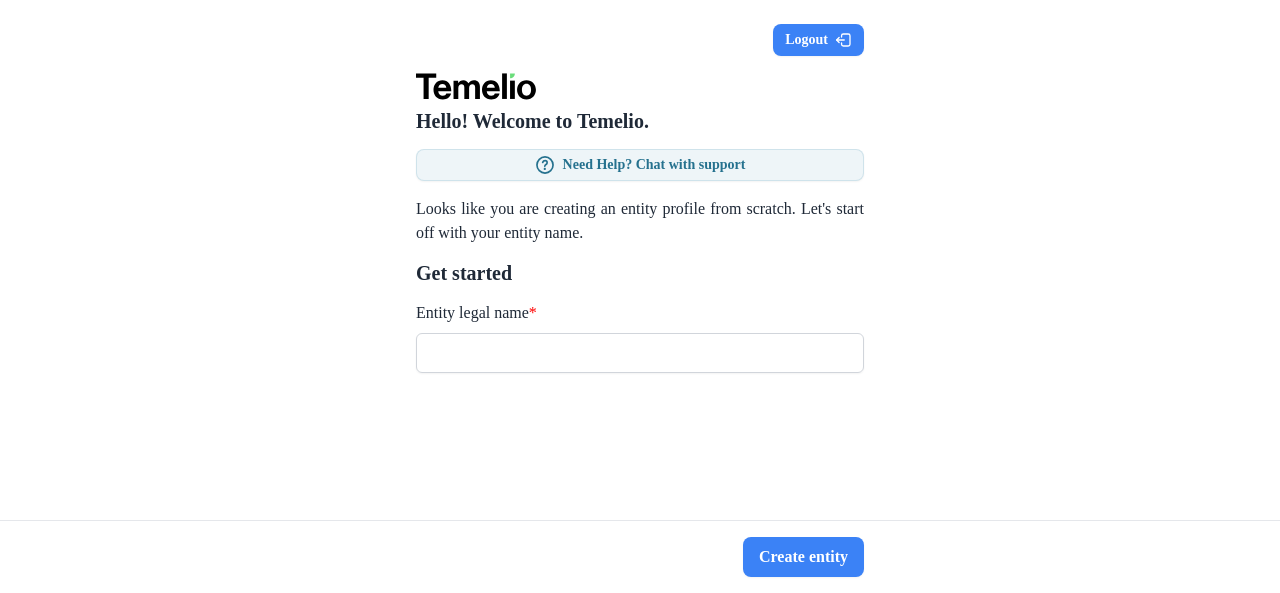 click on "Entity legal name *" at bounding box center [640, 353] 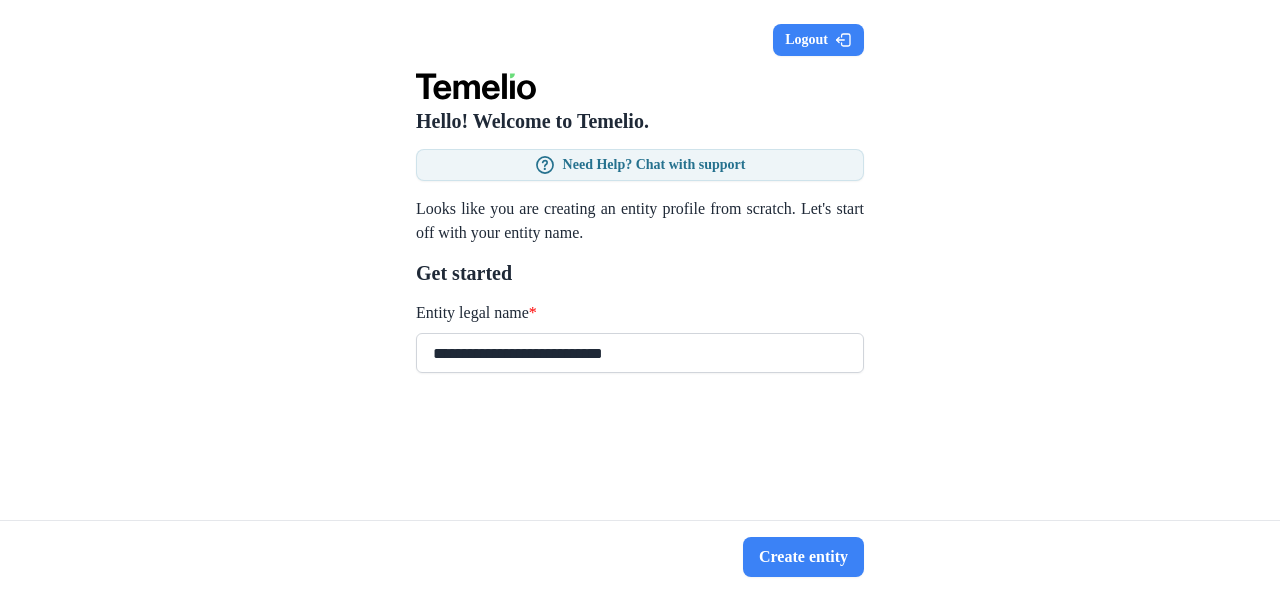 click on "**********" at bounding box center [640, 353] 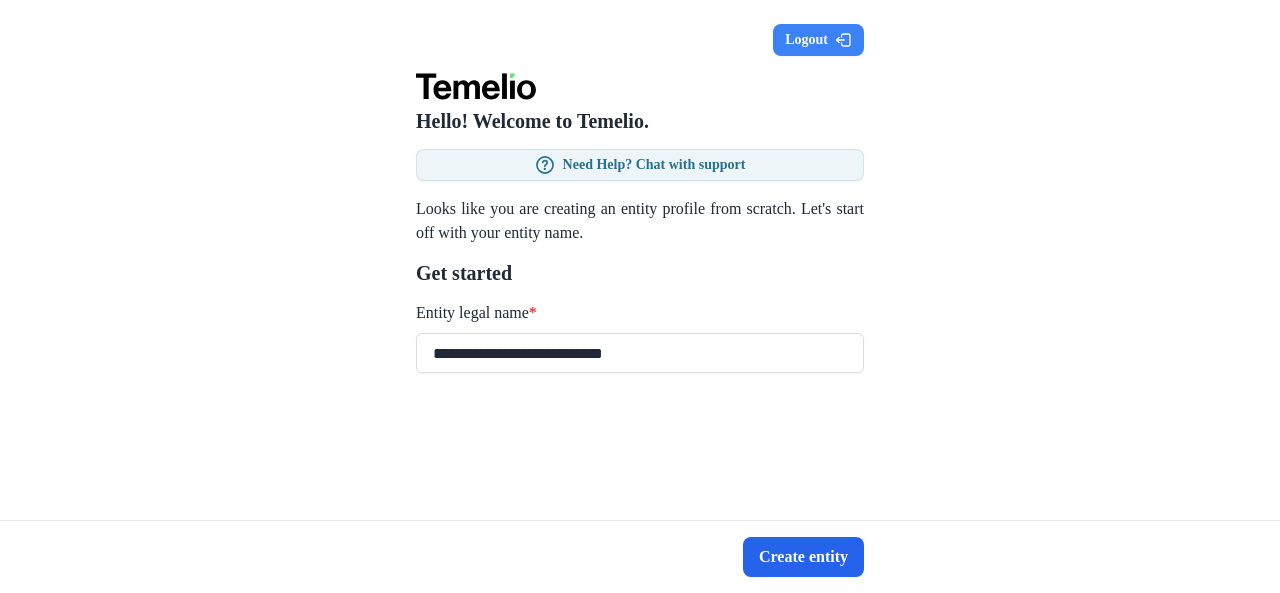 type on "**********" 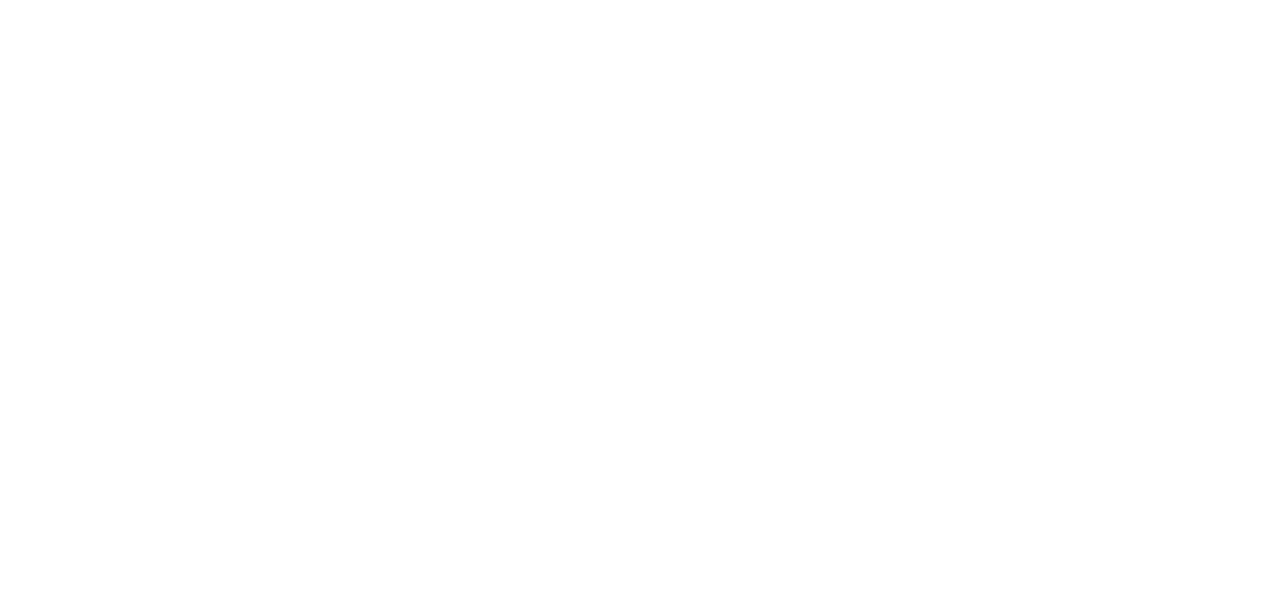 scroll, scrollTop: 0, scrollLeft: 0, axis: both 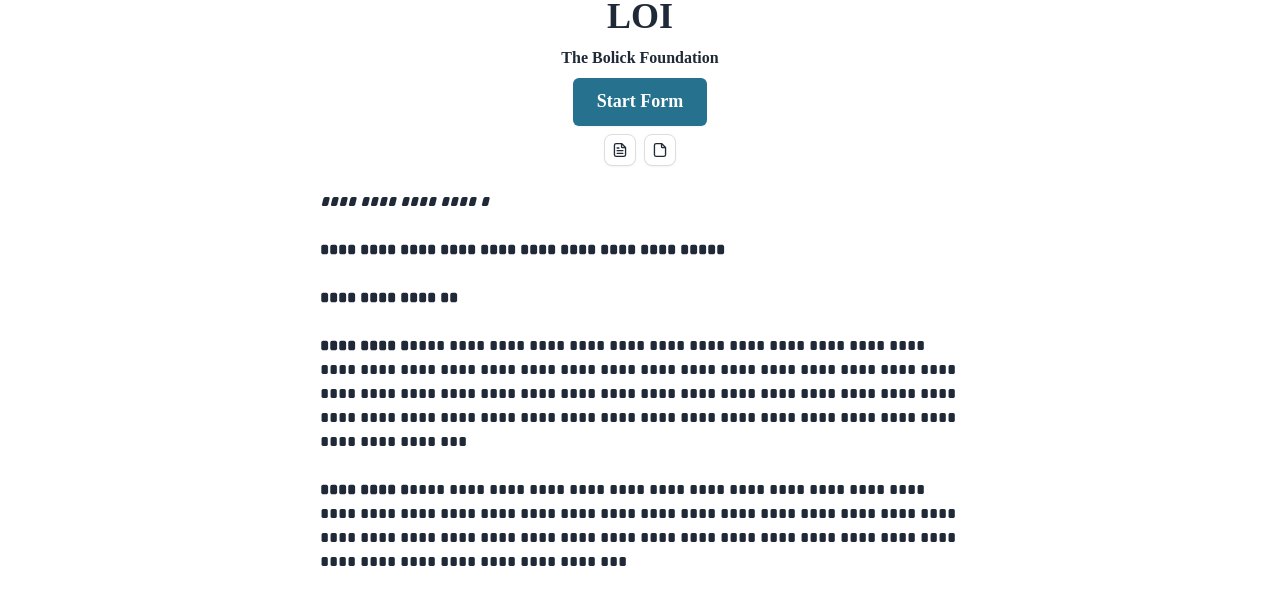 click on "Start Form" at bounding box center [640, 102] 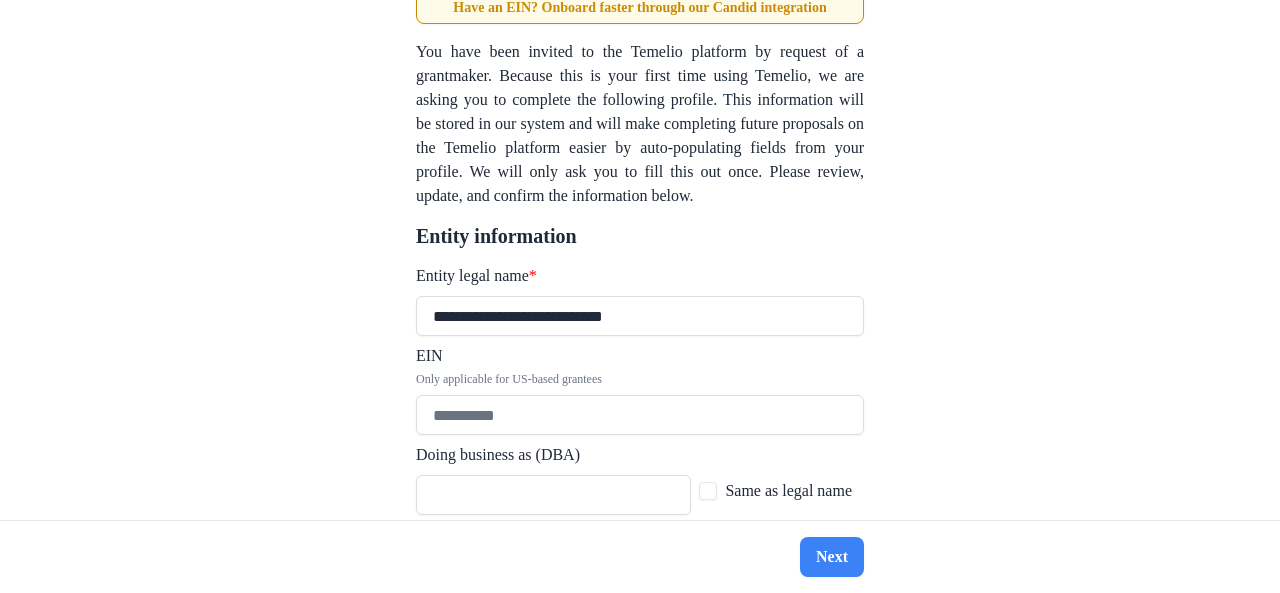 scroll, scrollTop: 232, scrollLeft: 0, axis: vertical 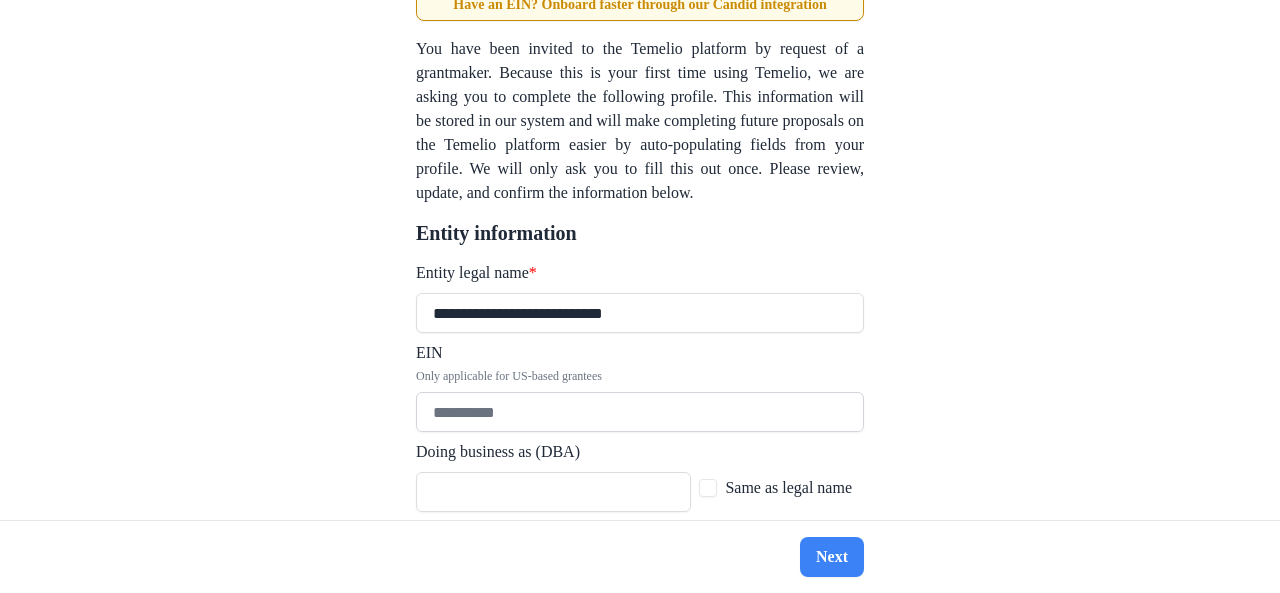 click on "EIN Only applicable for US-based grantees" at bounding box center [640, 412] 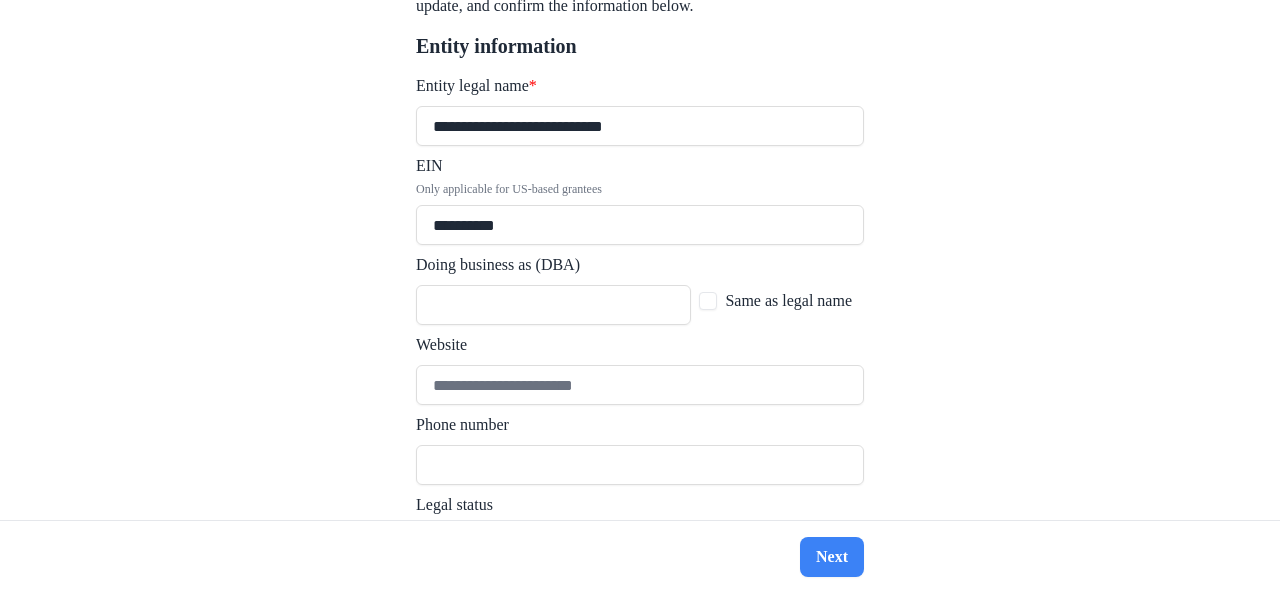 scroll, scrollTop: 421, scrollLeft: 0, axis: vertical 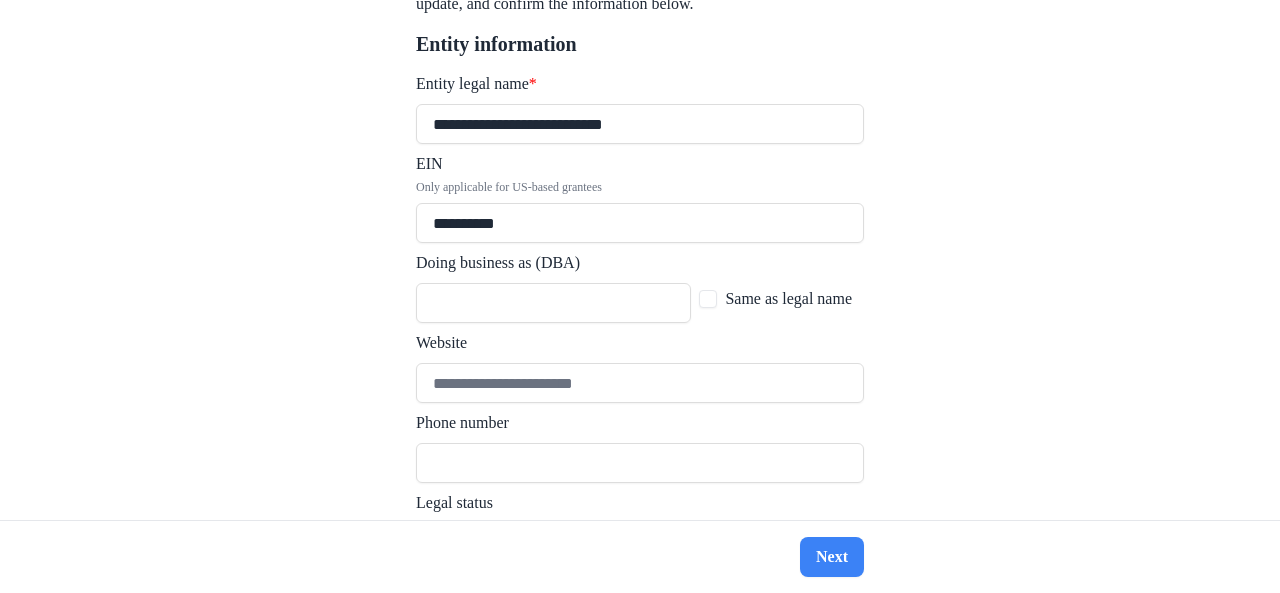 type on "**********" 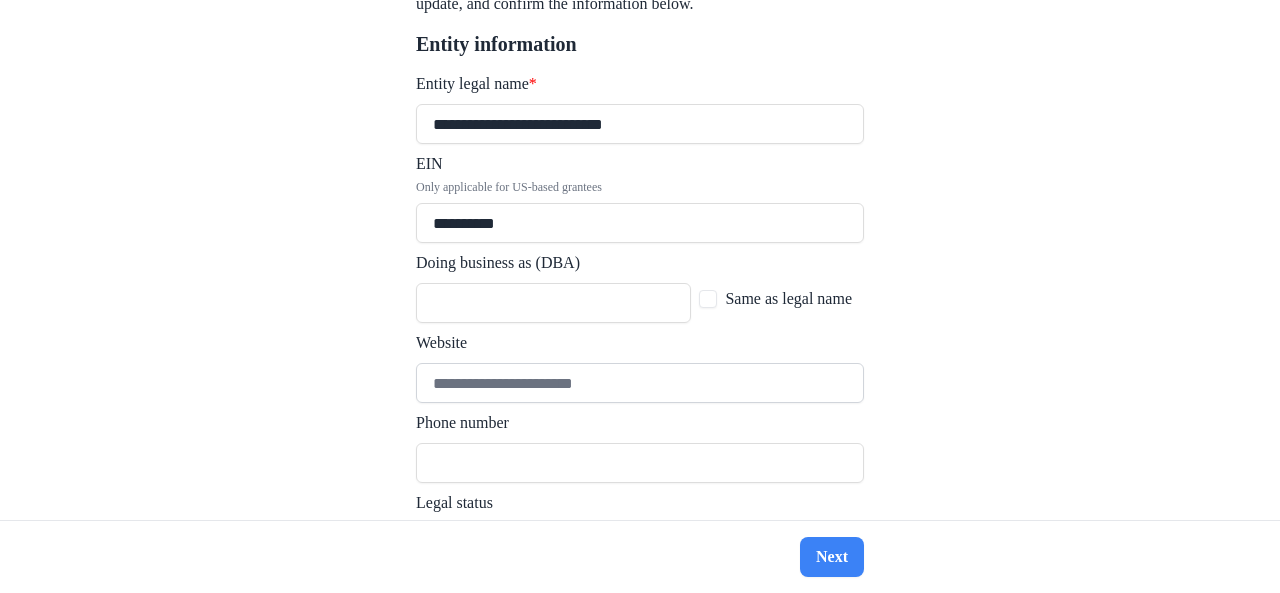 click on "Website" at bounding box center [640, 383] 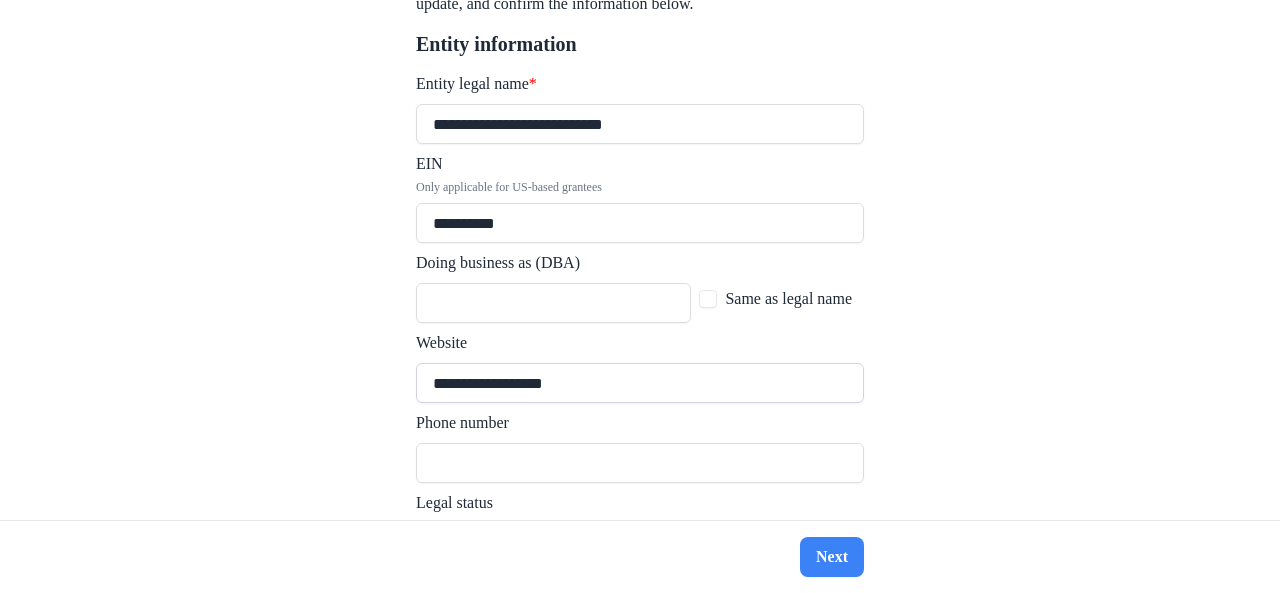 click on "**********" at bounding box center (640, 383) 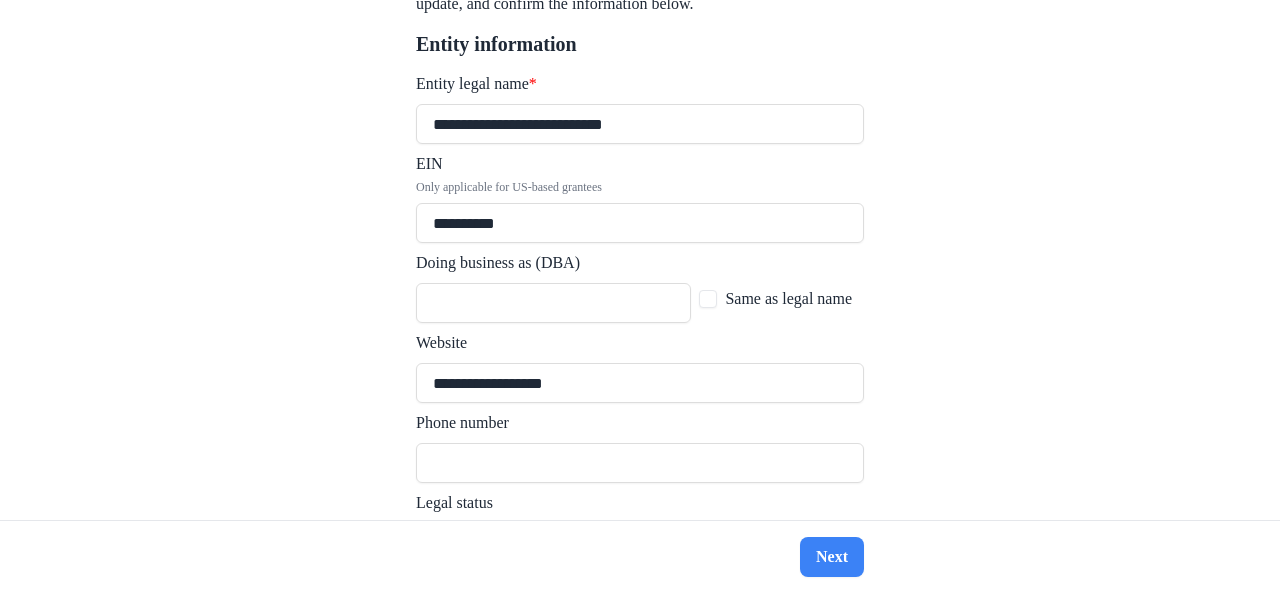 type on "**********" 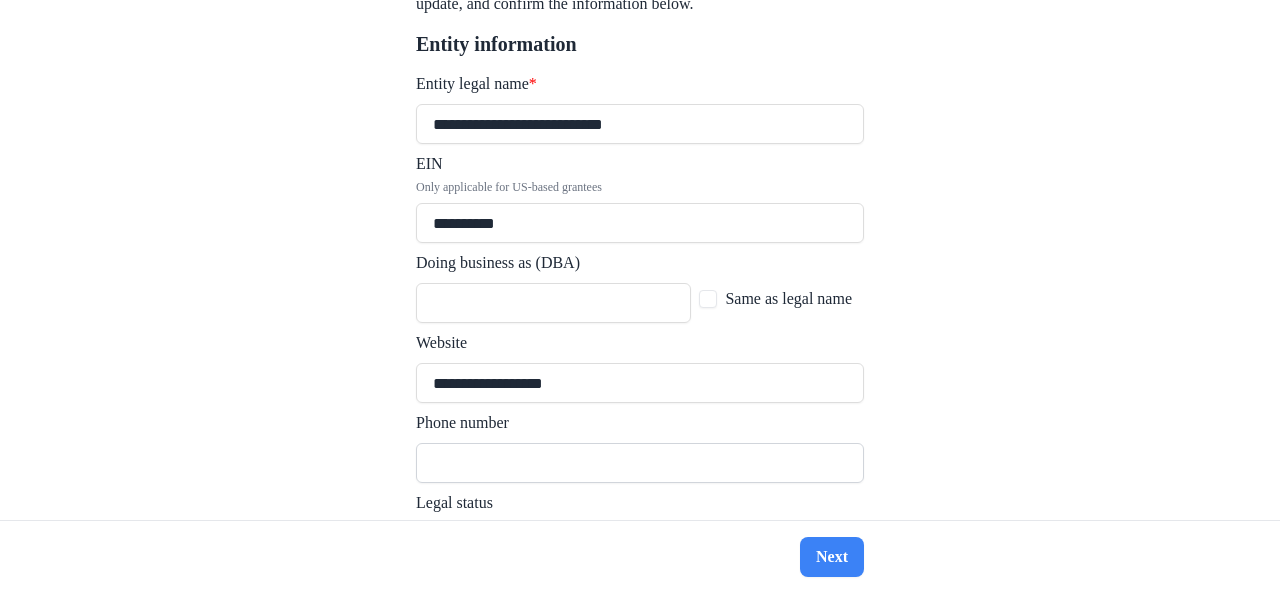 click on "Phone number" at bounding box center (640, 463) 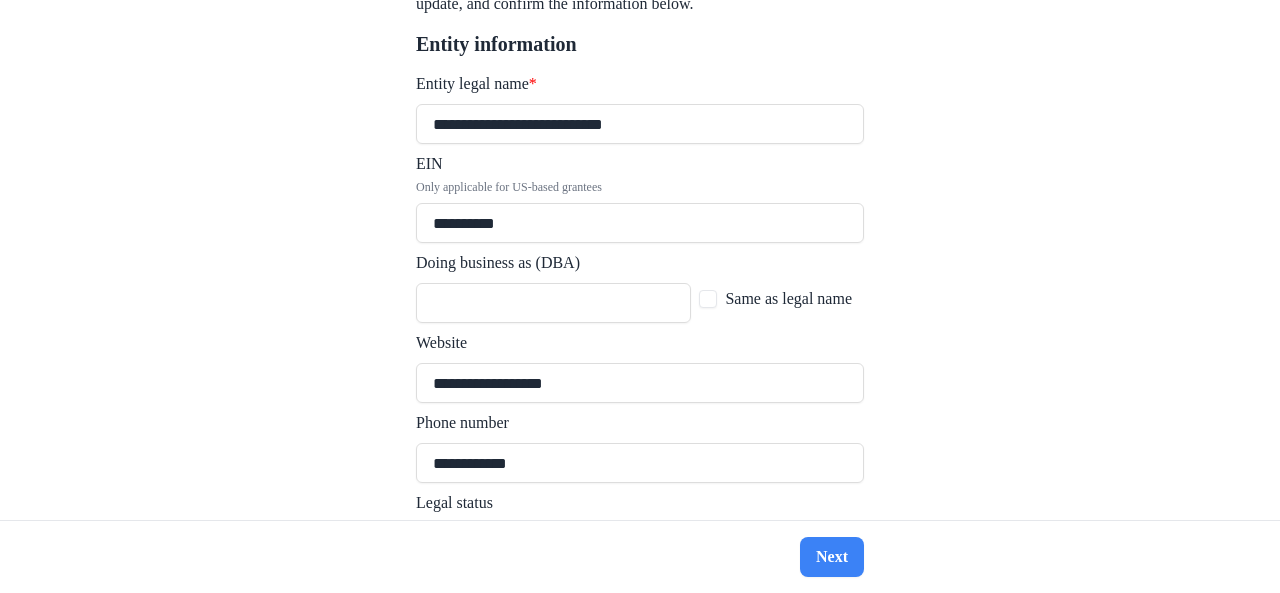 scroll, scrollTop: 546, scrollLeft: 0, axis: vertical 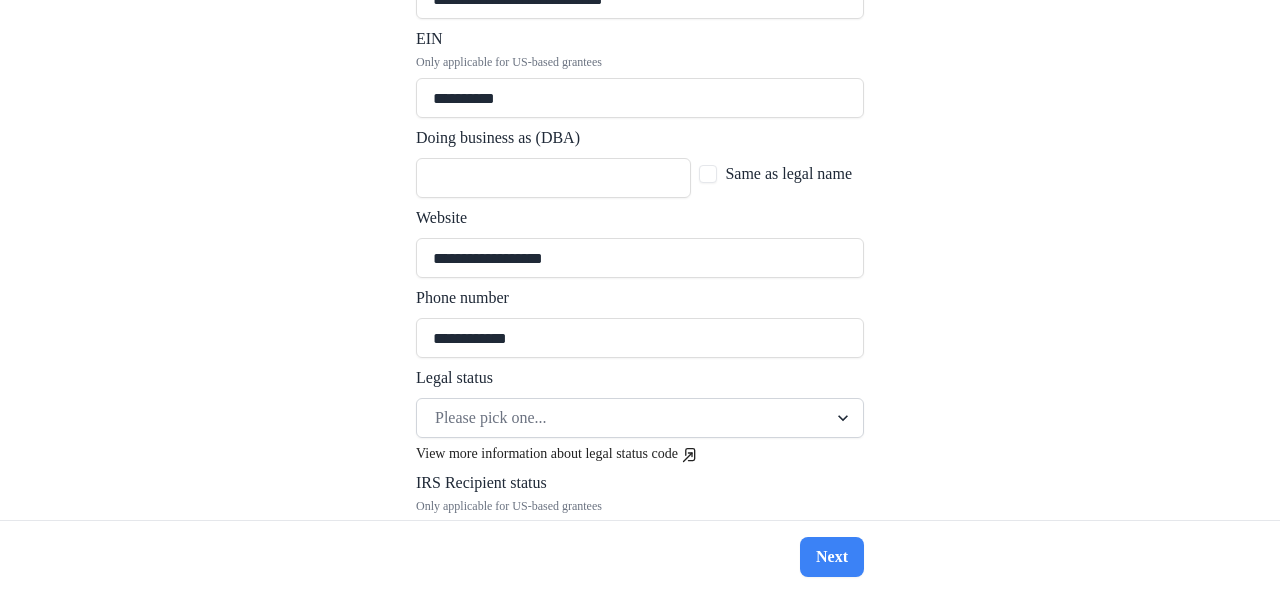 type on "**********" 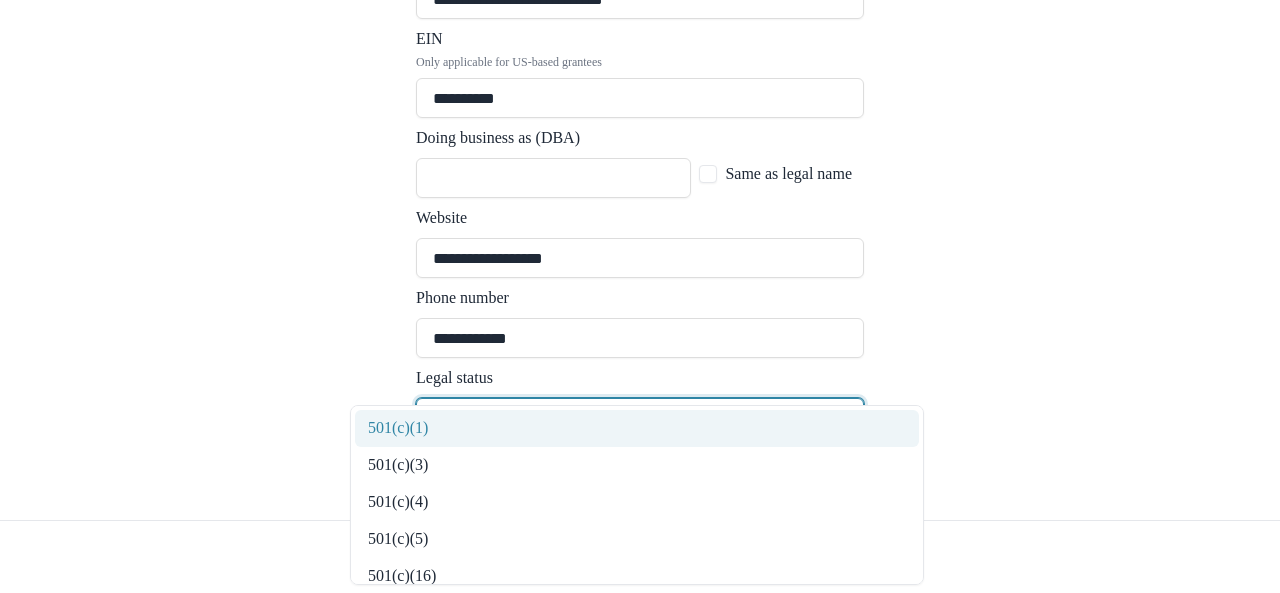 click at bounding box center (622, 418) 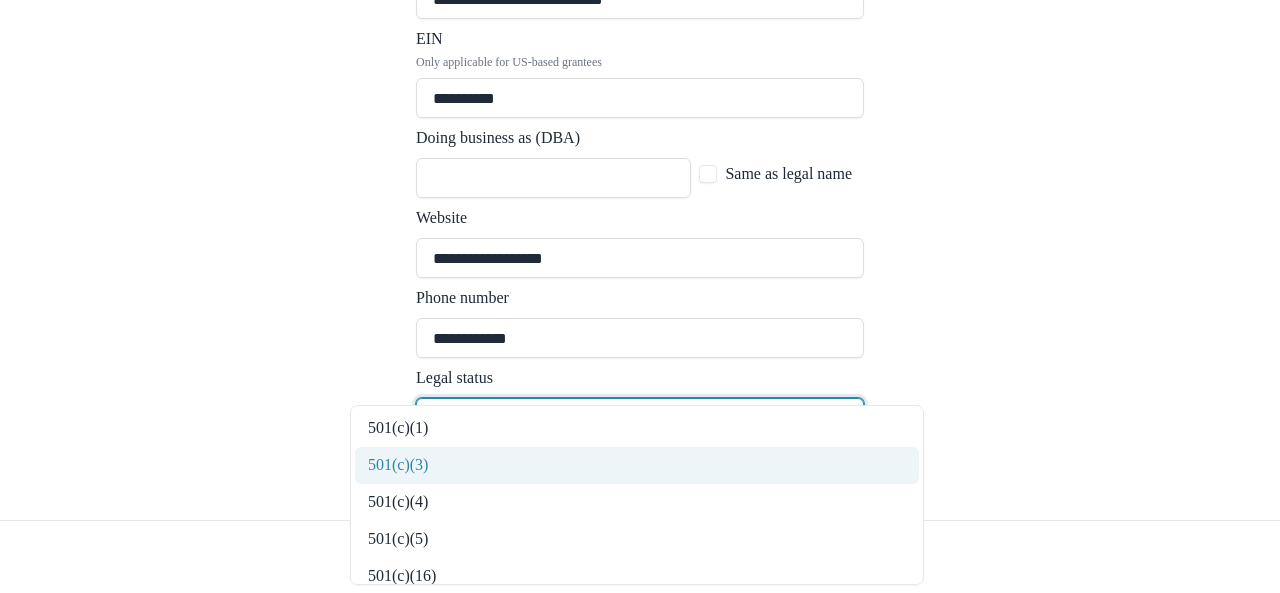click on "501(c)(3)" at bounding box center [637, 465] 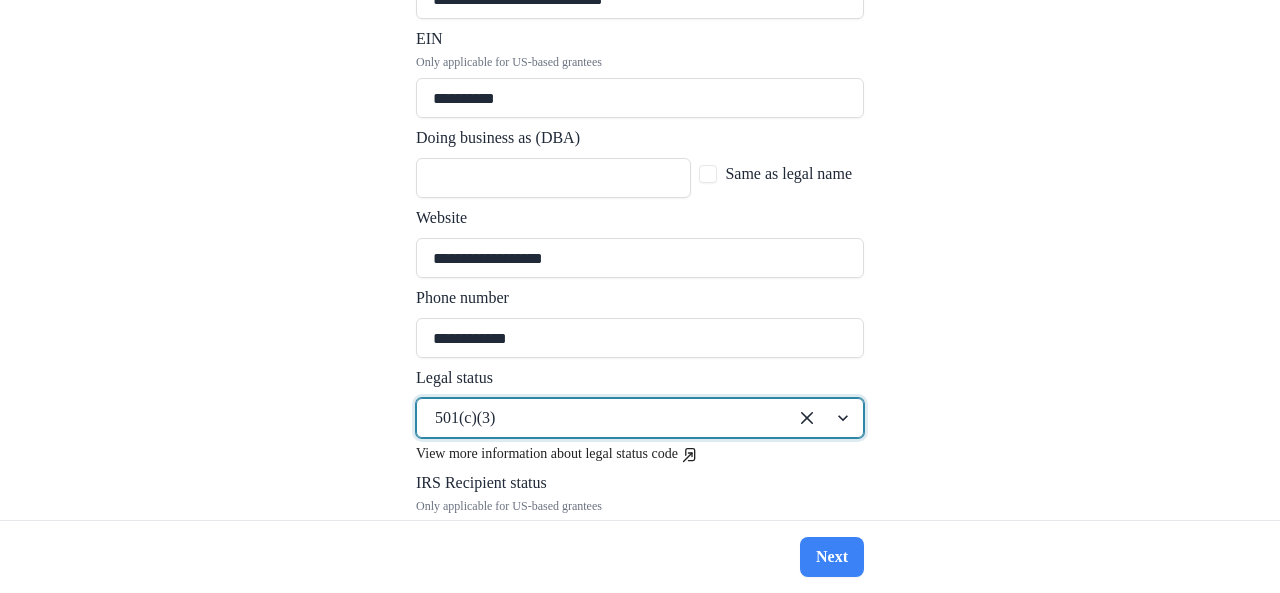 scroll, scrollTop: 655, scrollLeft: 0, axis: vertical 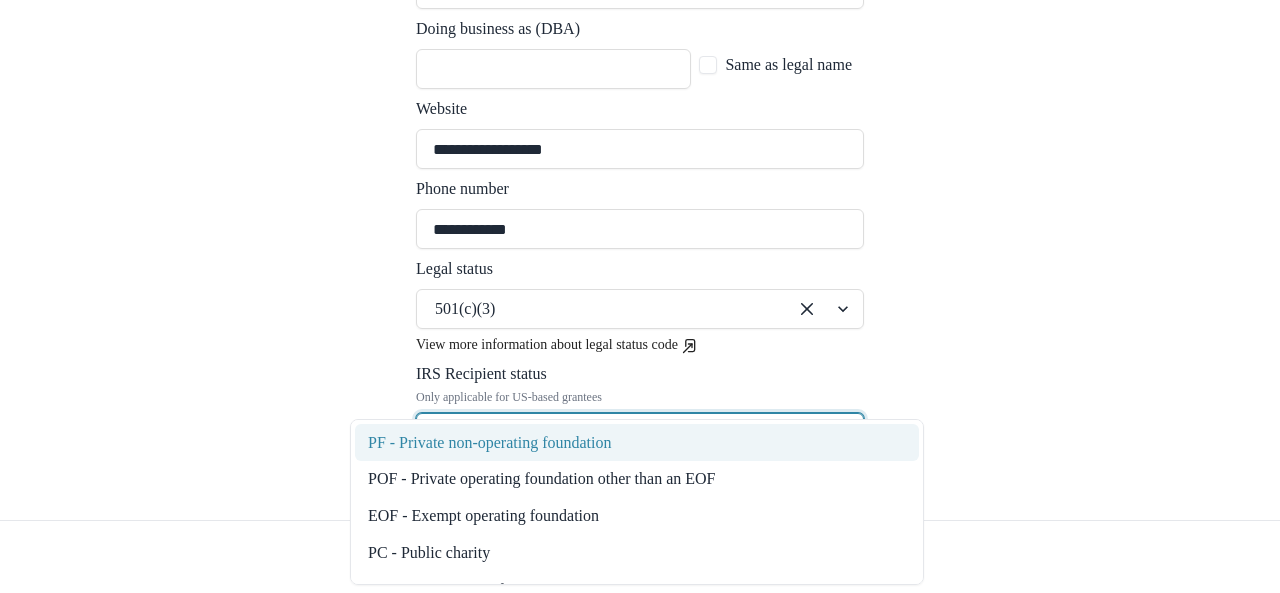 click at bounding box center [602, 309] 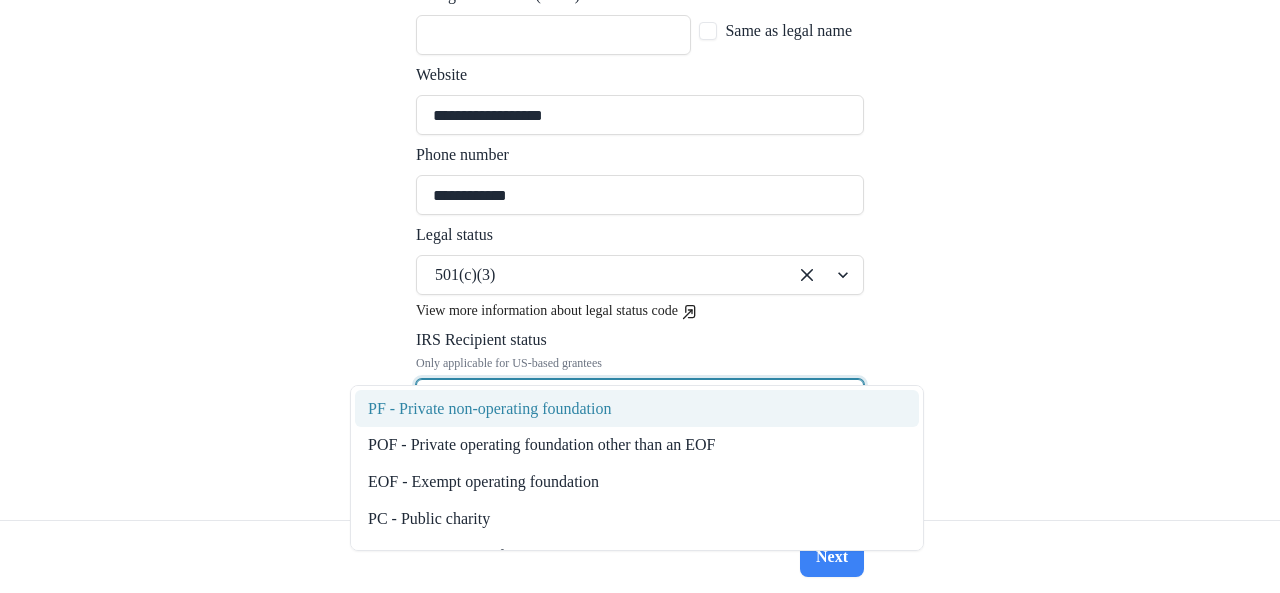 scroll, scrollTop: 691, scrollLeft: 0, axis: vertical 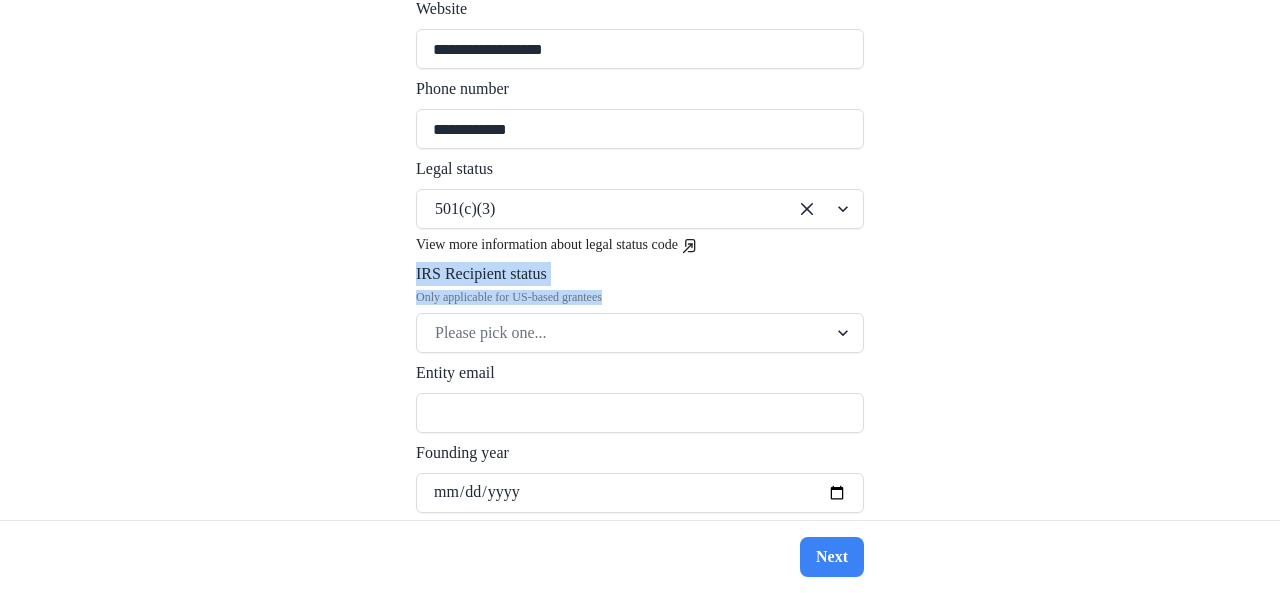 drag, startPoint x: 345, startPoint y: 231, endPoint x: 573, endPoint y: 255, distance: 229.25967 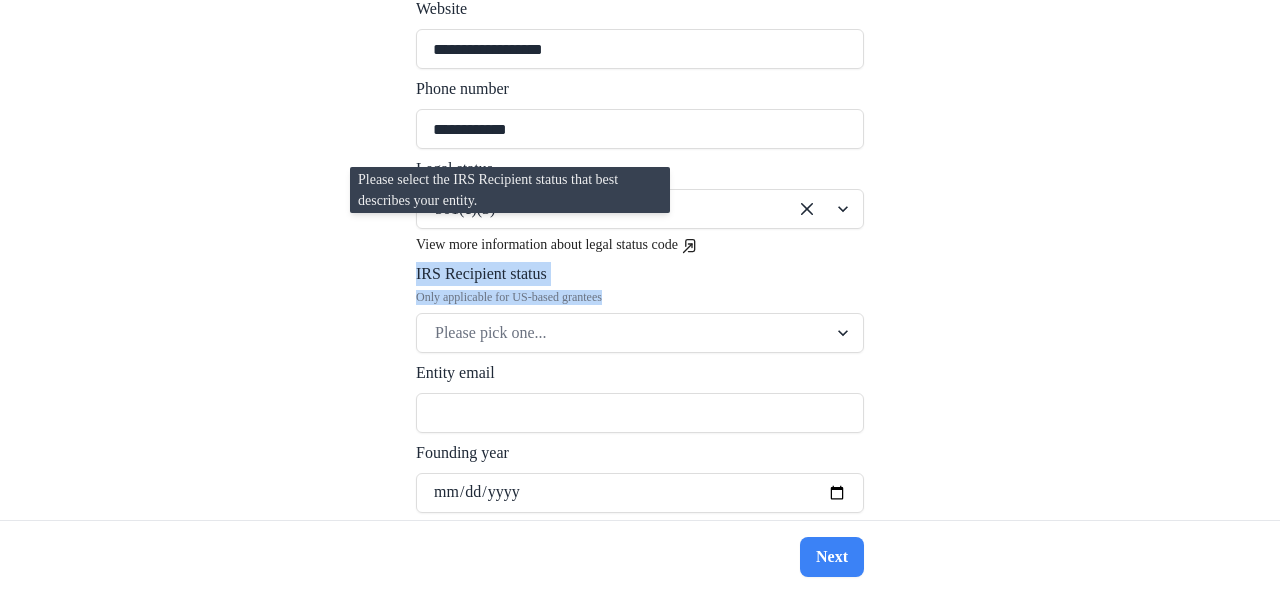 copy on "IRS Recipient status Only applicable for US-based grantees" 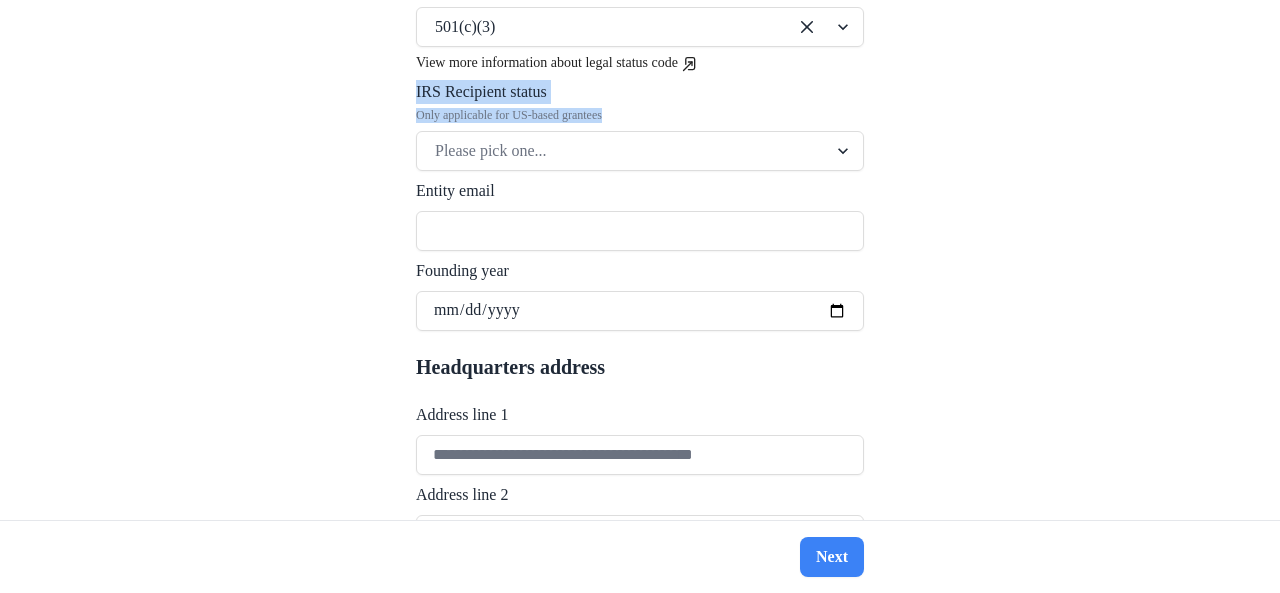 scroll, scrollTop: 0, scrollLeft: 0, axis: both 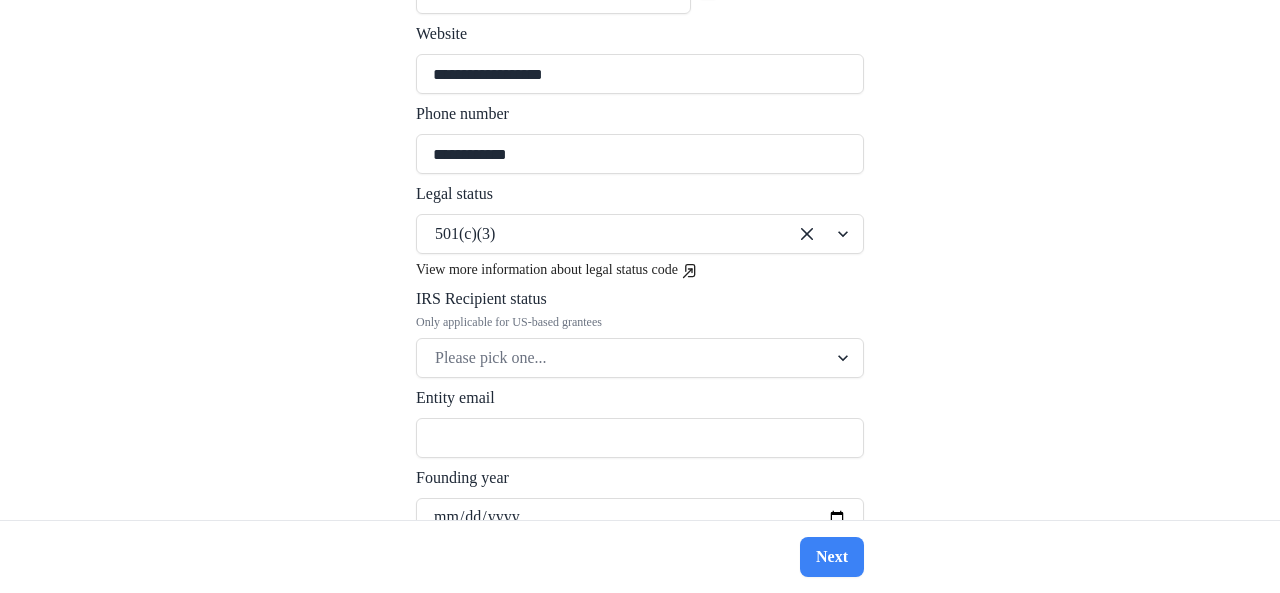 click on "**********" at bounding box center [640, 260] 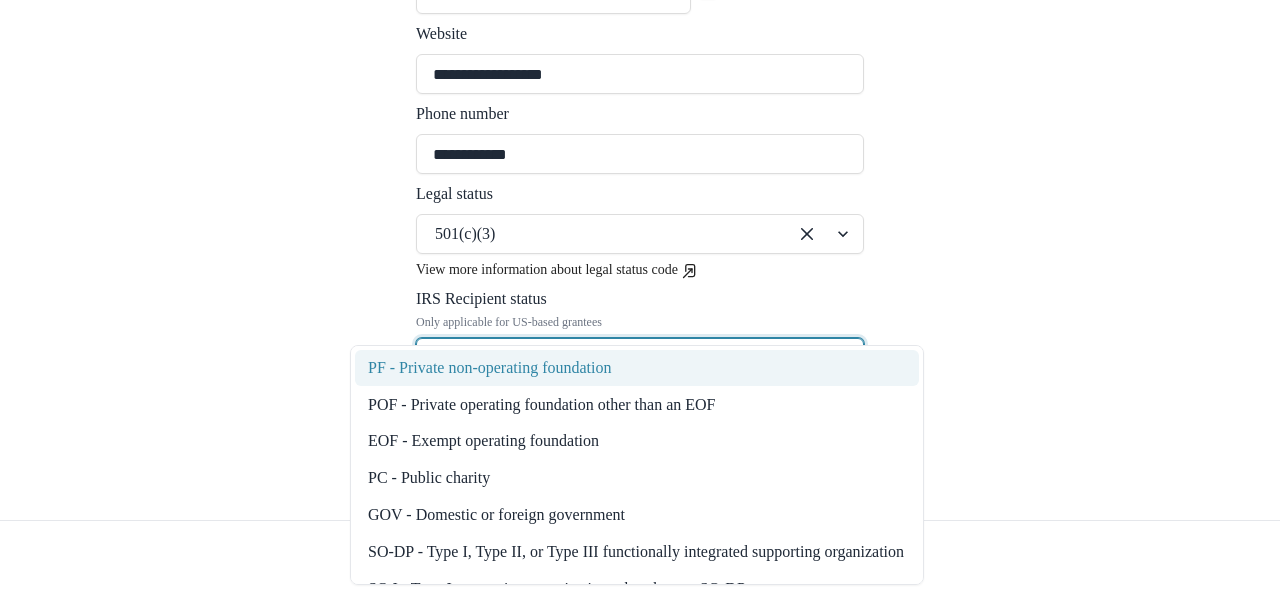 click at bounding box center [602, 234] 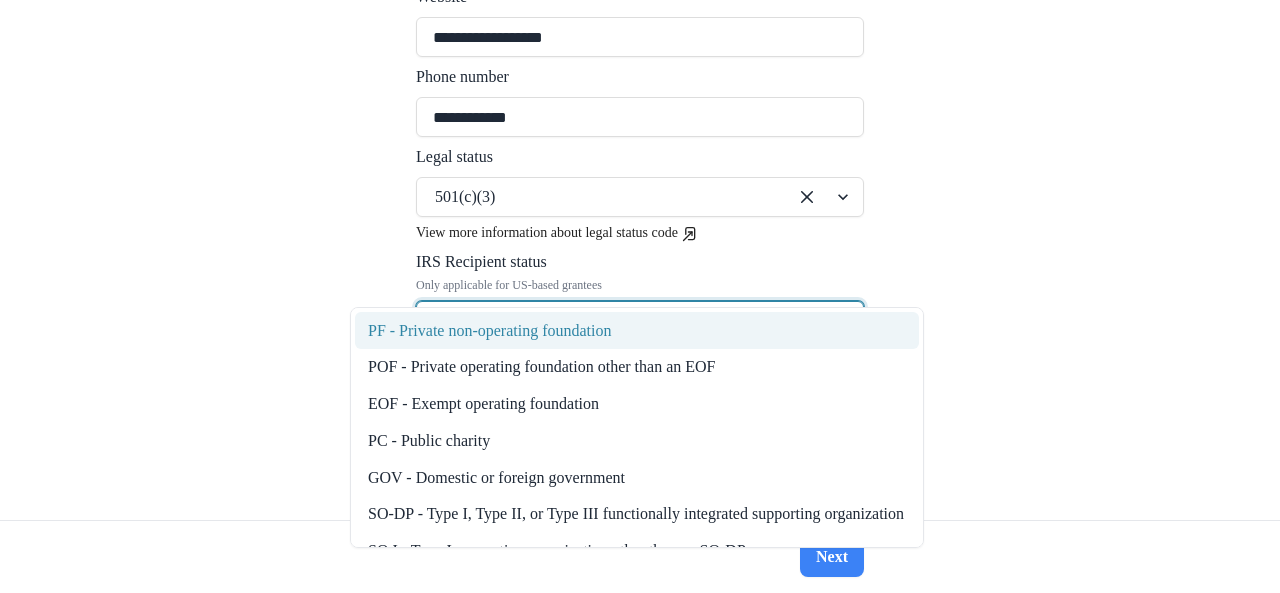 scroll, scrollTop: 766, scrollLeft: 0, axis: vertical 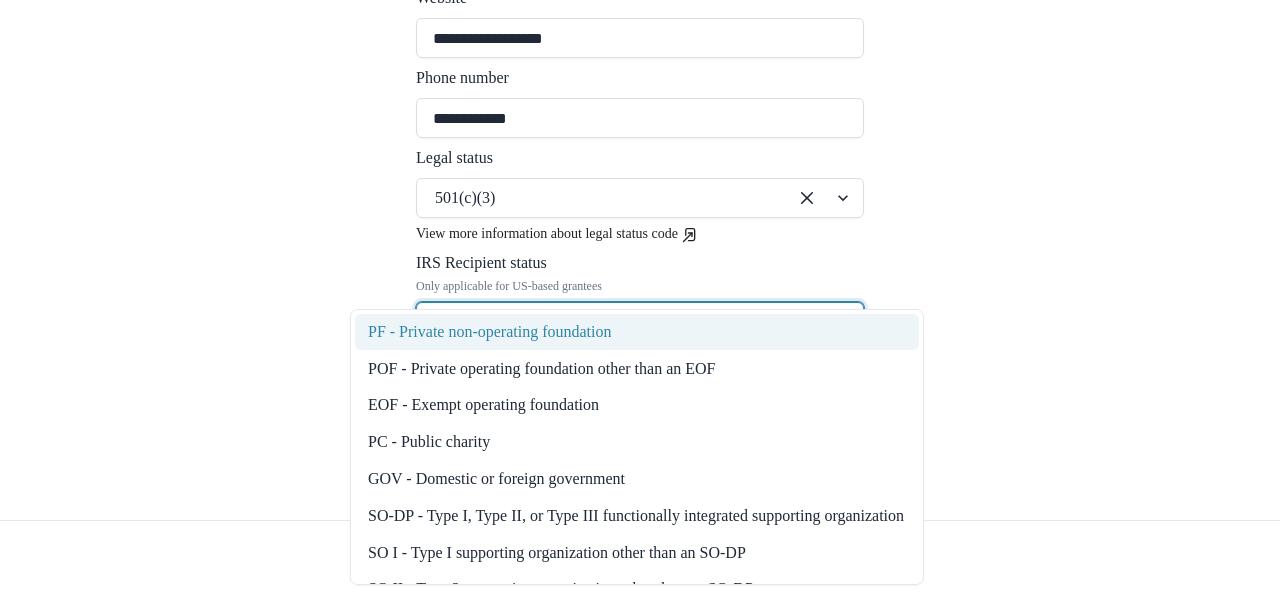 click at bounding box center [602, 198] 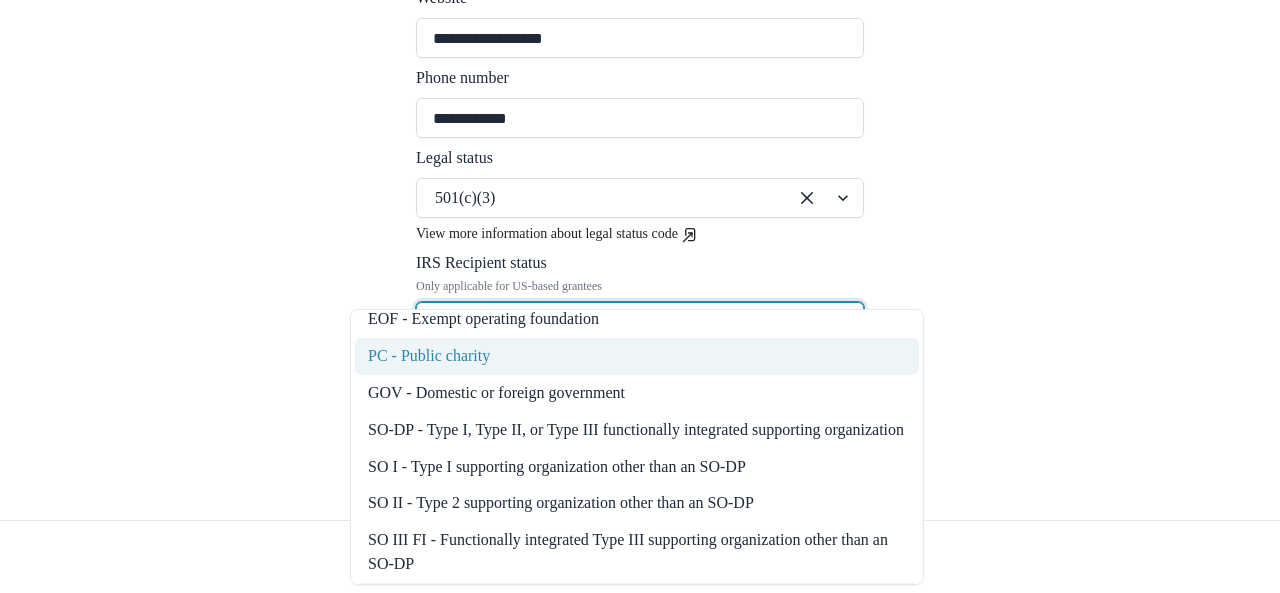 scroll, scrollTop: 84, scrollLeft: 0, axis: vertical 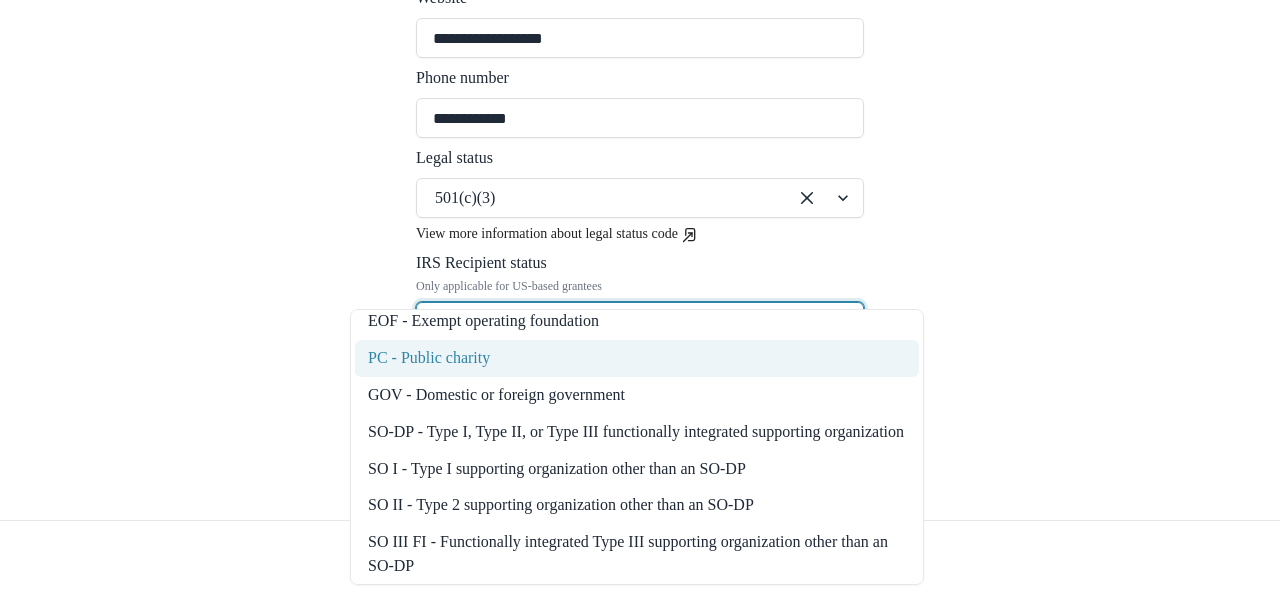 click on "PC - Public charity" at bounding box center [637, 358] 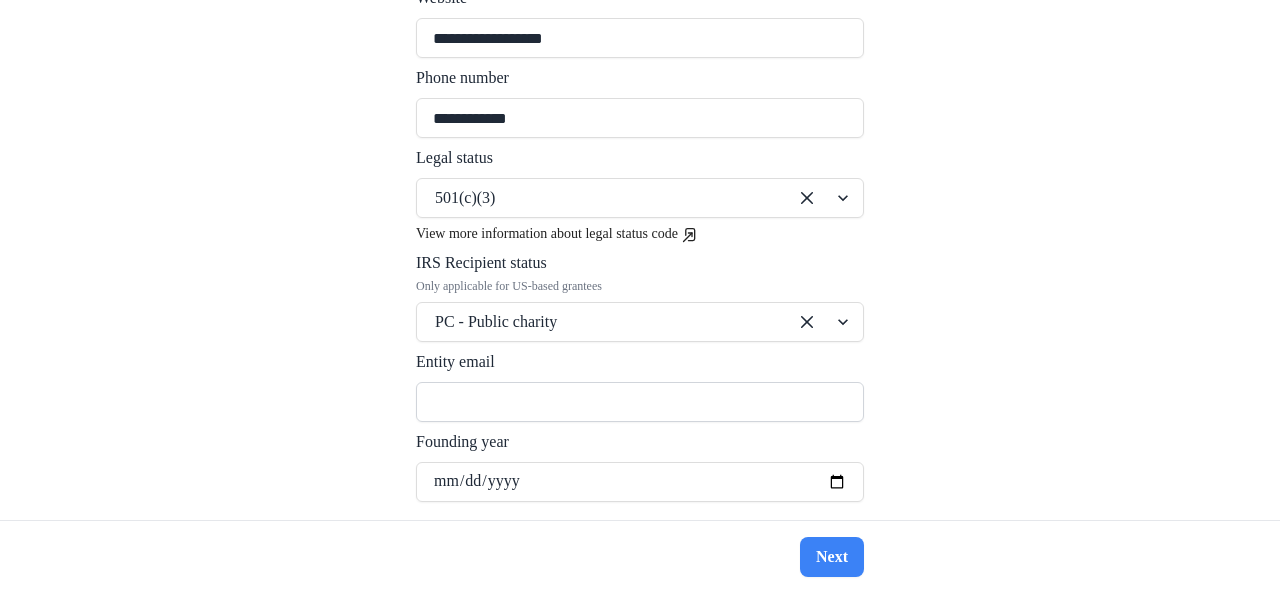 click on "Entity email" at bounding box center (640, 402) 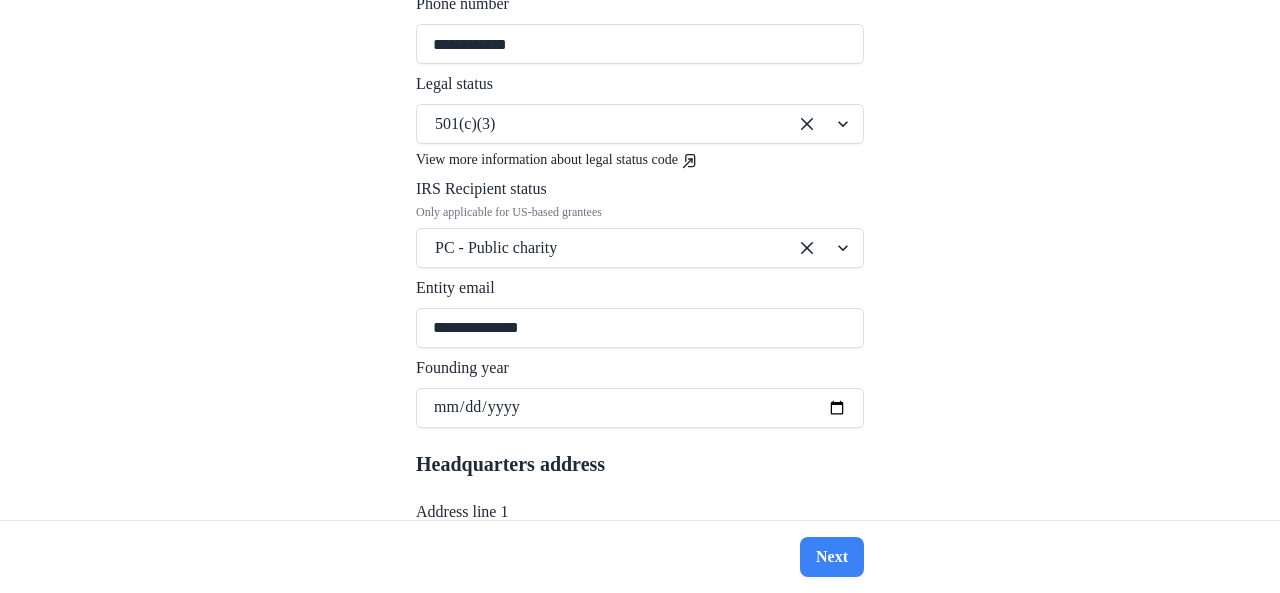 scroll, scrollTop: 838, scrollLeft: 0, axis: vertical 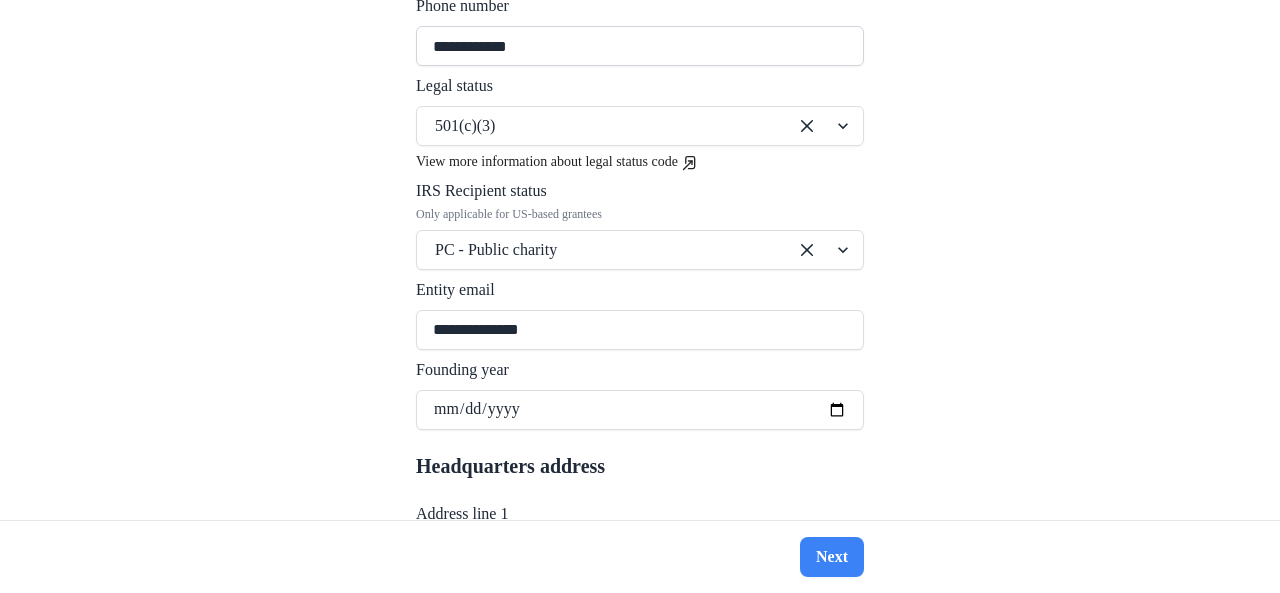 type on "**********" 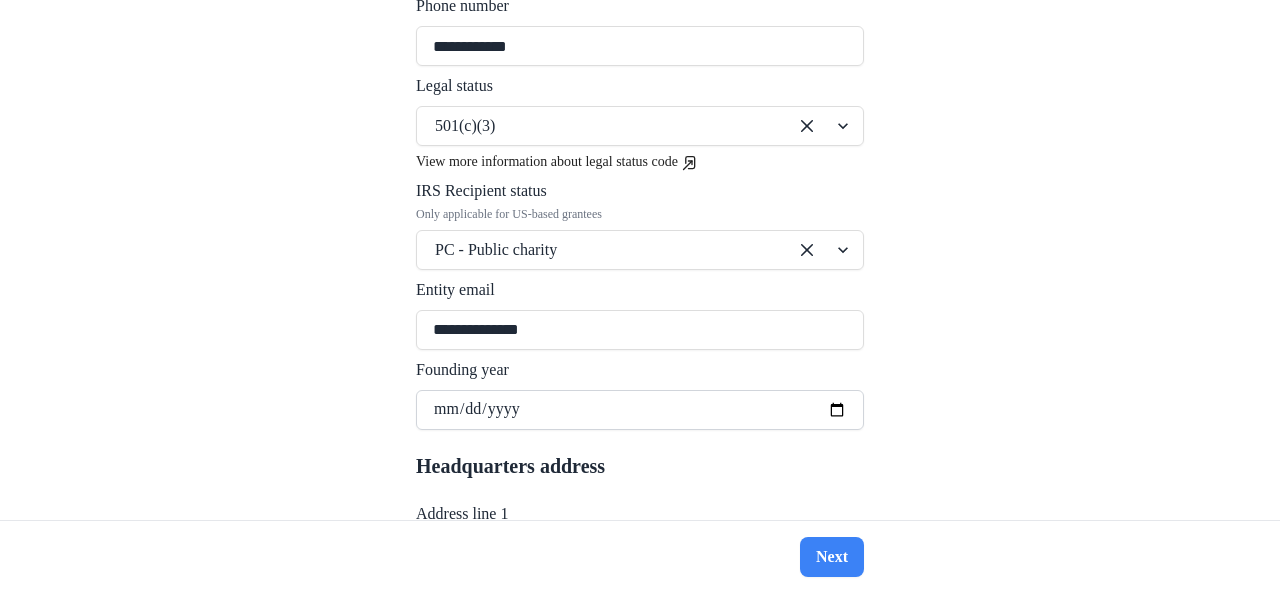 click on "Founding year" at bounding box center (640, 410) 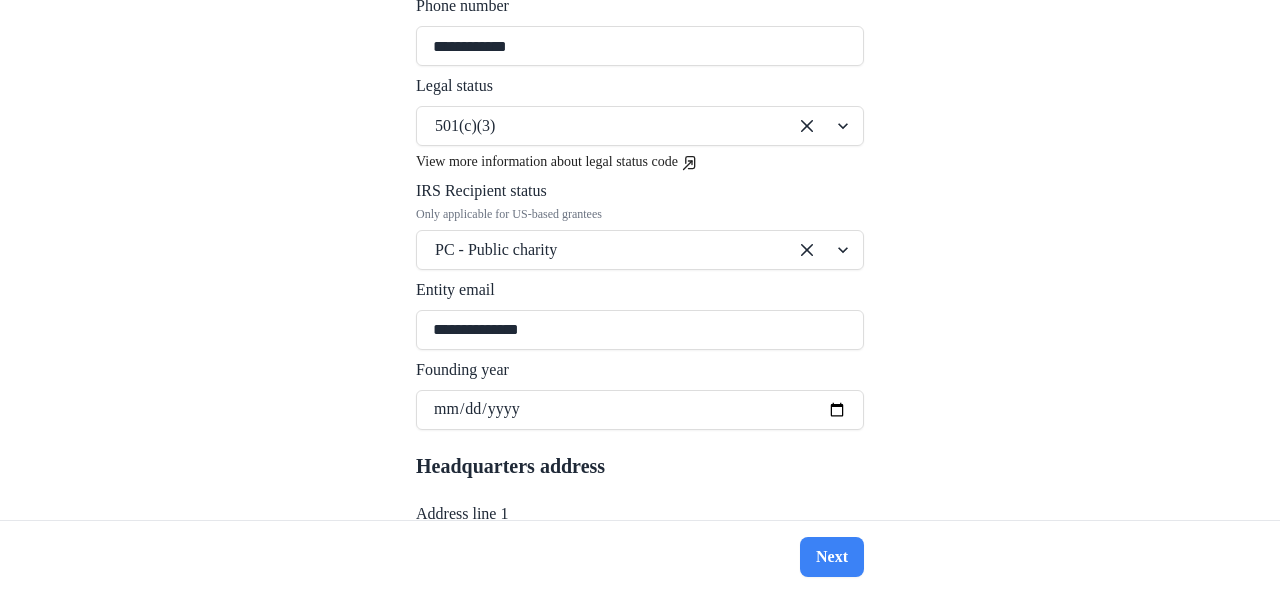 click on "**********" at bounding box center [640, 478] 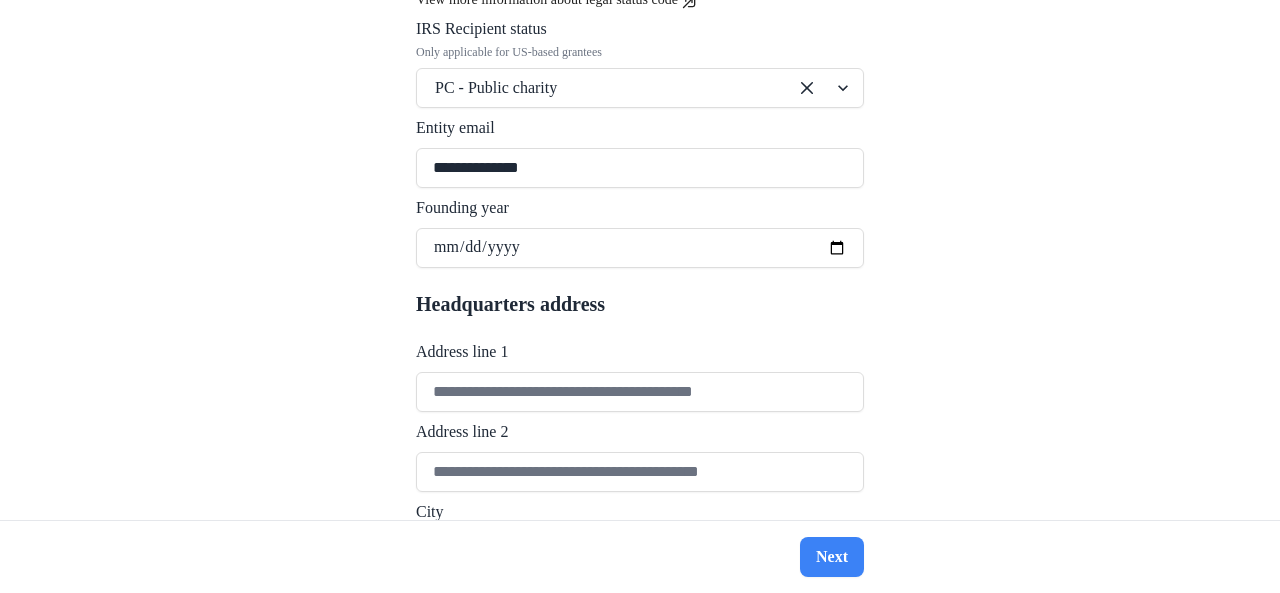 scroll, scrollTop: 1001, scrollLeft: 0, axis: vertical 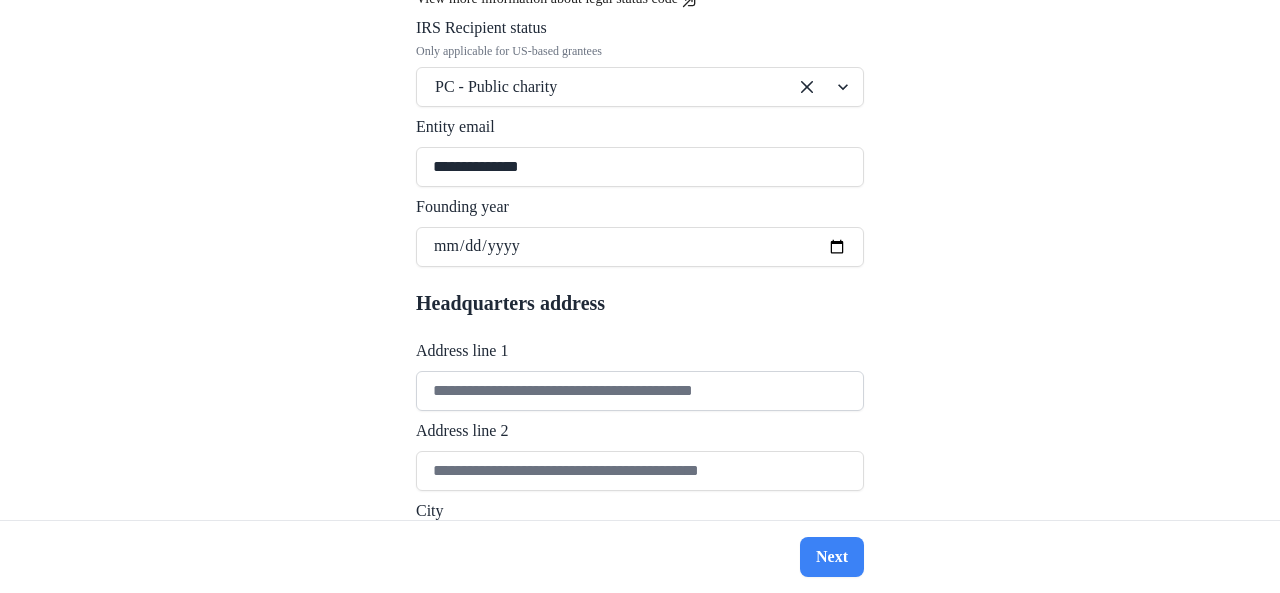 click on "Address line 1" at bounding box center [640, 391] 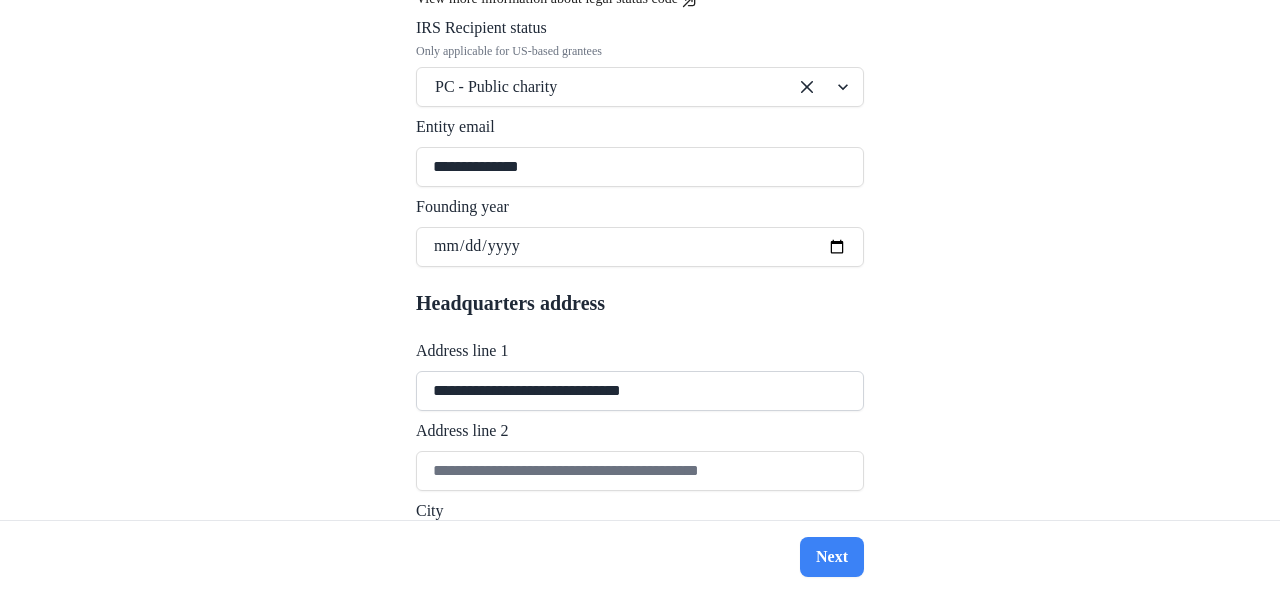 drag, startPoint x: 482, startPoint y: 346, endPoint x: 646, endPoint y: 346, distance: 164 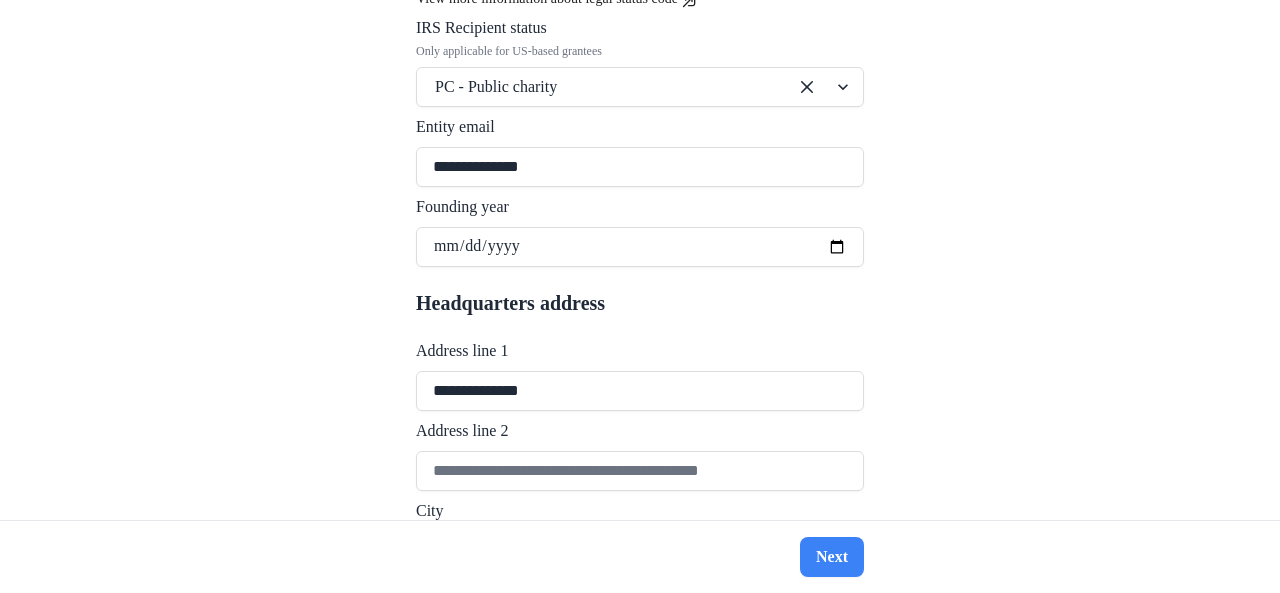 type on "**********" 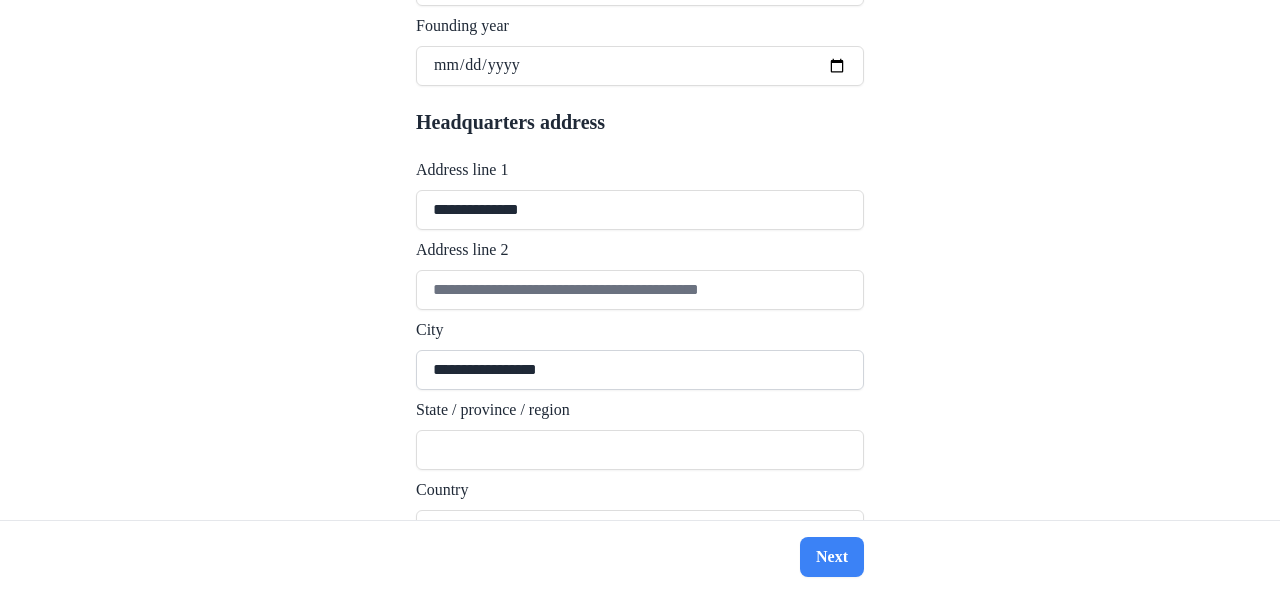 scroll, scrollTop: 1183, scrollLeft: 0, axis: vertical 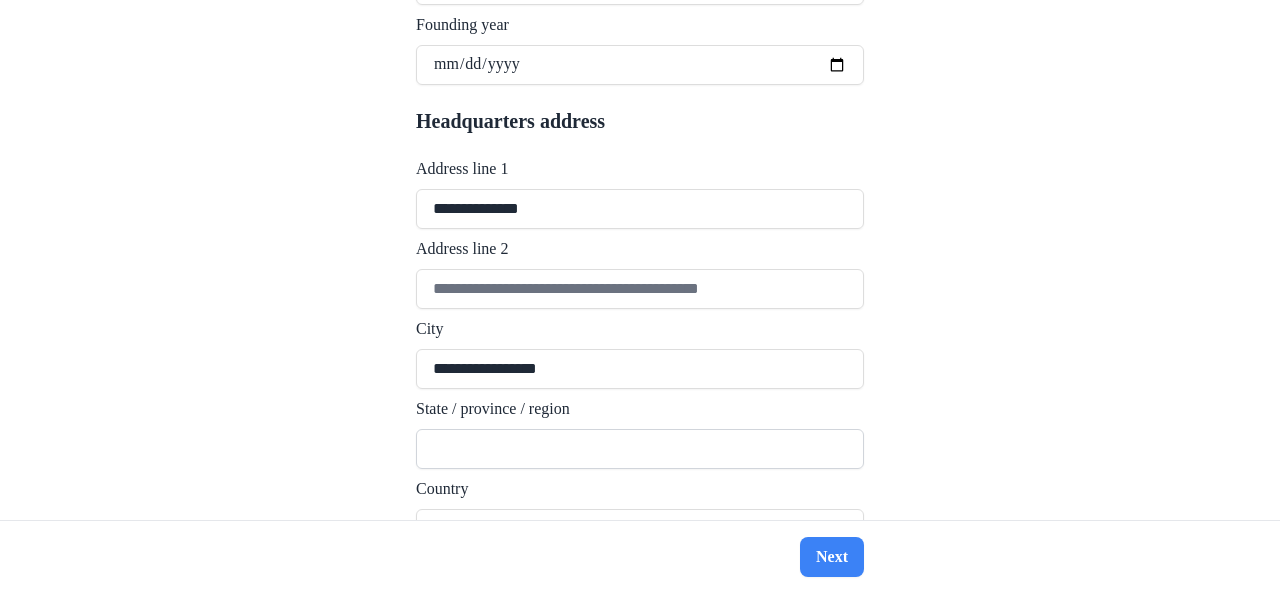 click on "State / province / region" at bounding box center (640, 449) 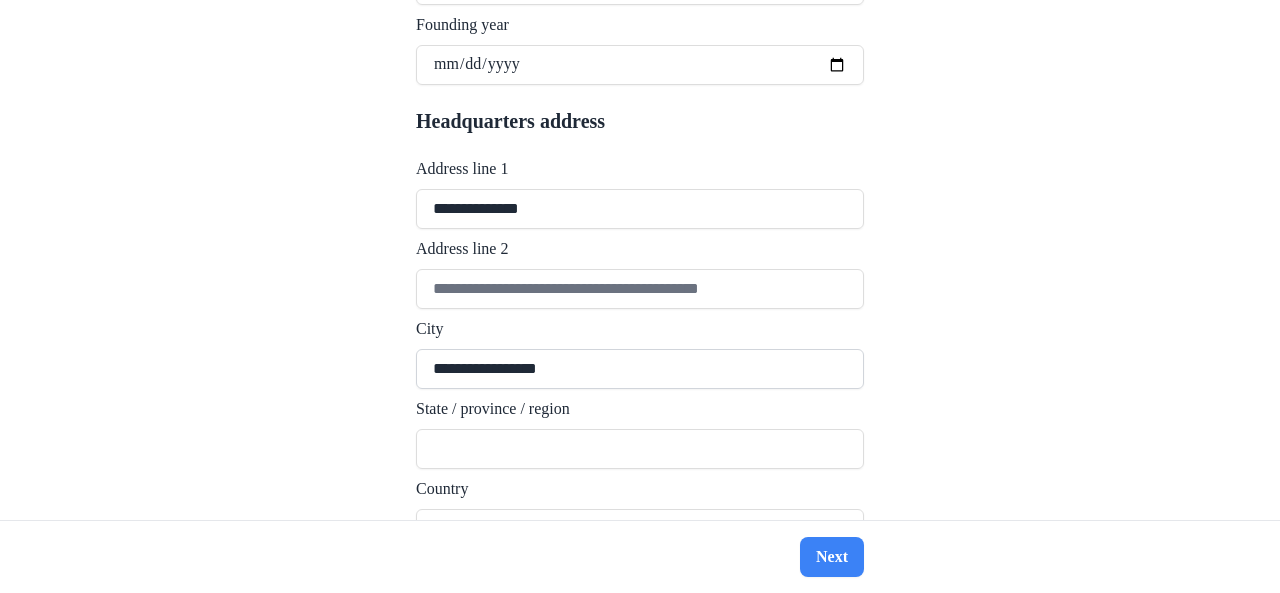drag, startPoint x: 483, startPoint y: 326, endPoint x: 530, endPoint y: 331, distance: 47.26521 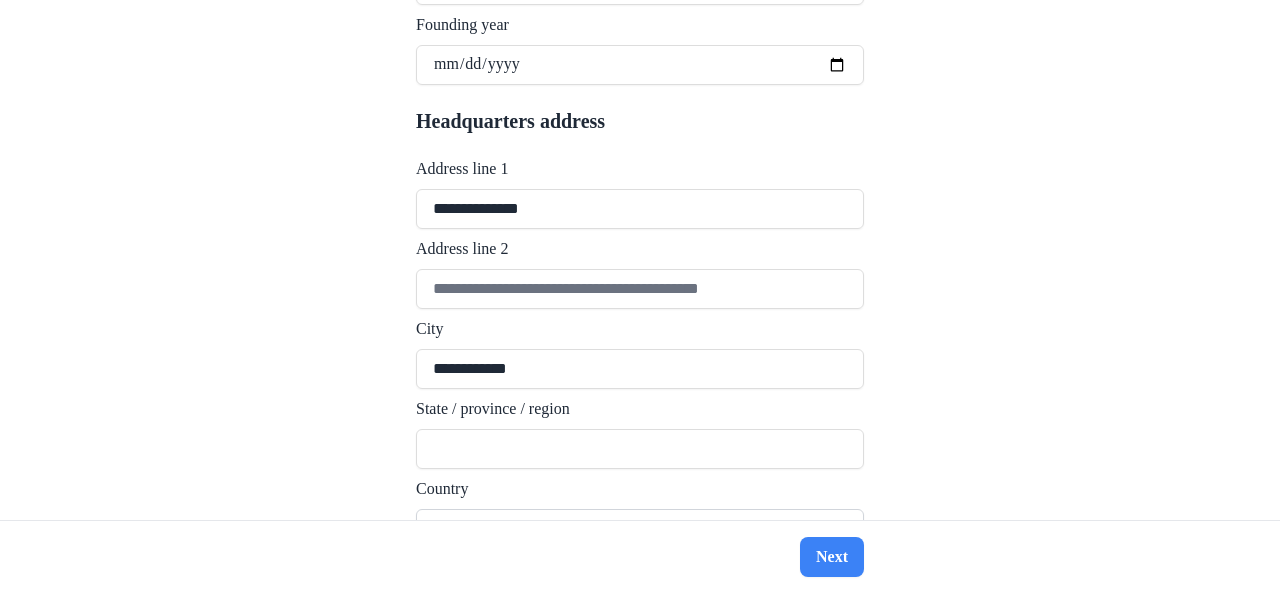 type on "**********" 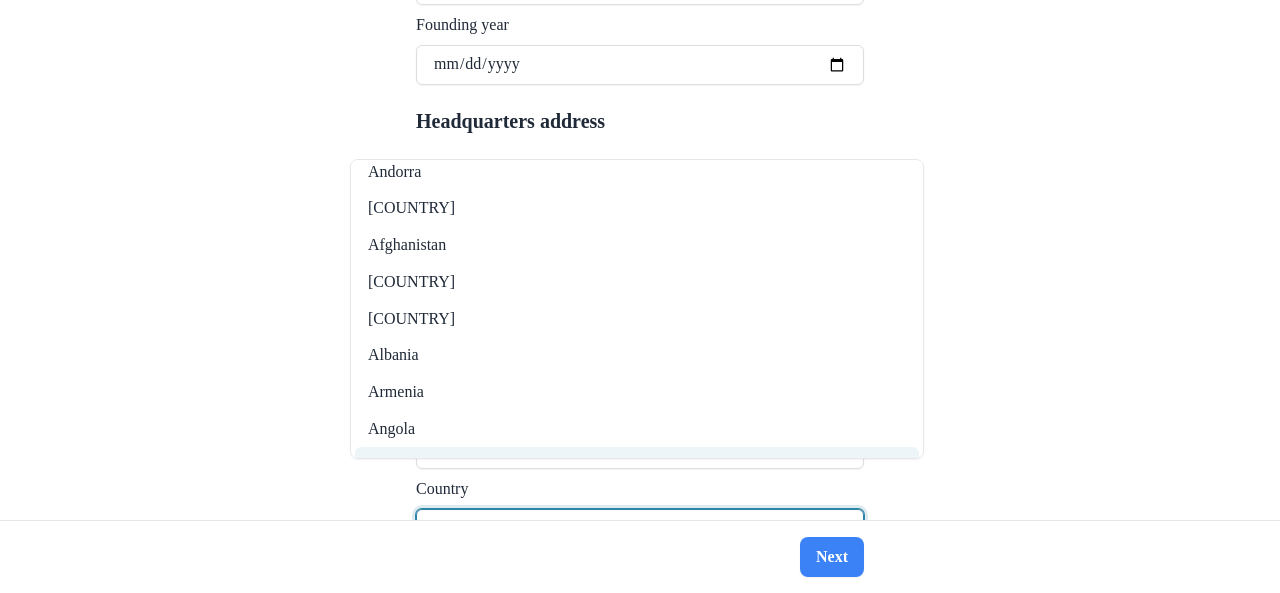 scroll, scrollTop: 0, scrollLeft: 0, axis: both 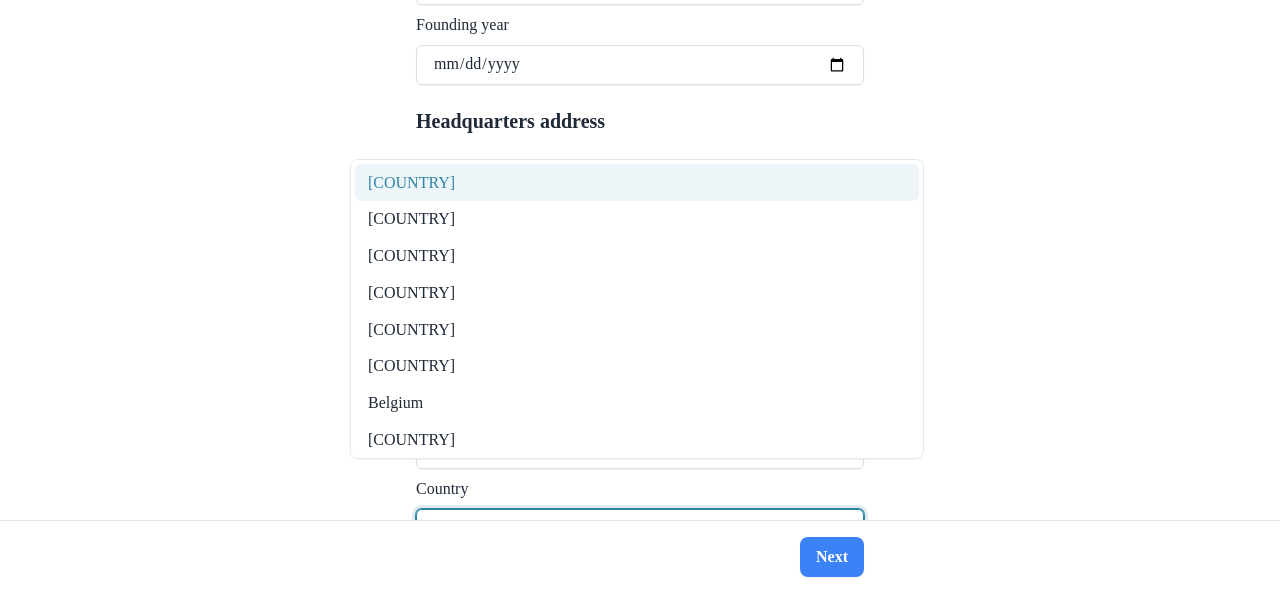 type on "**" 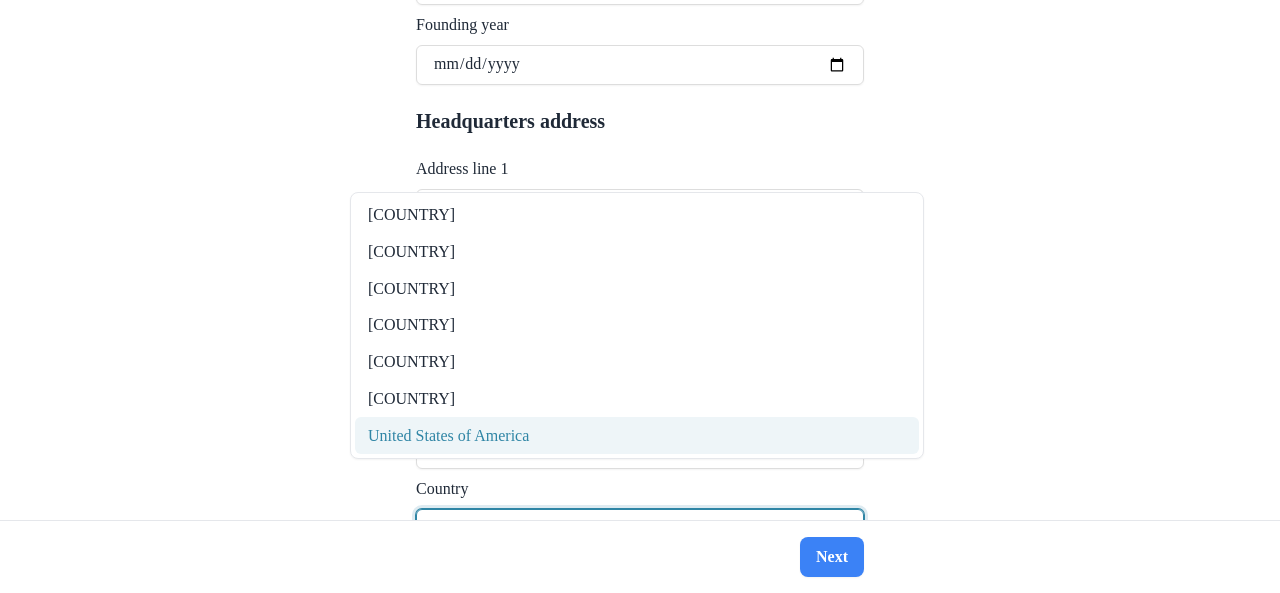 click on "United States of America" at bounding box center [637, 435] 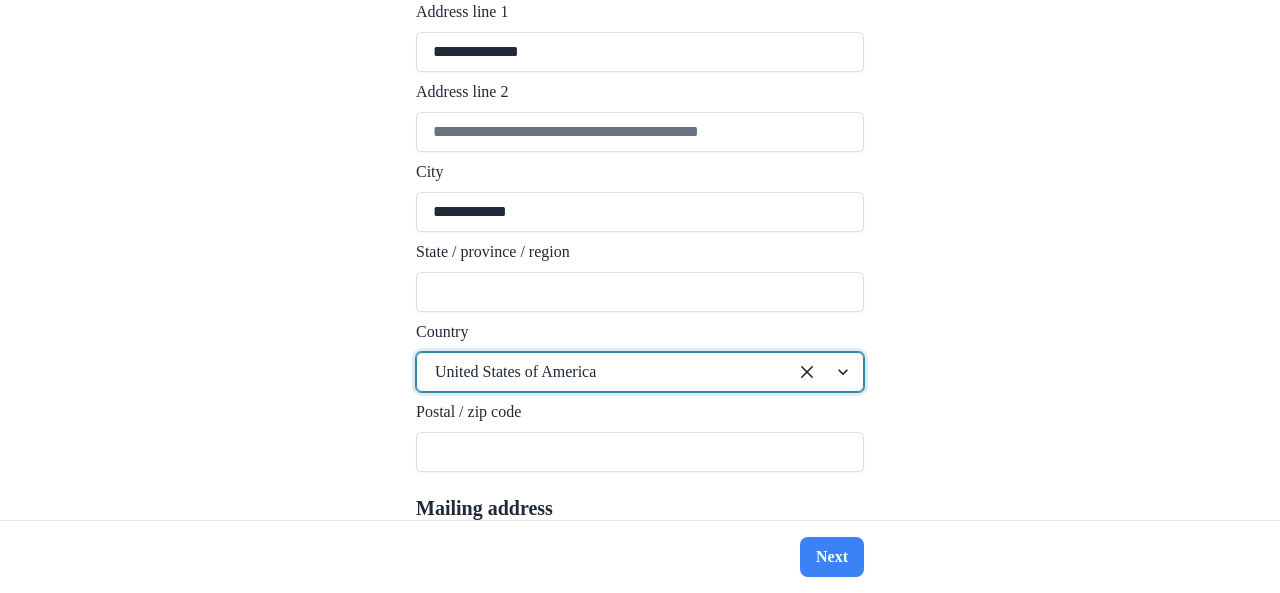scroll, scrollTop: 1341, scrollLeft: 0, axis: vertical 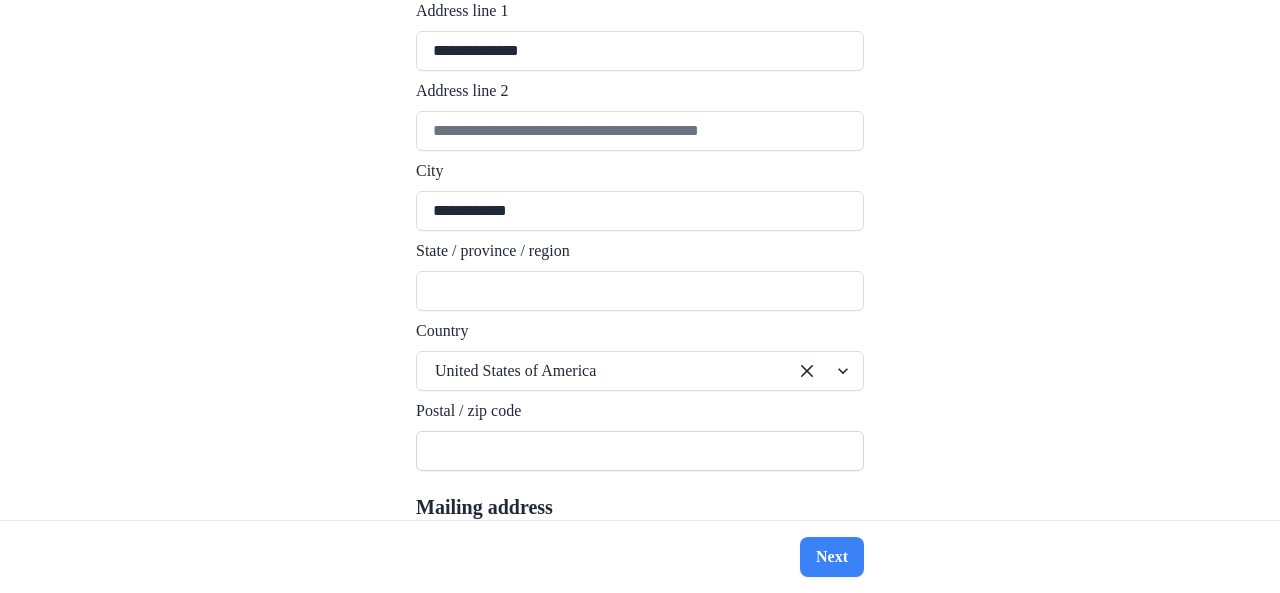 click on "Postal / zip code" at bounding box center [640, 451] 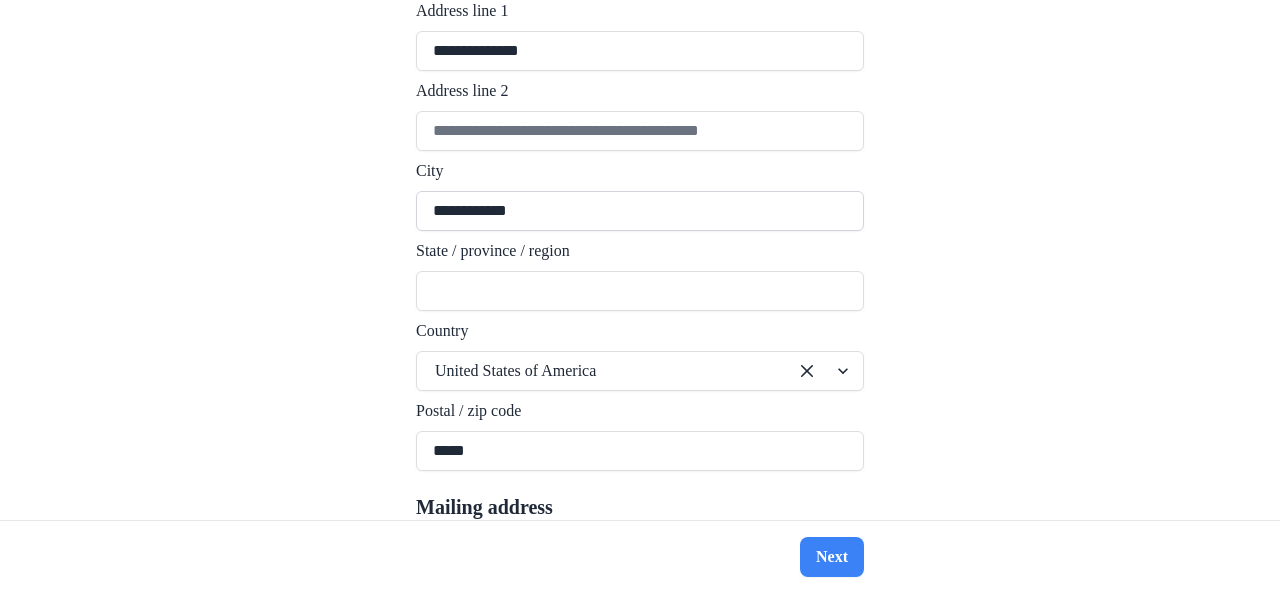 type on "*****" 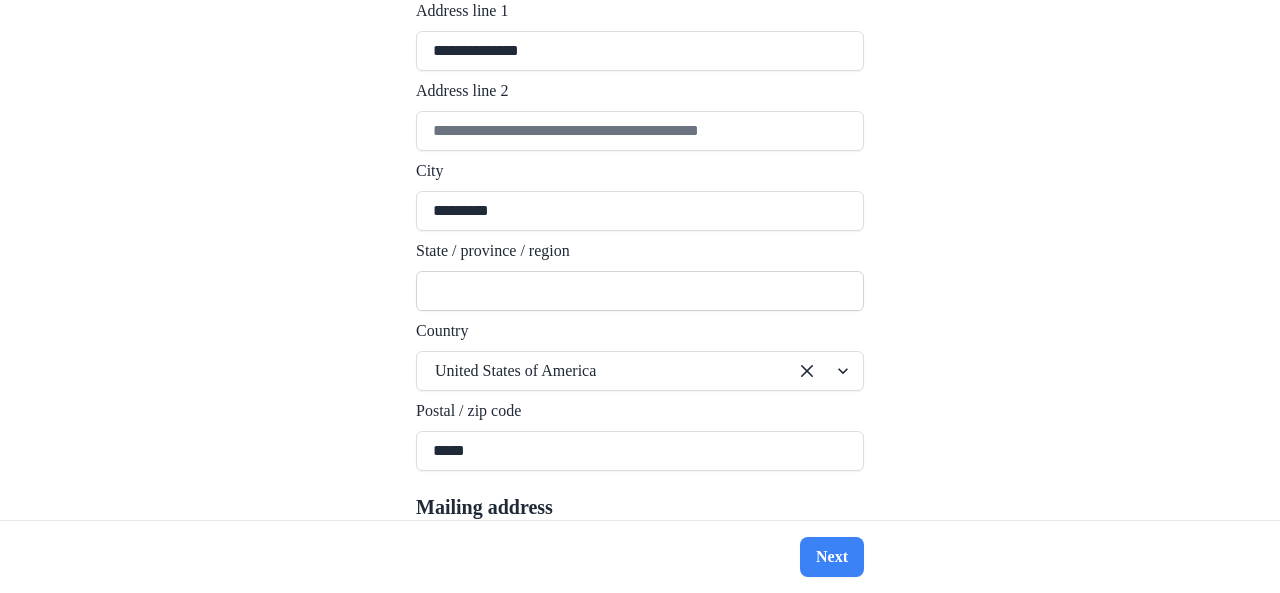 type on "********" 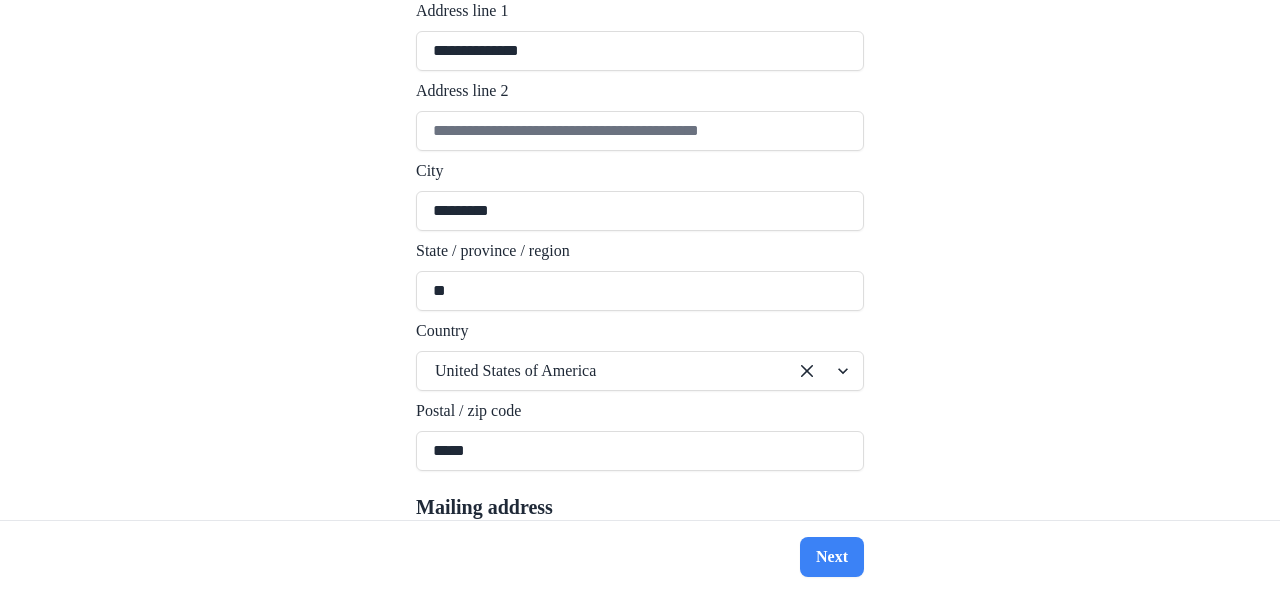 type on "**" 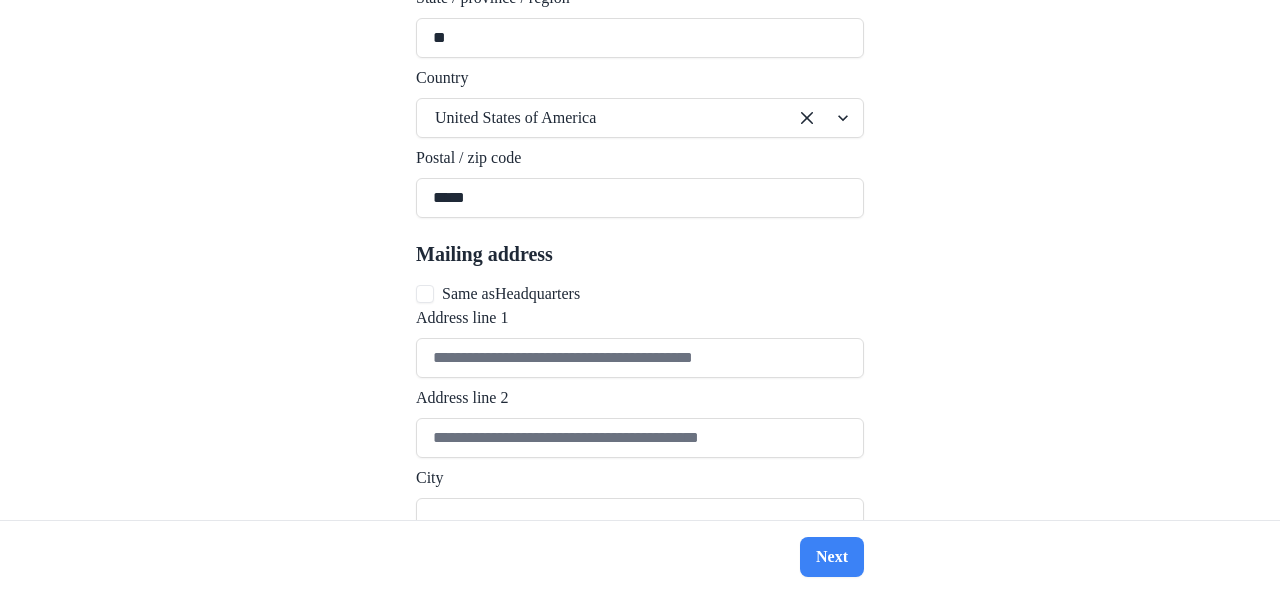 scroll, scrollTop: 1605, scrollLeft: 0, axis: vertical 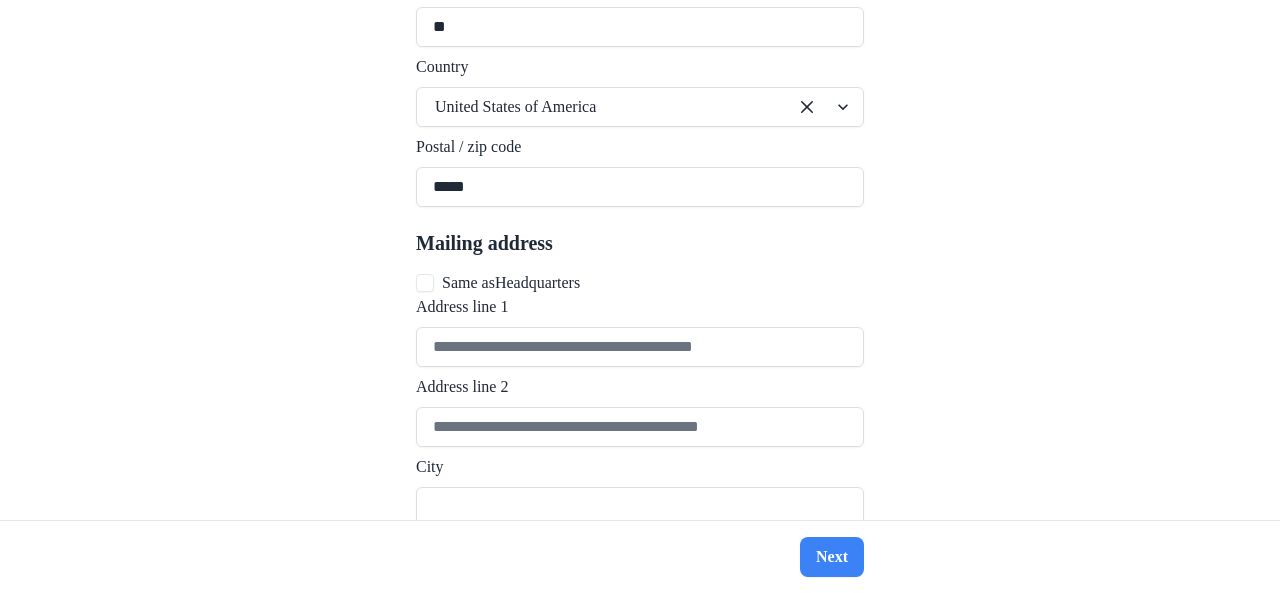 click at bounding box center (425, 283) 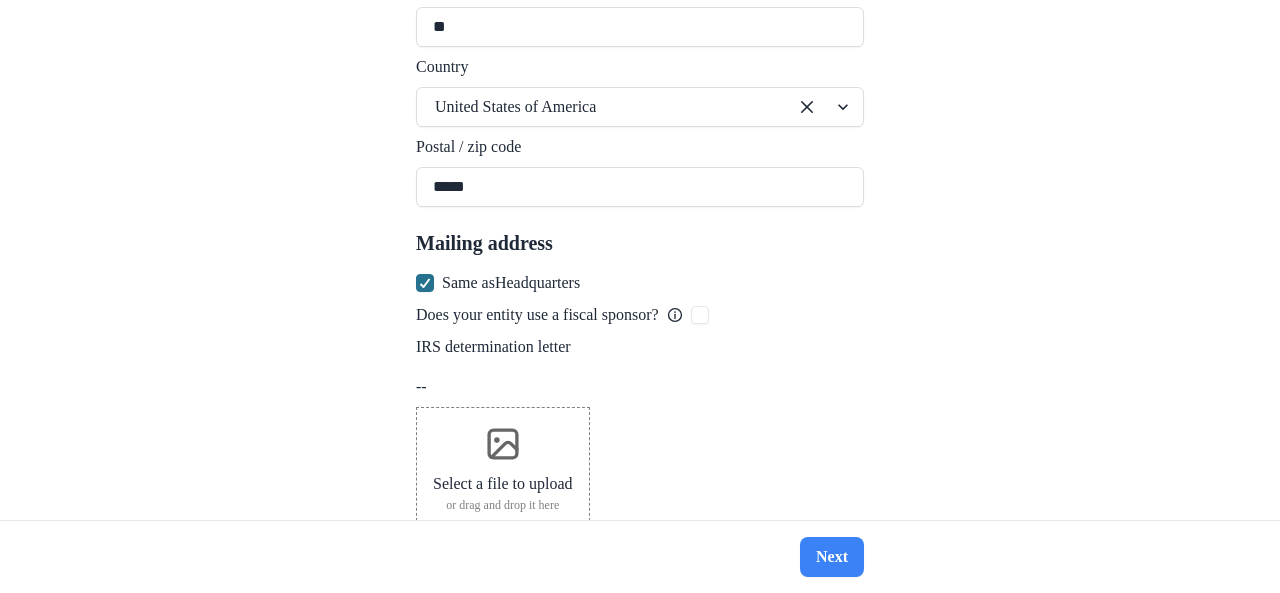 scroll, scrollTop: 1597, scrollLeft: 0, axis: vertical 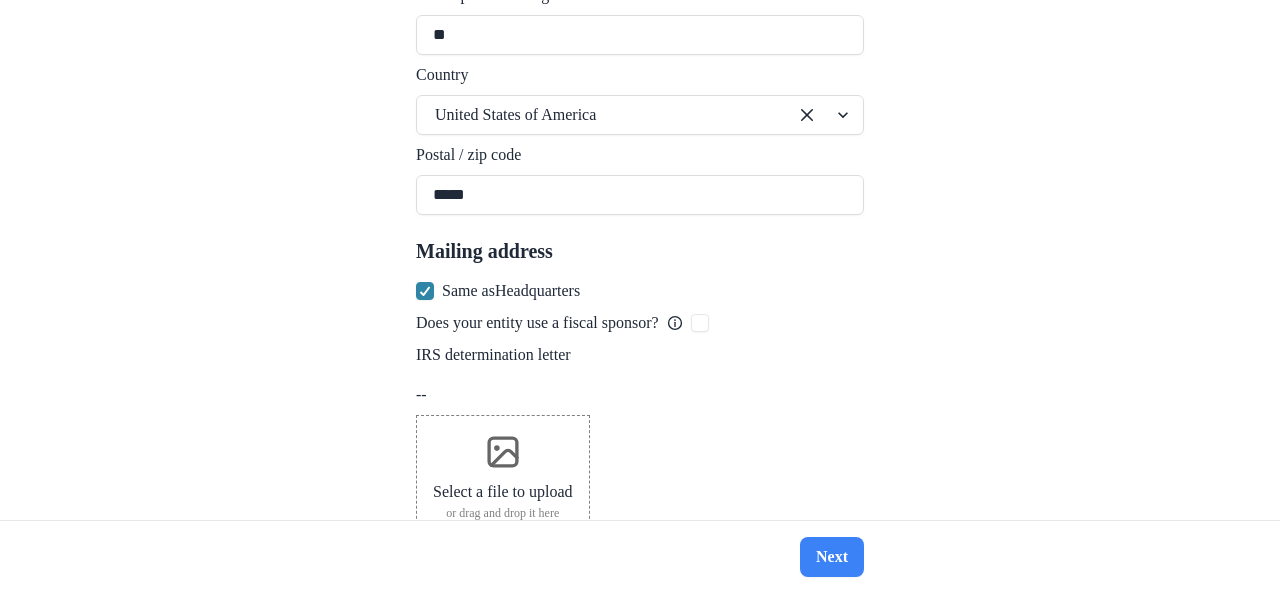 click on "Select a file to upload" at bounding box center [503, 492] 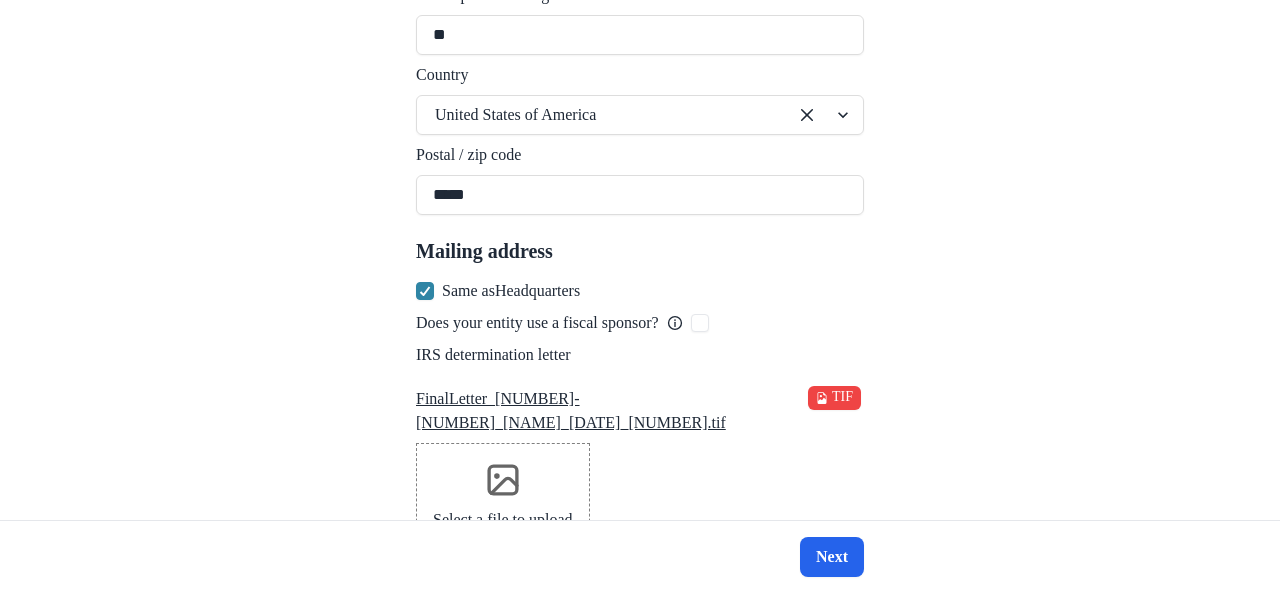 click on "Next" at bounding box center [832, 557] 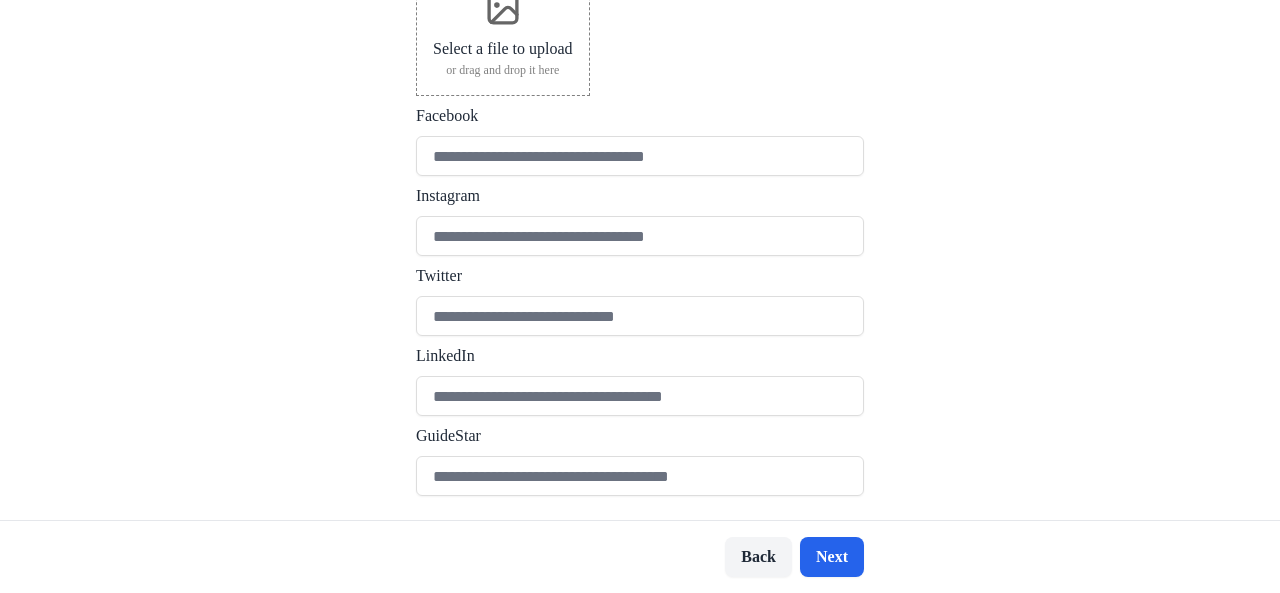 scroll, scrollTop: 0, scrollLeft: 0, axis: both 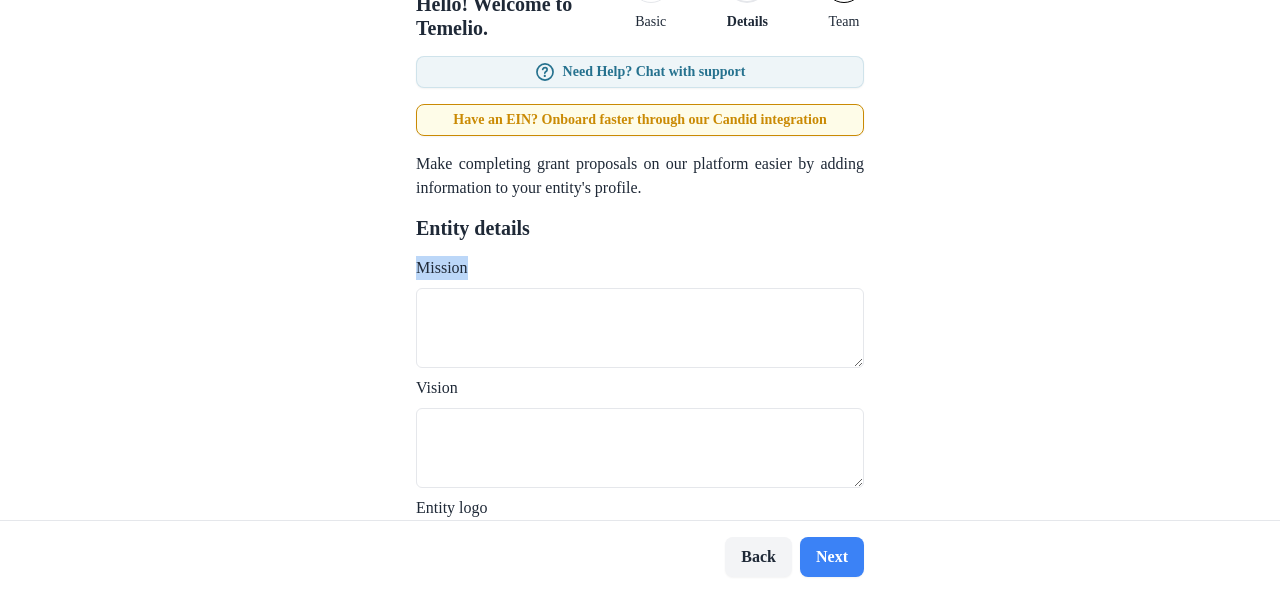 drag, startPoint x: 349, startPoint y: 253, endPoint x: 408, endPoint y: 256, distance: 59.07622 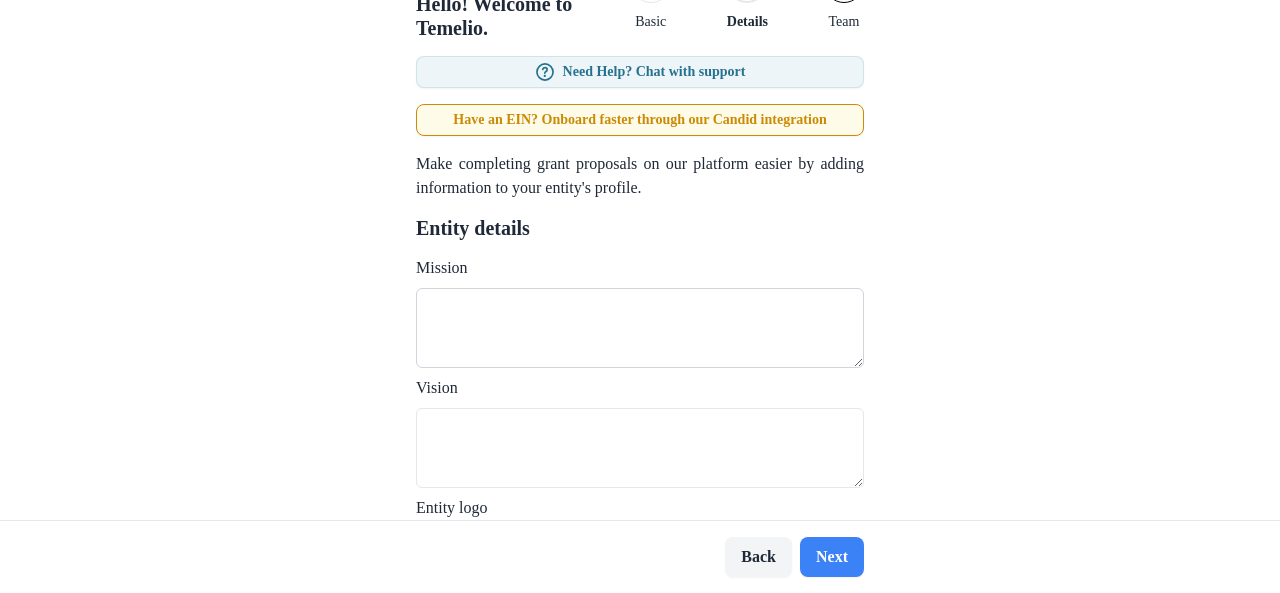 click on "Mission" at bounding box center (640, 328) 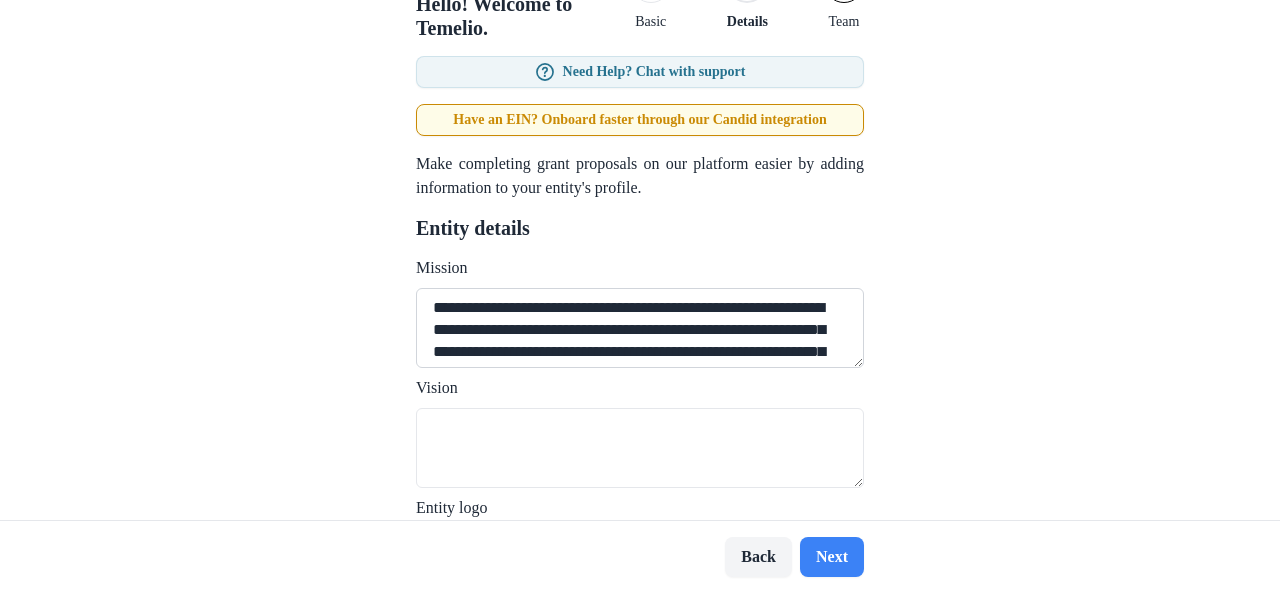 scroll, scrollTop: 38, scrollLeft: 0, axis: vertical 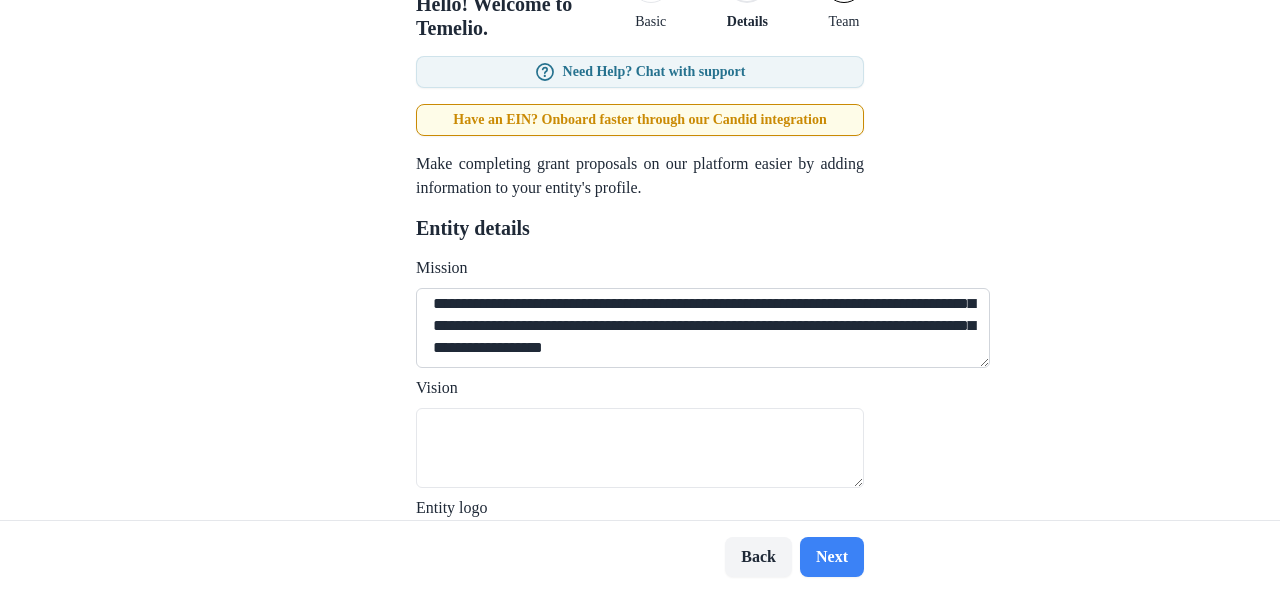 click on "**********" at bounding box center (703, 328) 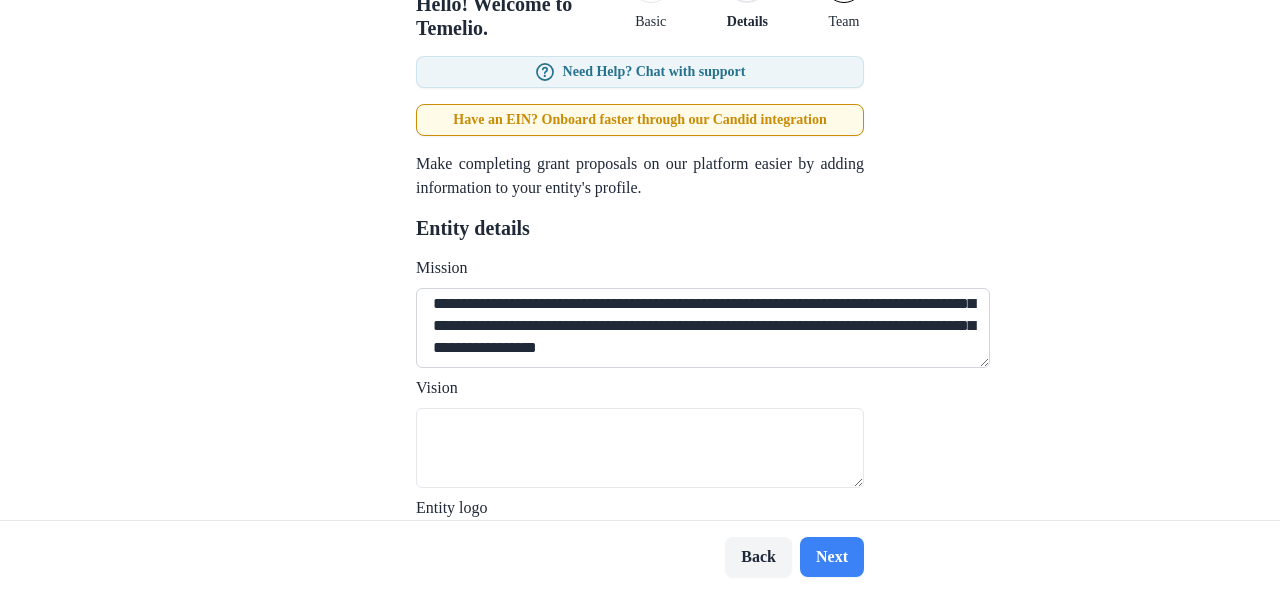 scroll, scrollTop: 0, scrollLeft: 0, axis: both 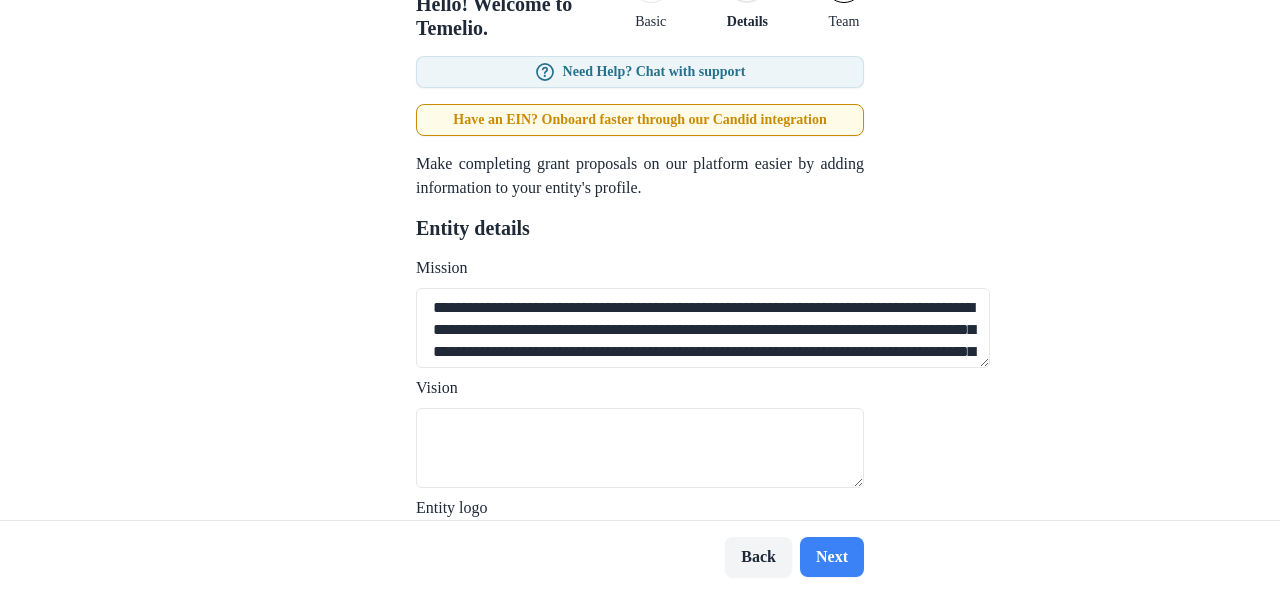 type on "**********" 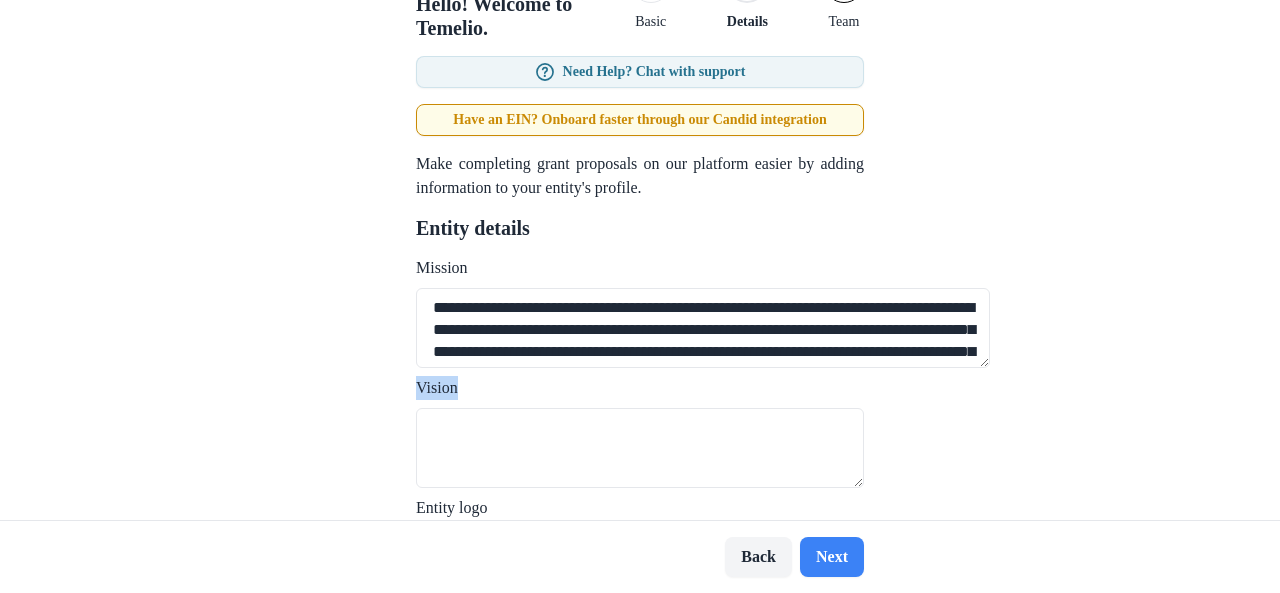 drag, startPoint x: 354, startPoint y: 367, endPoint x: 398, endPoint y: 367, distance: 44 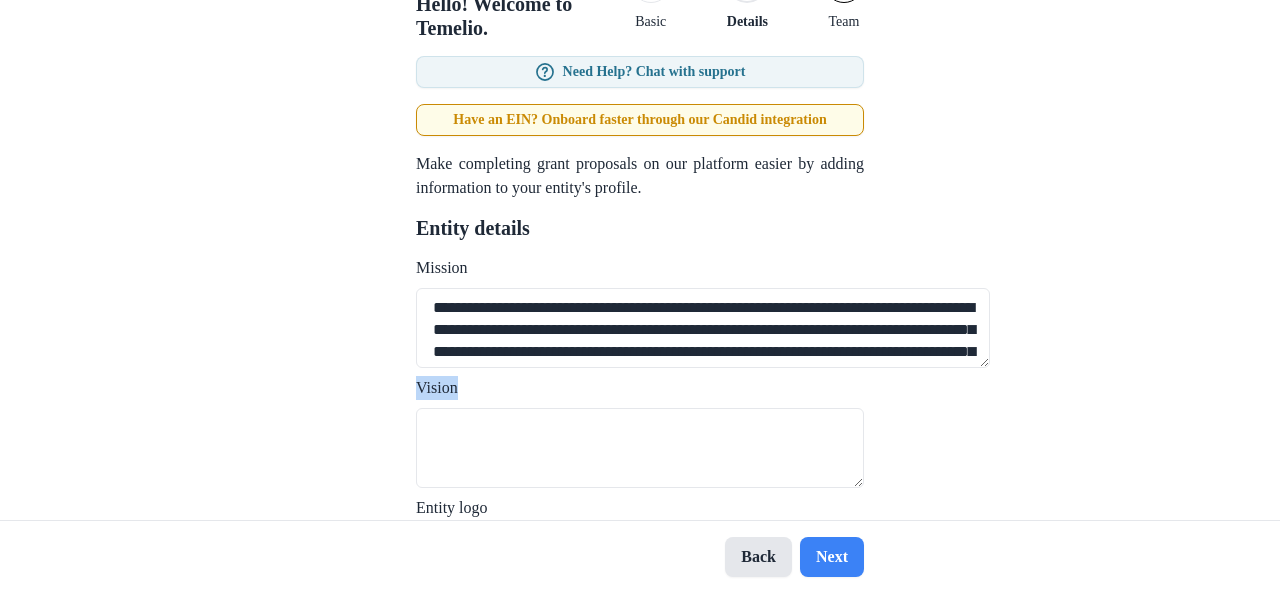 click on "Back" at bounding box center [758, 557] 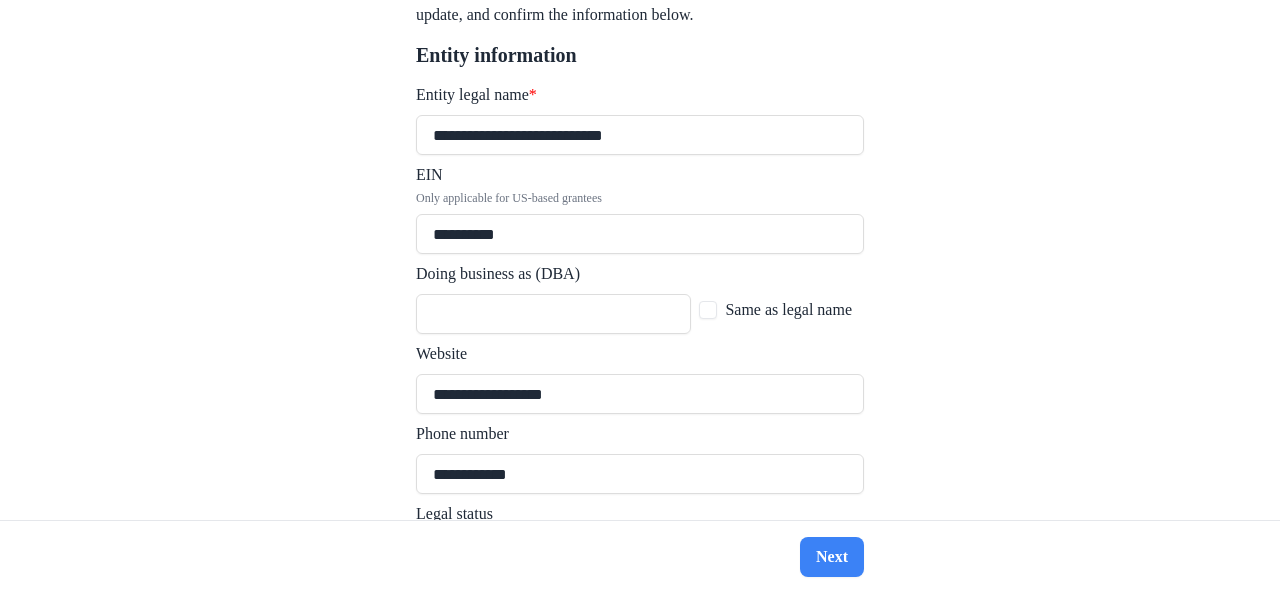 scroll, scrollTop: 408, scrollLeft: 0, axis: vertical 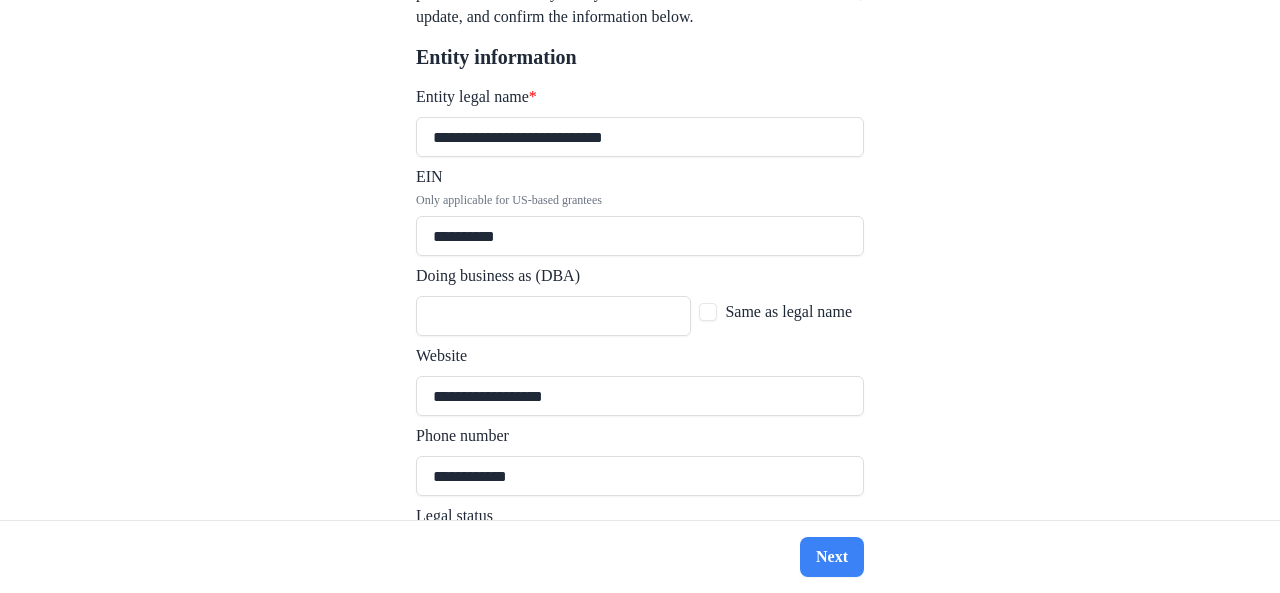 type 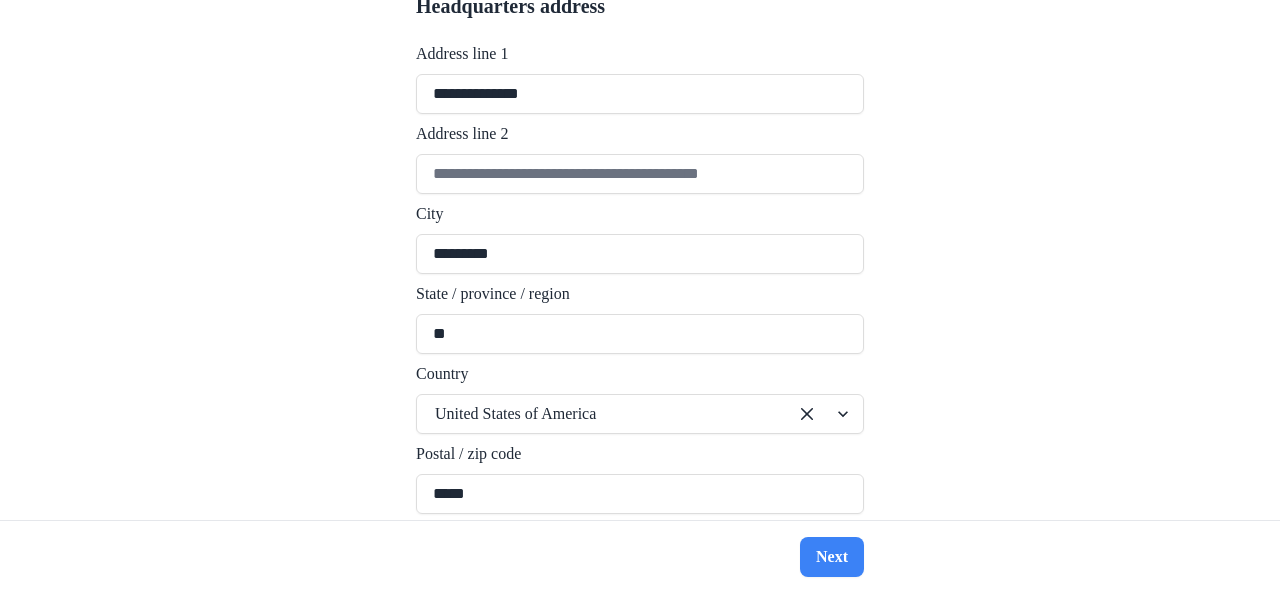 scroll, scrollTop: 1297, scrollLeft: 0, axis: vertical 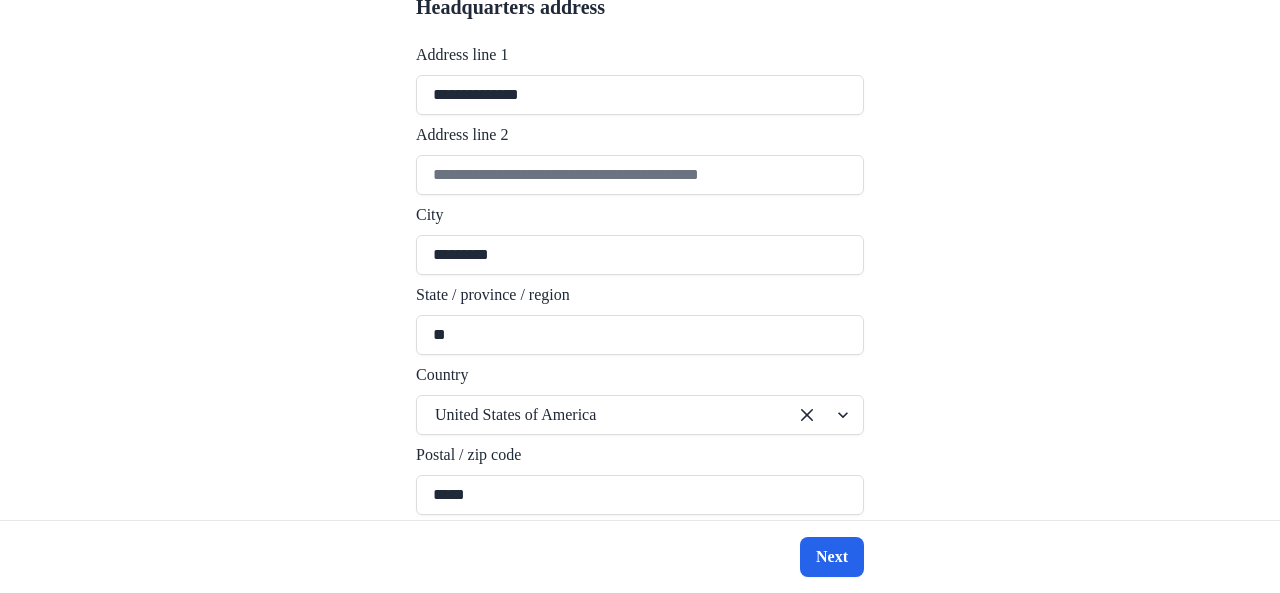 click on "Next" at bounding box center (832, 557) 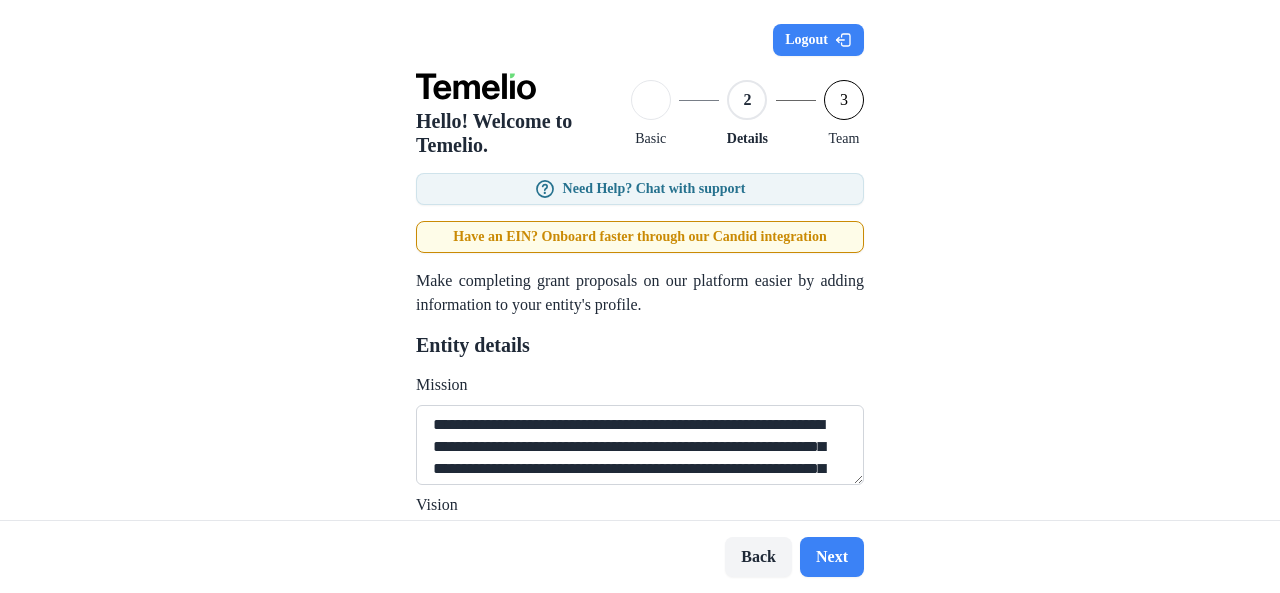 scroll, scrollTop: 0, scrollLeft: 0, axis: both 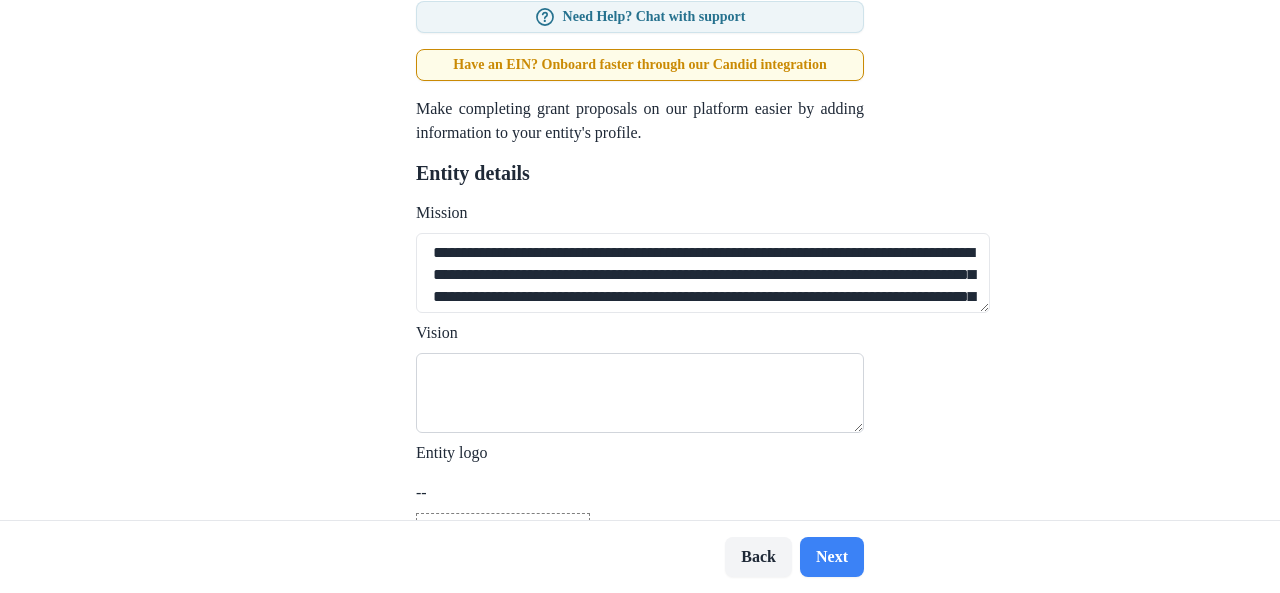 click on "Vision" at bounding box center (640, 393) 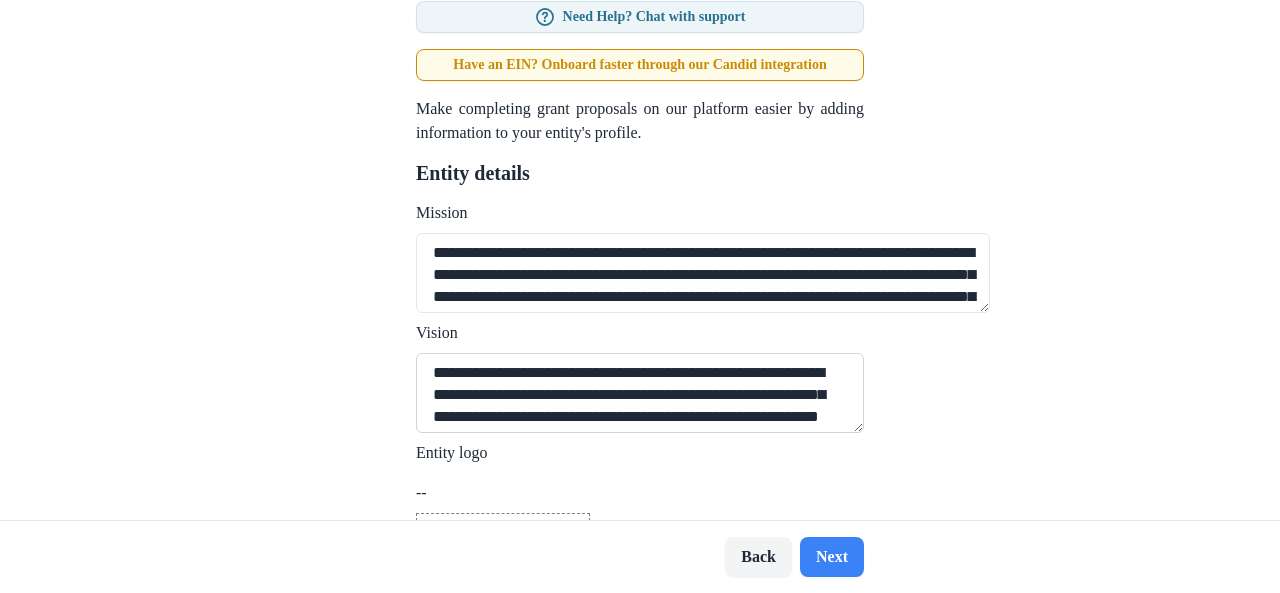 scroll, scrollTop: 3, scrollLeft: 0, axis: vertical 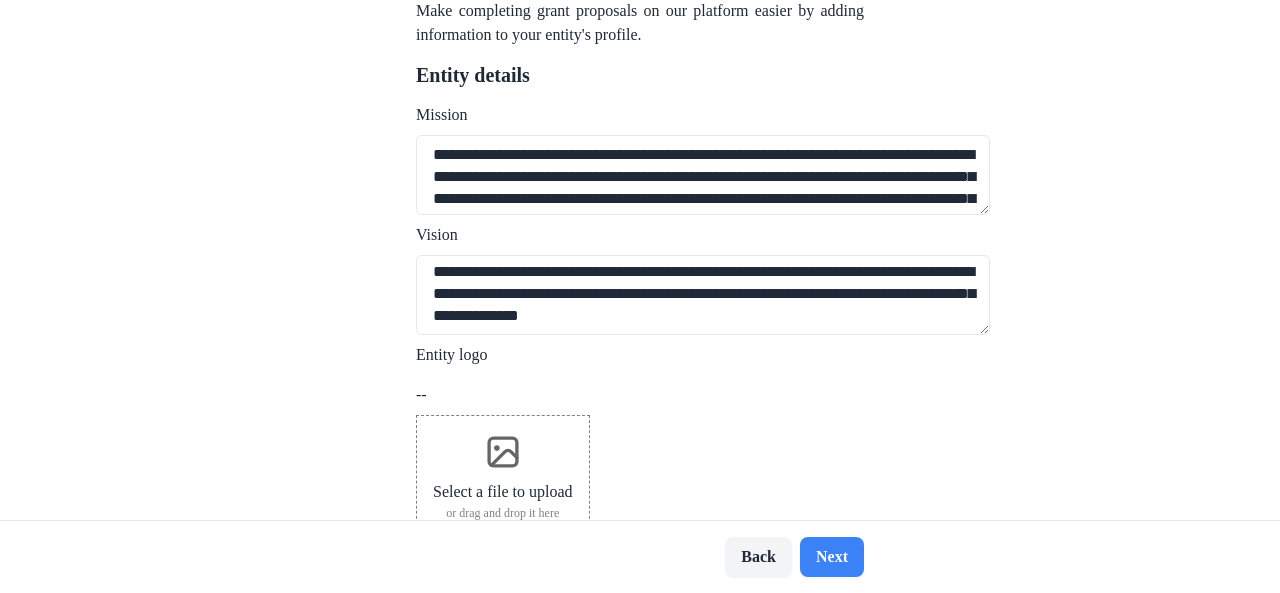 type on "**********" 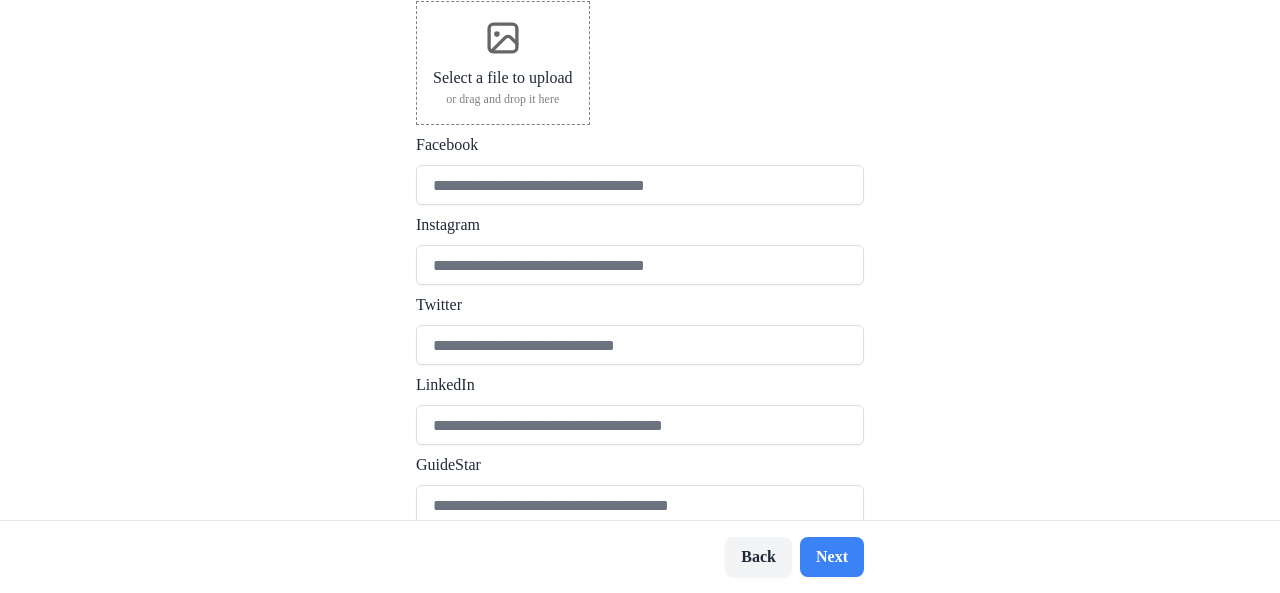 scroll, scrollTop: 700, scrollLeft: 0, axis: vertical 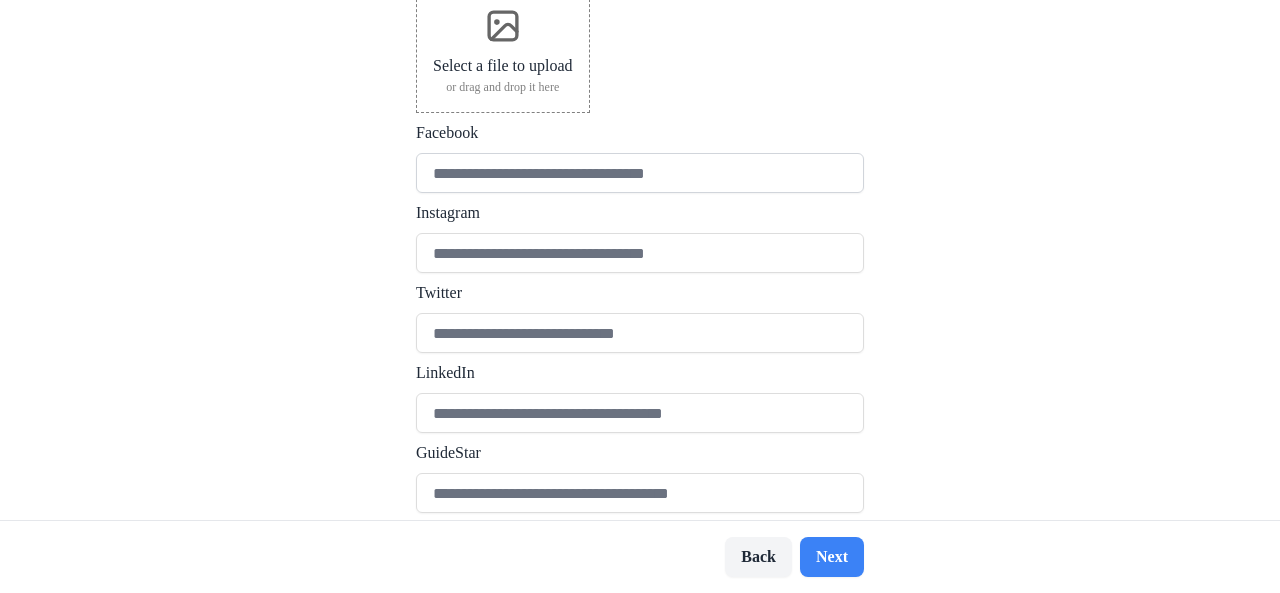 click on "Facebook" at bounding box center (640, 173) 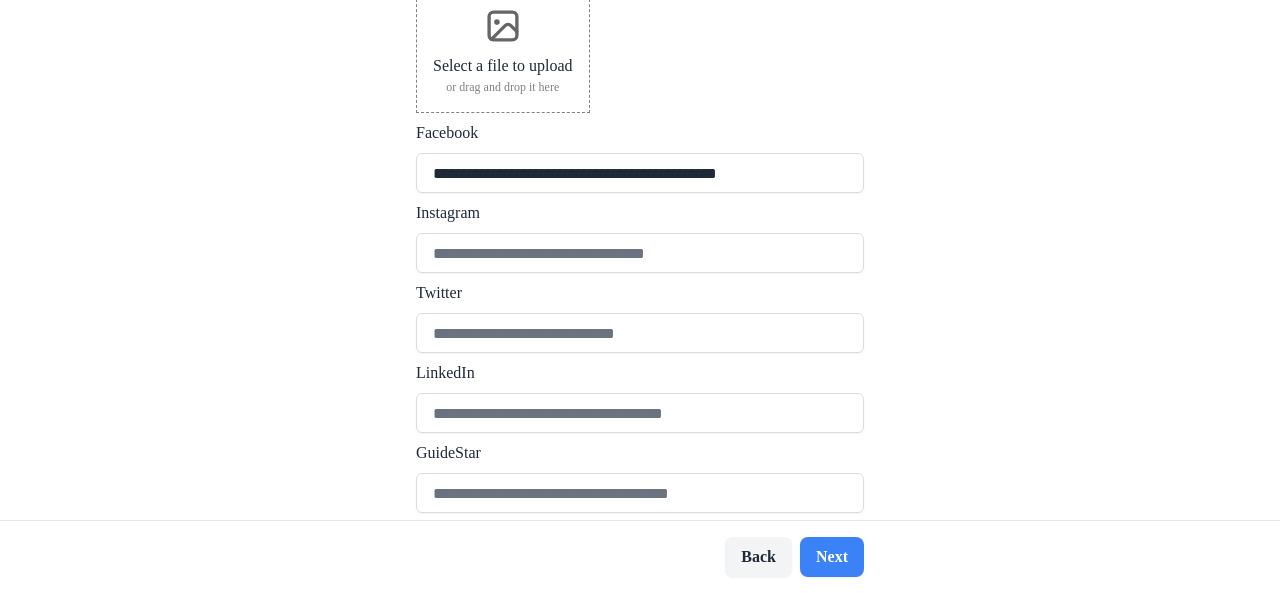 type on "**********" 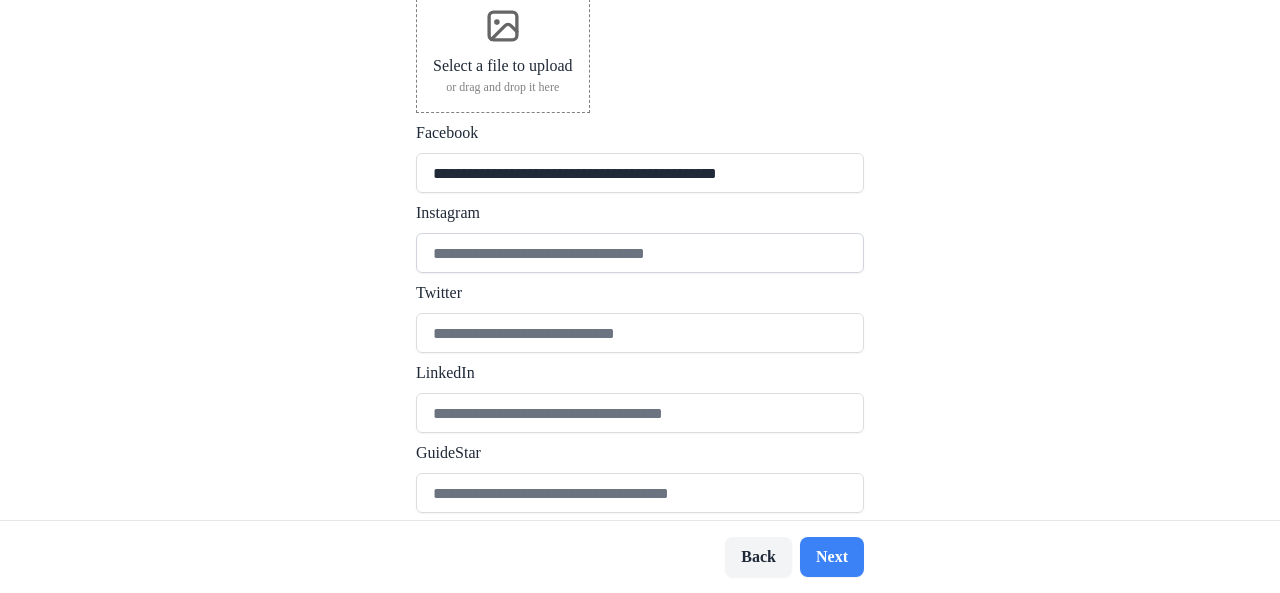click on "Instagram" at bounding box center (640, 253) 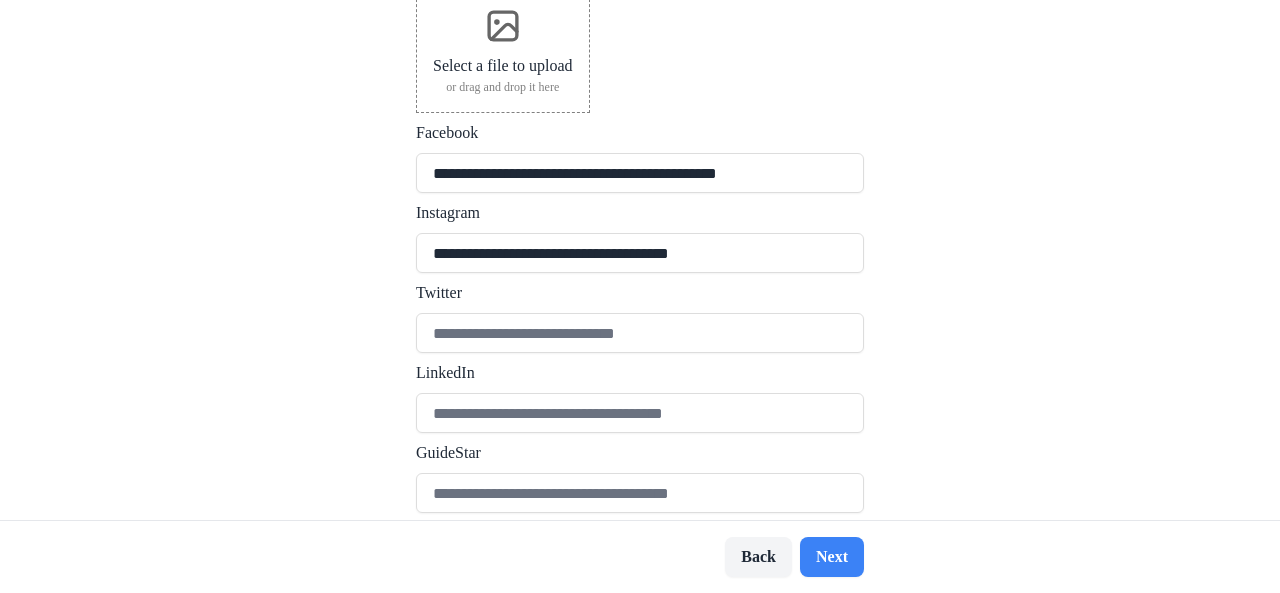 type on "**********" 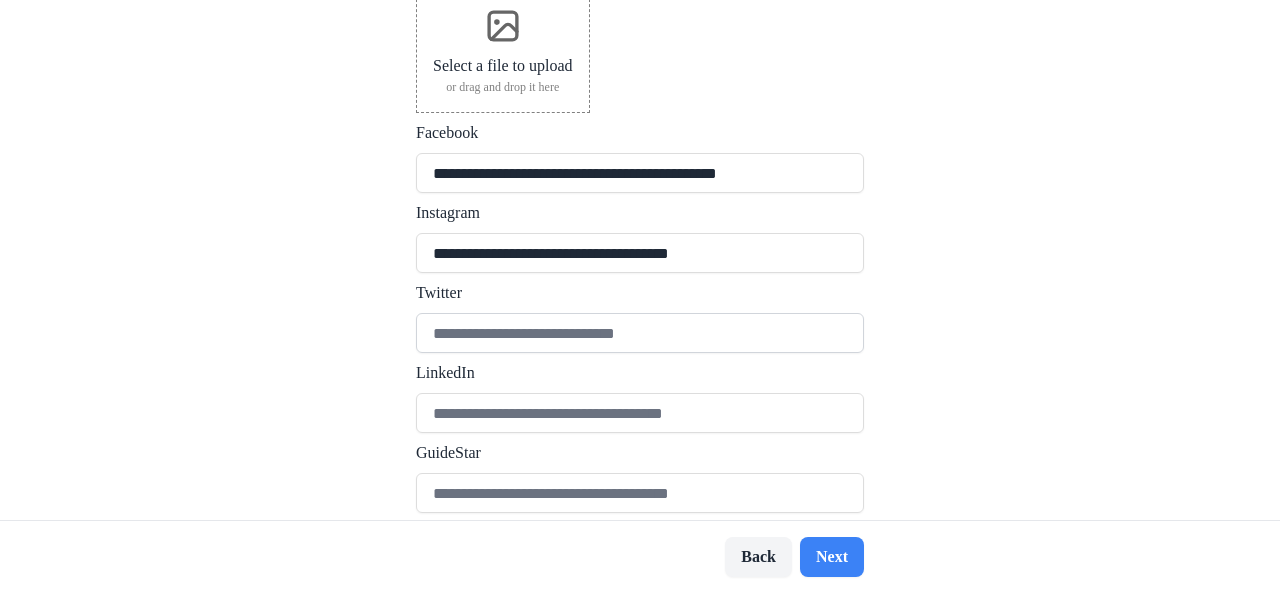 click on "Twitter" at bounding box center [640, 333] 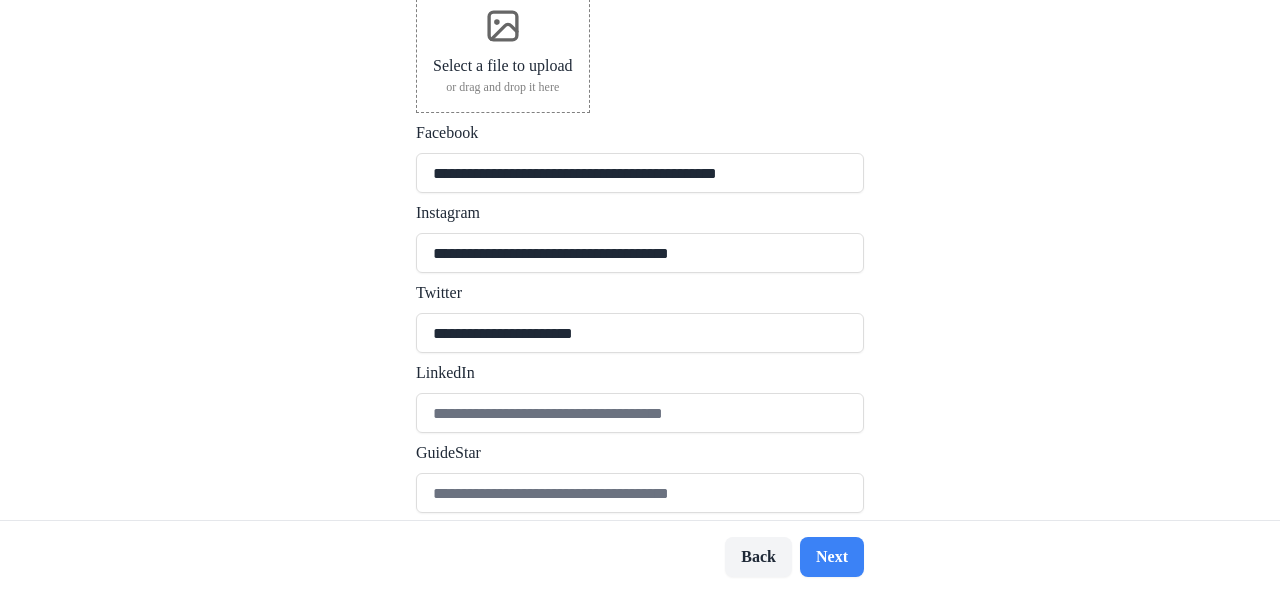 type on "**********" 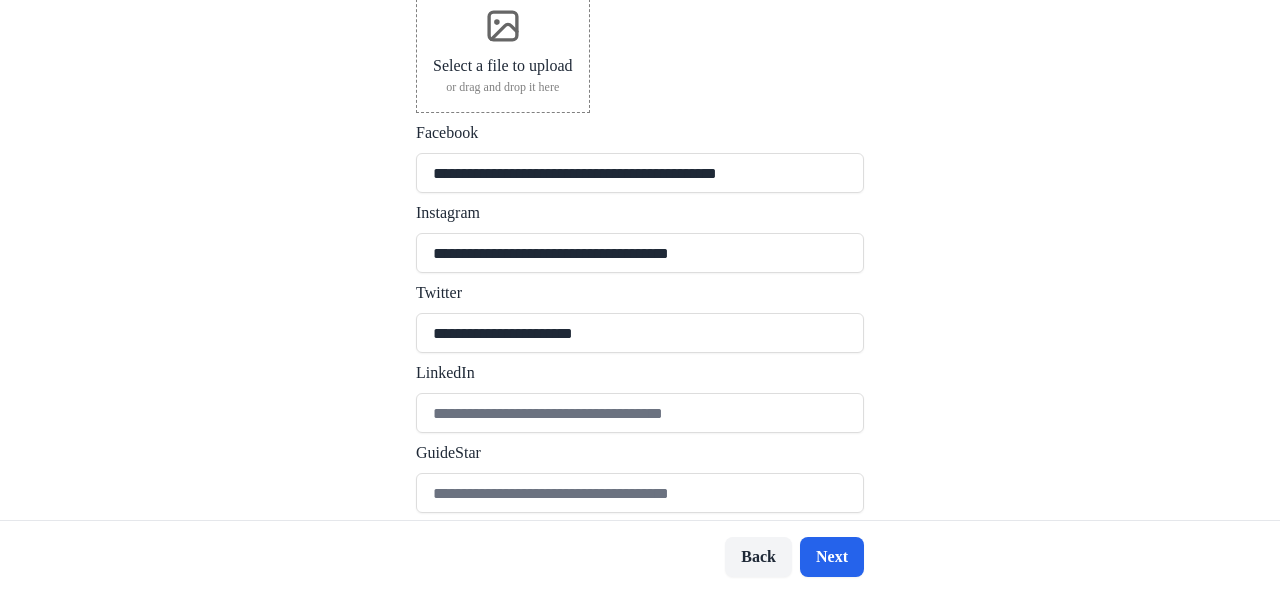 click on "Next" at bounding box center (832, 557) 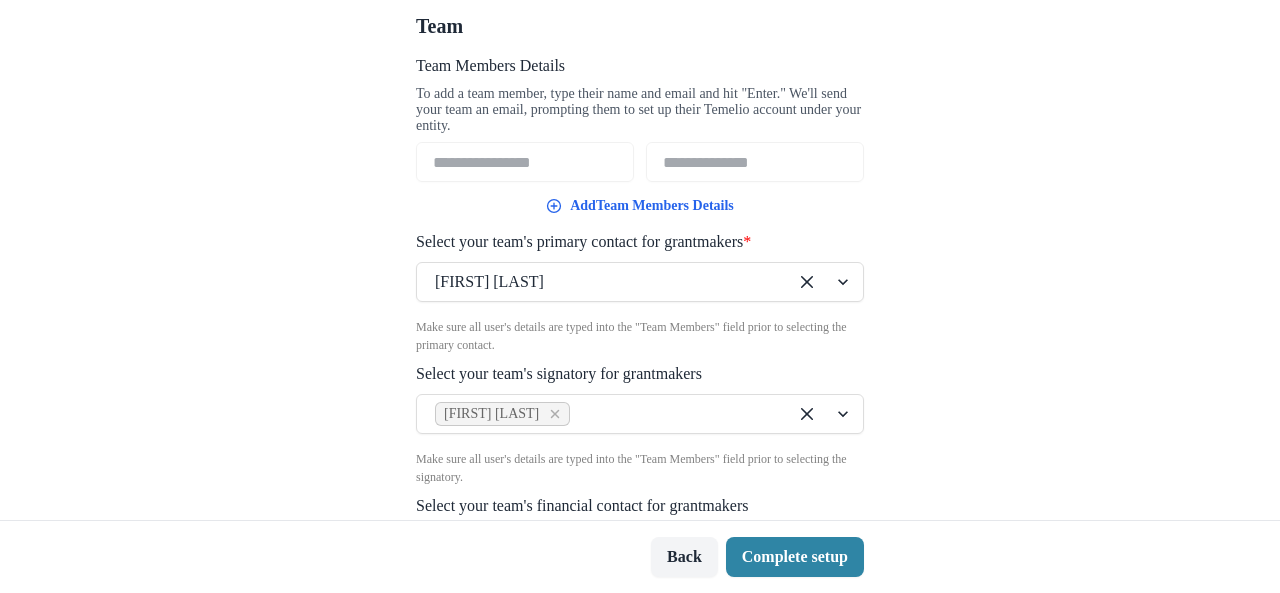 scroll, scrollTop: 364, scrollLeft: 0, axis: vertical 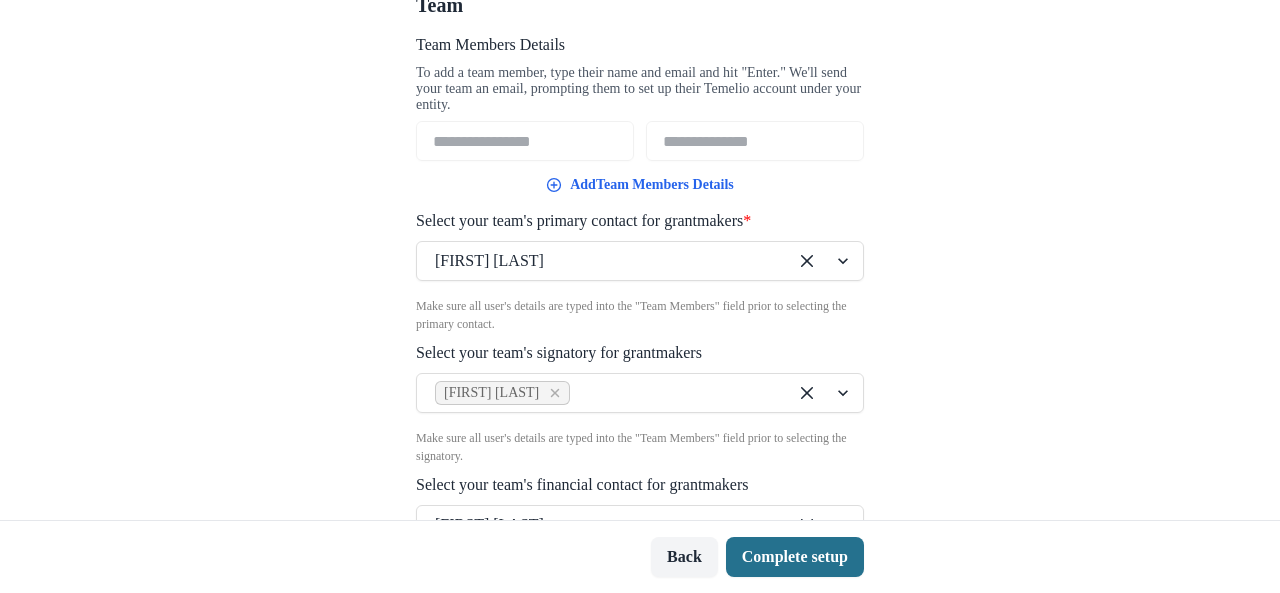 click on "Complete setup" at bounding box center (795, 557) 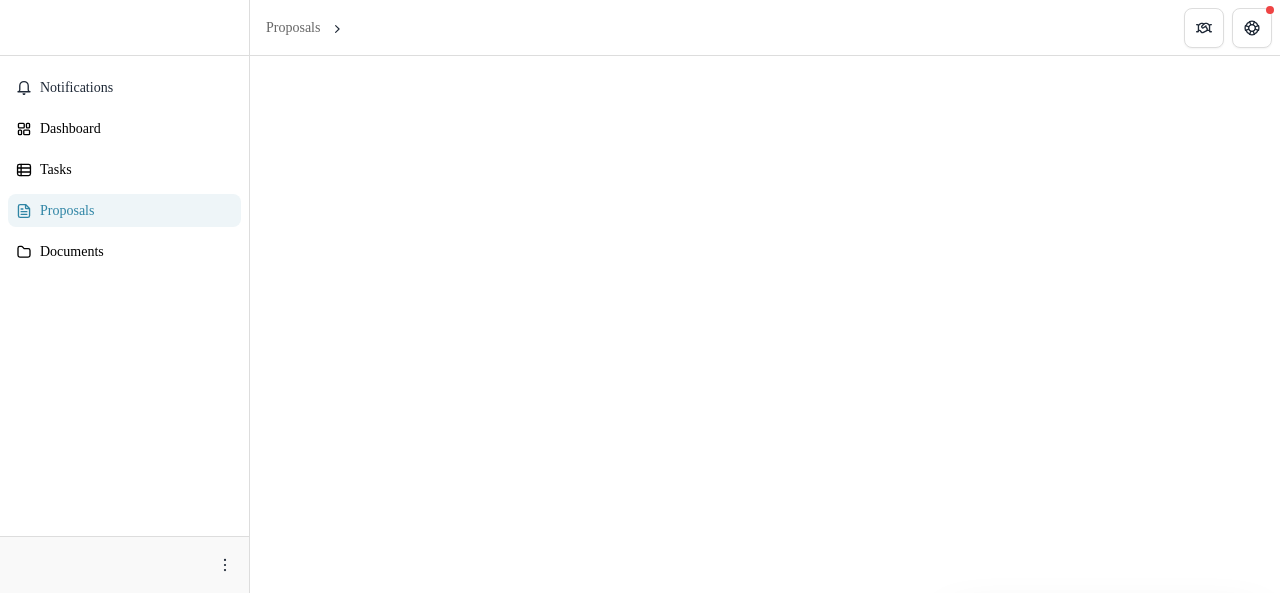 scroll, scrollTop: 0, scrollLeft: 0, axis: both 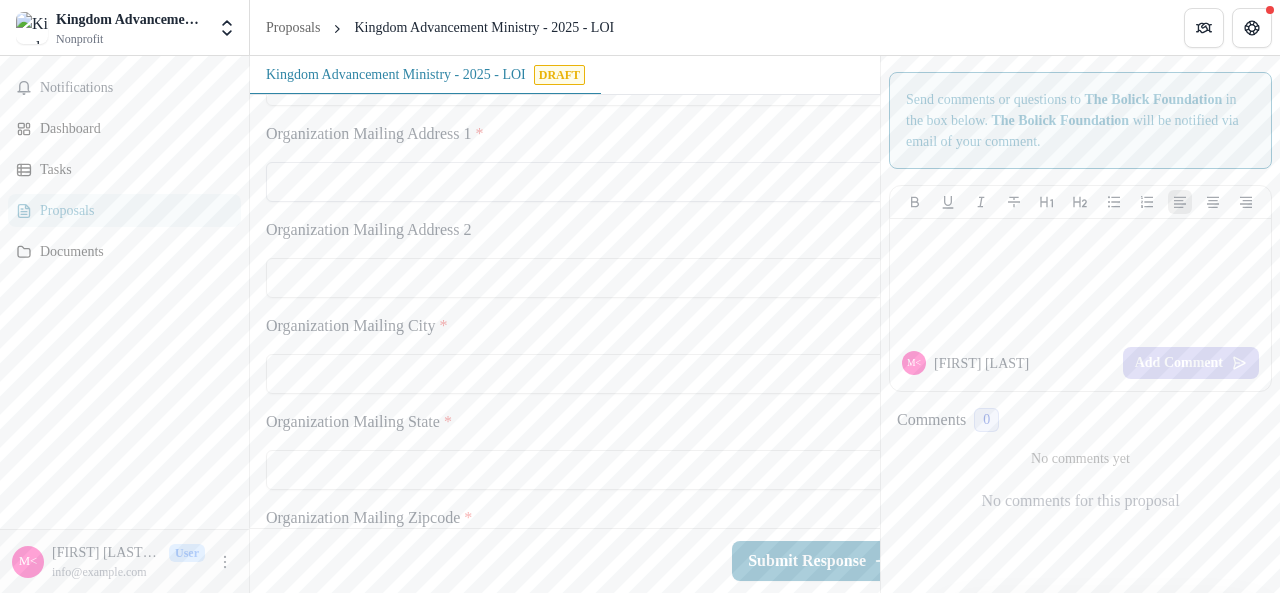 click on "Organization Mailing Address 1 *" at bounding box center (586, 182) 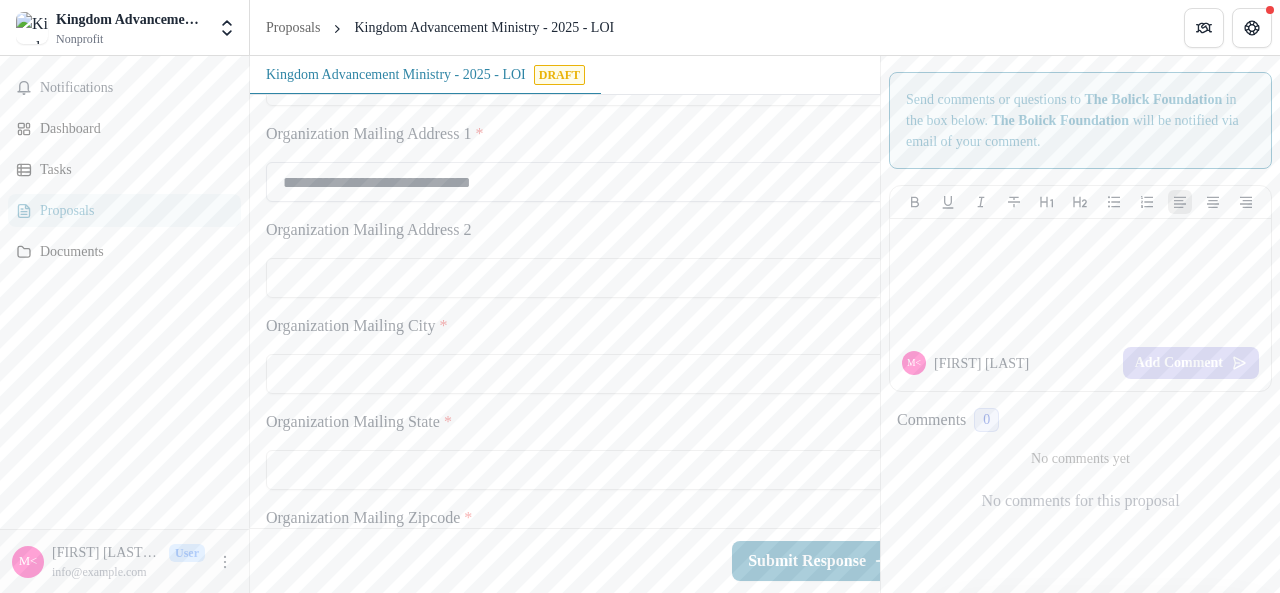 drag, startPoint x: 400, startPoint y: 207, endPoint x: 566, endPoint y: 203, distance: 166.04819 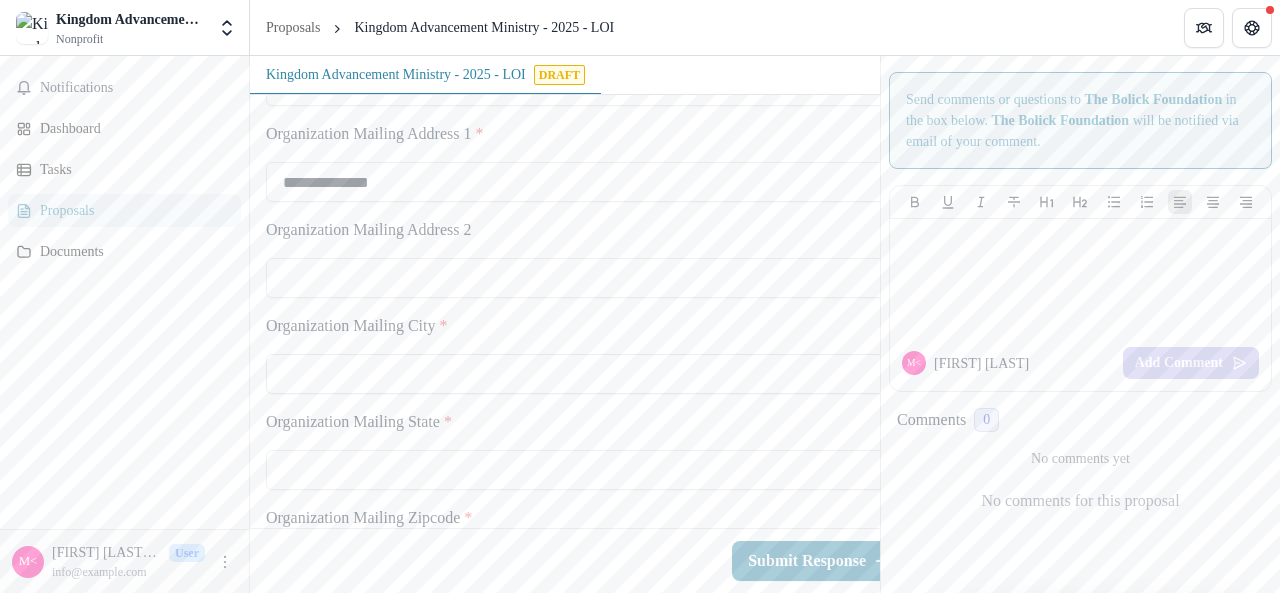 type on "**********" 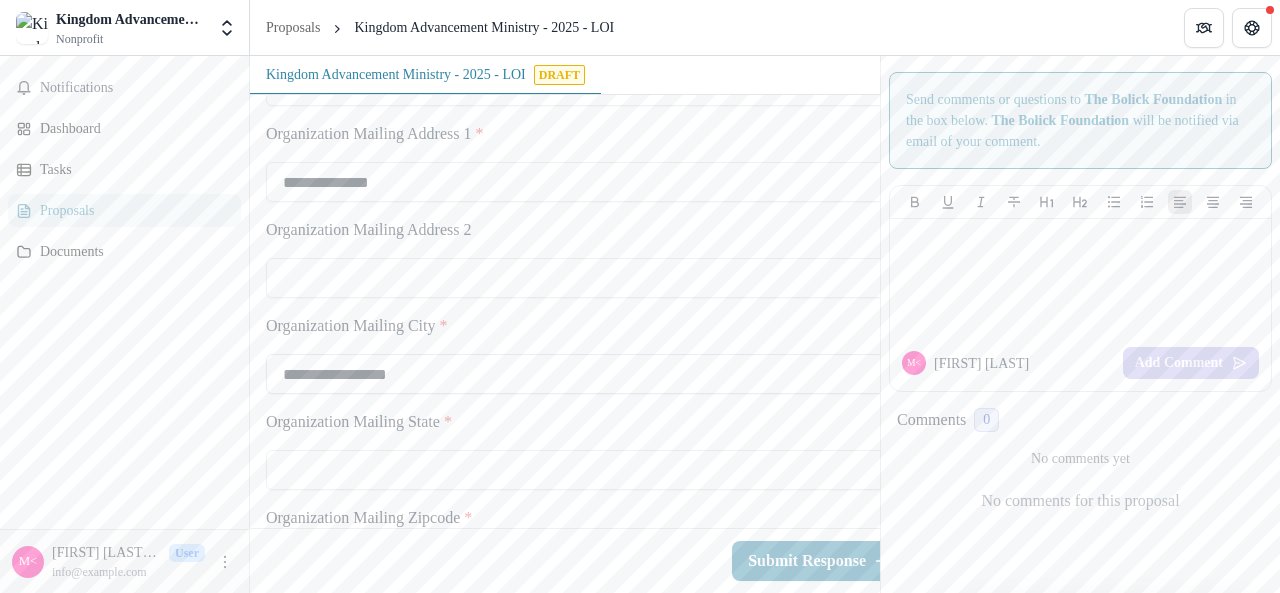 drag, startPoint x: 372, startPoint y: 395, endPoint x: 446, endPoint y: 395, distance: 74 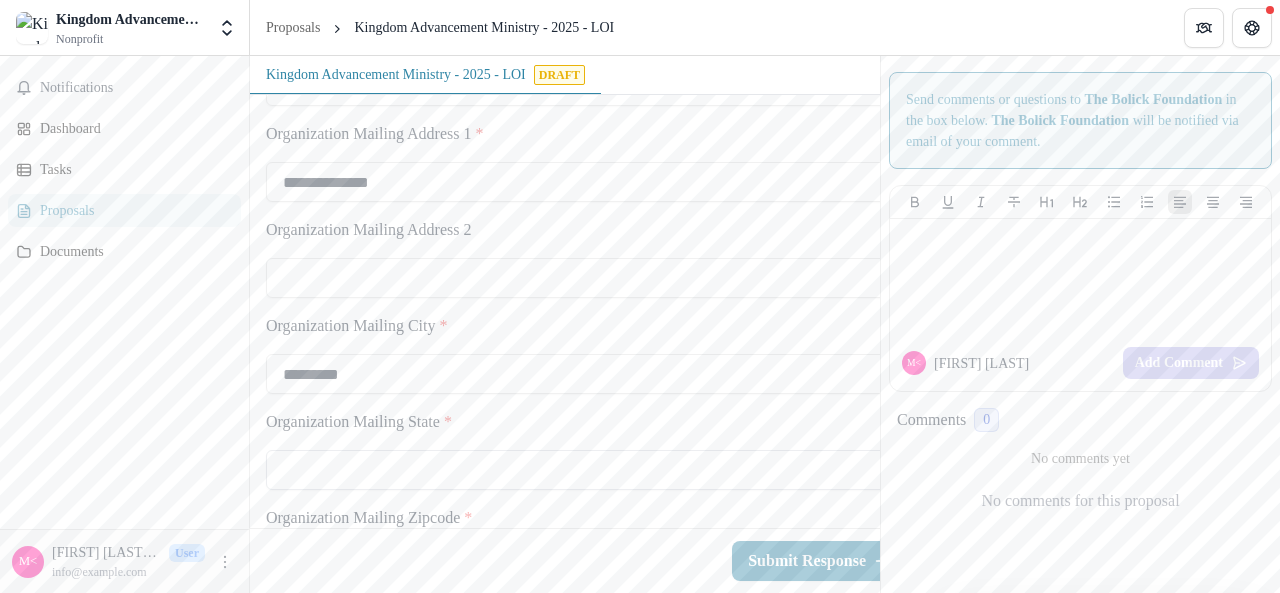 type on "********" 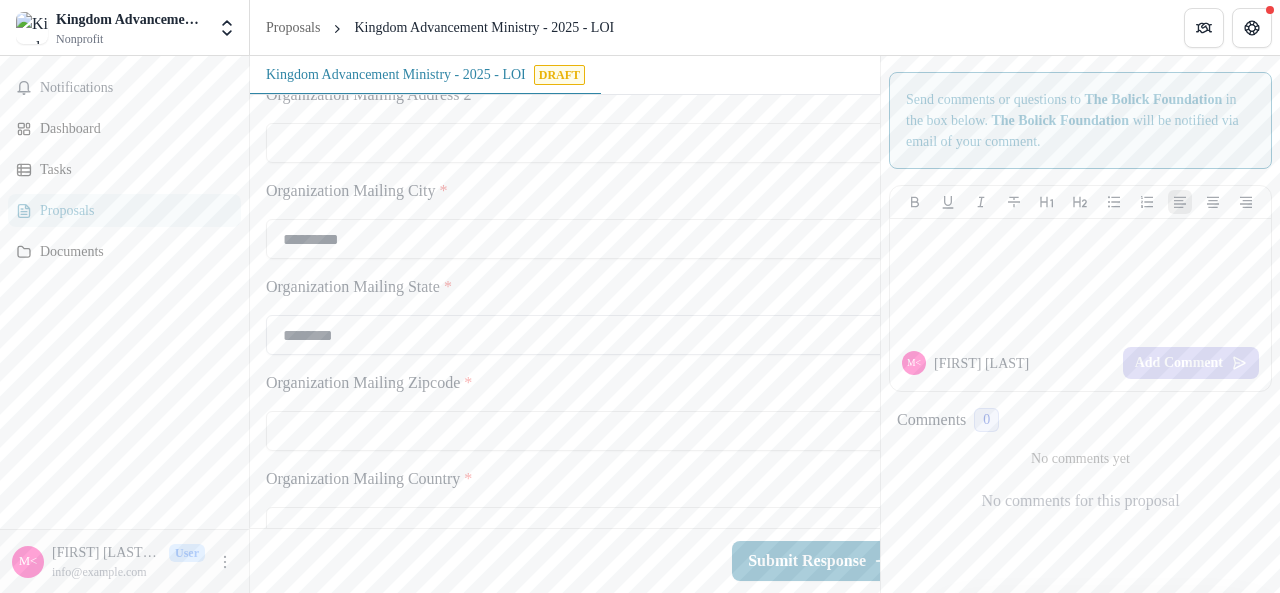 scroll, scrollTop: 1157, scrollLeft: 0, axis: vertical 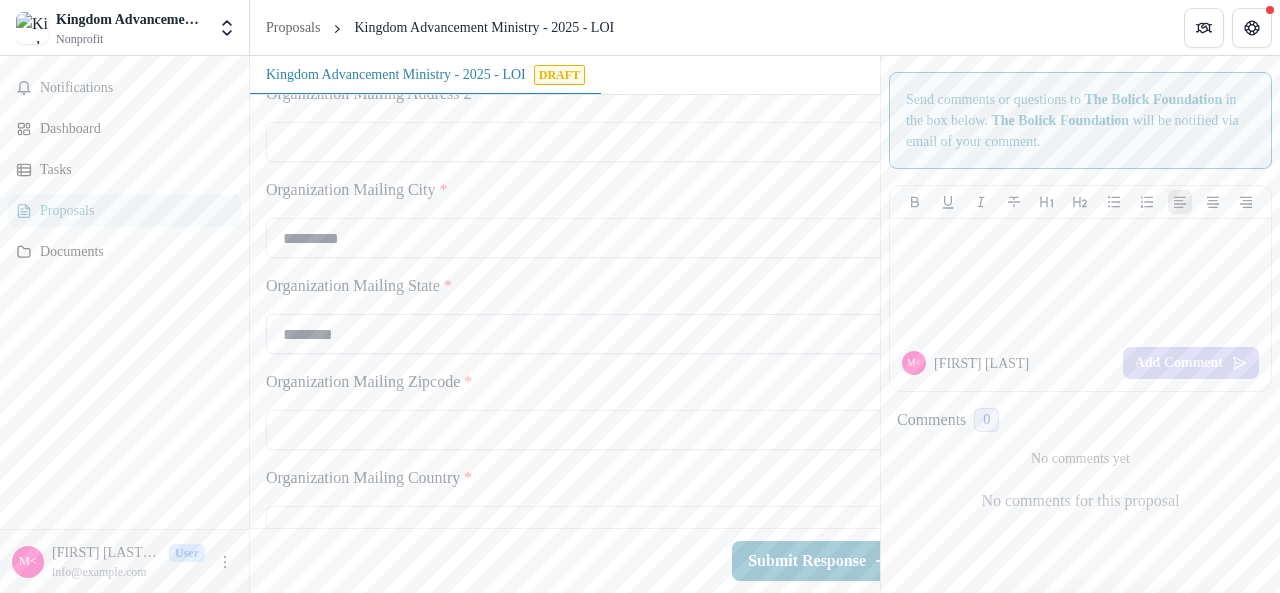drag, startPoint x: 311, startPoint y: 359, endPoint x: 353, endPoint y: 358, distance: 42.0119 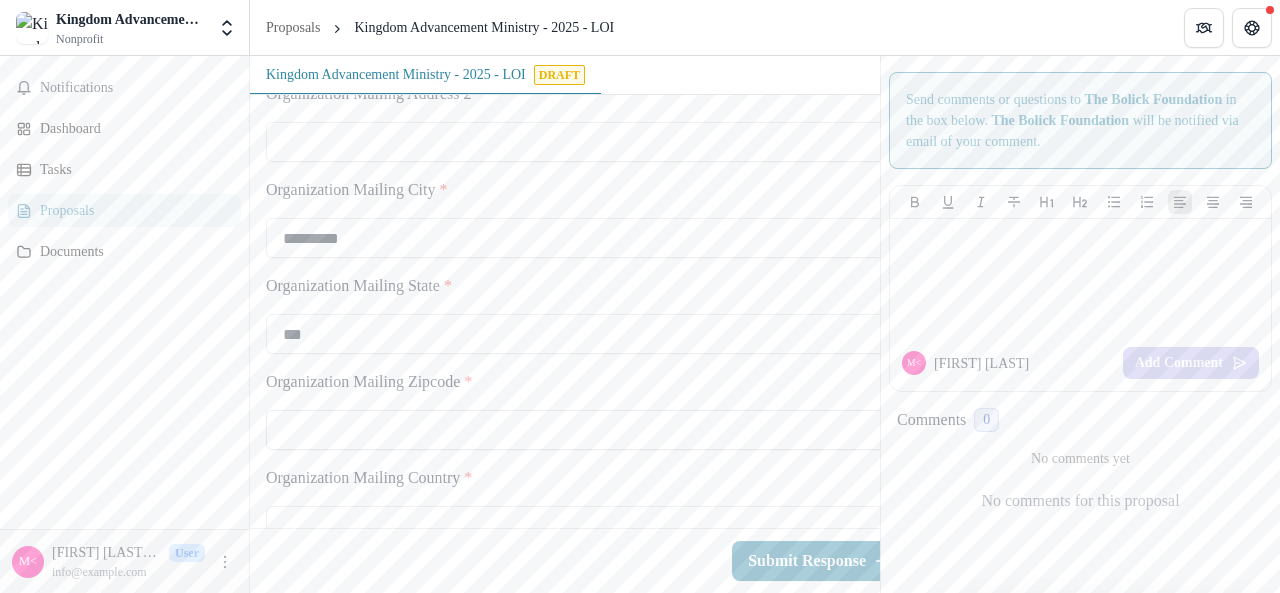 type on "**" 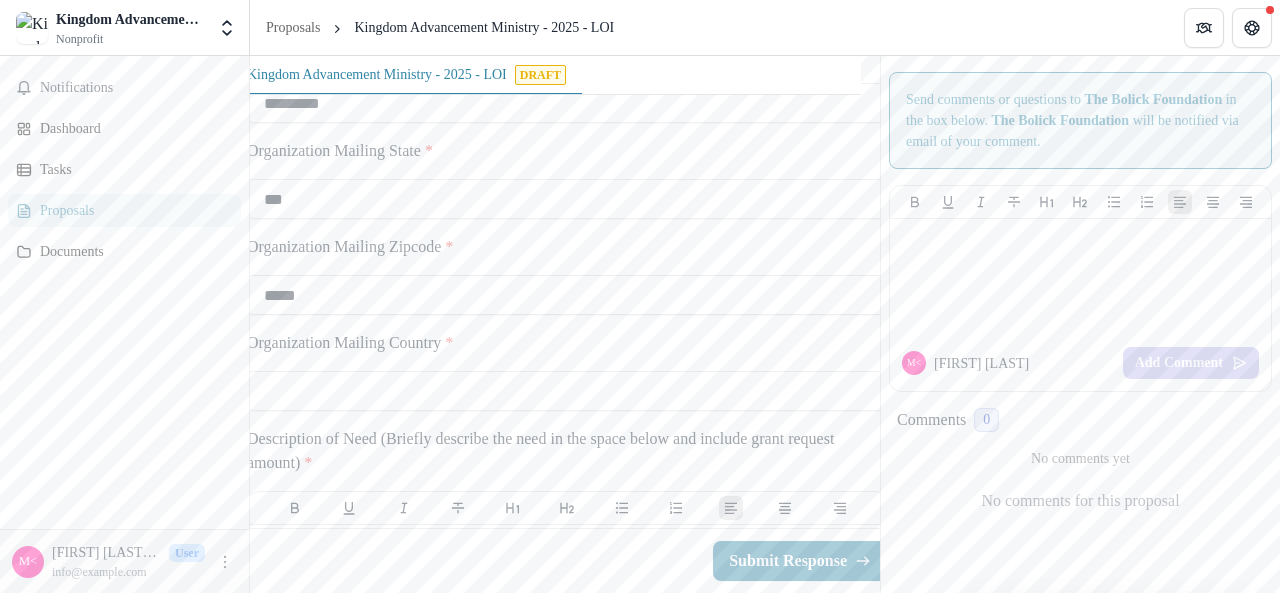 scroll, scrollTop: 1299, scrollLeft: 20, axis: both 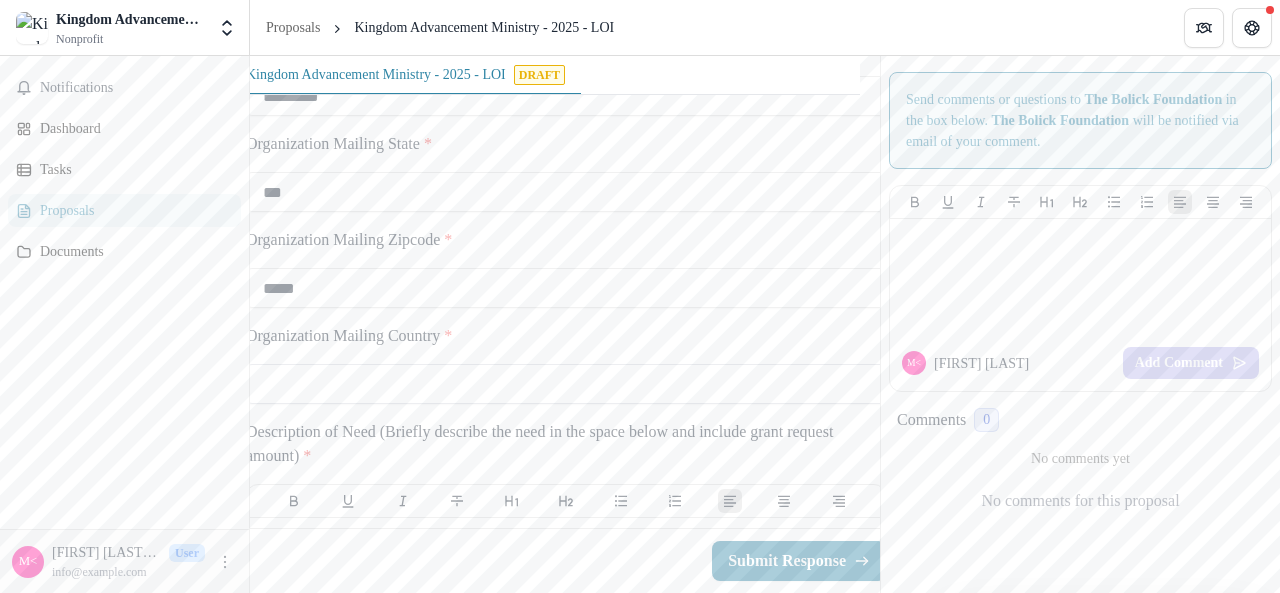 type on "*****" 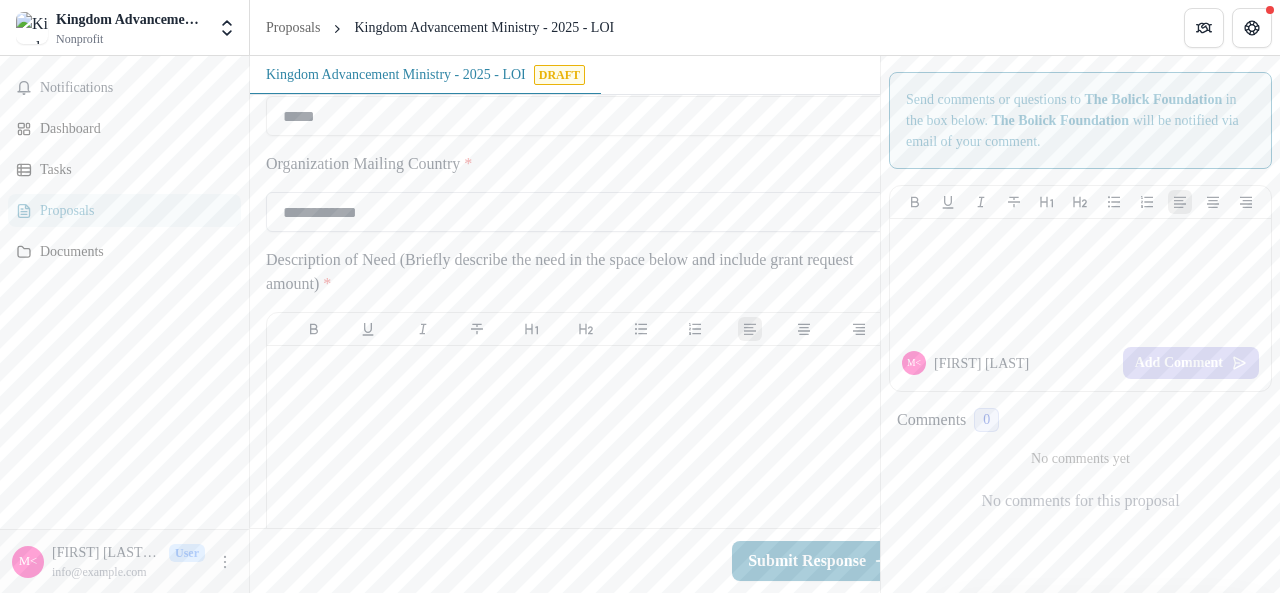 scroll, scrollTop: 1484, scrollLeft: 0, axis: vertical 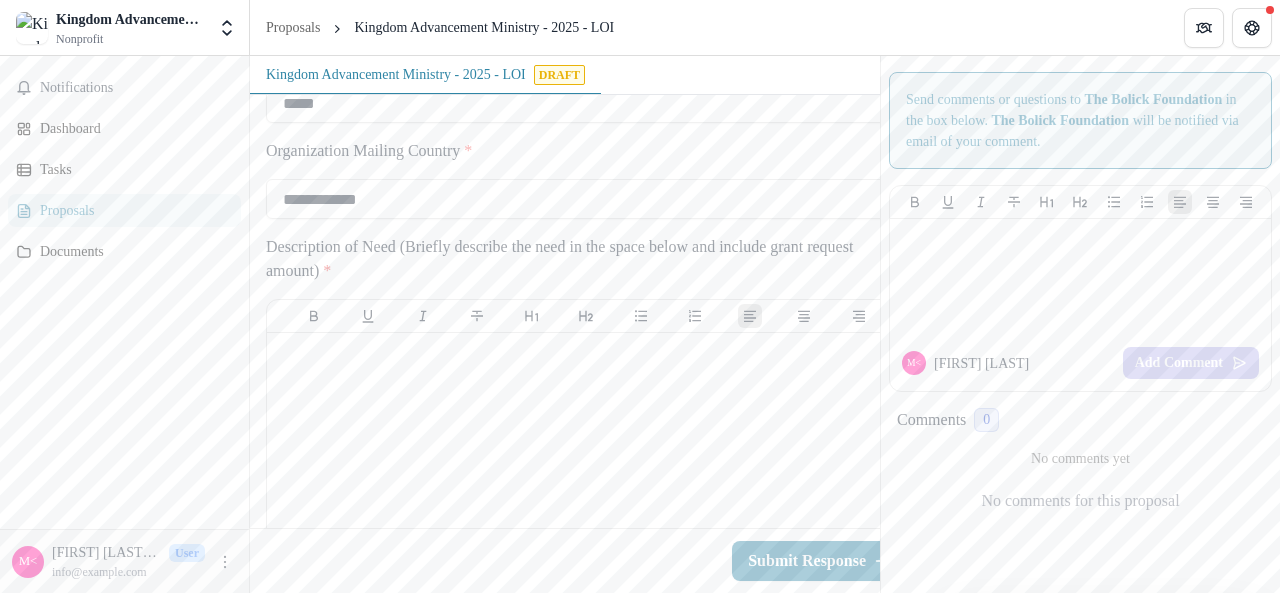 type on "**********" 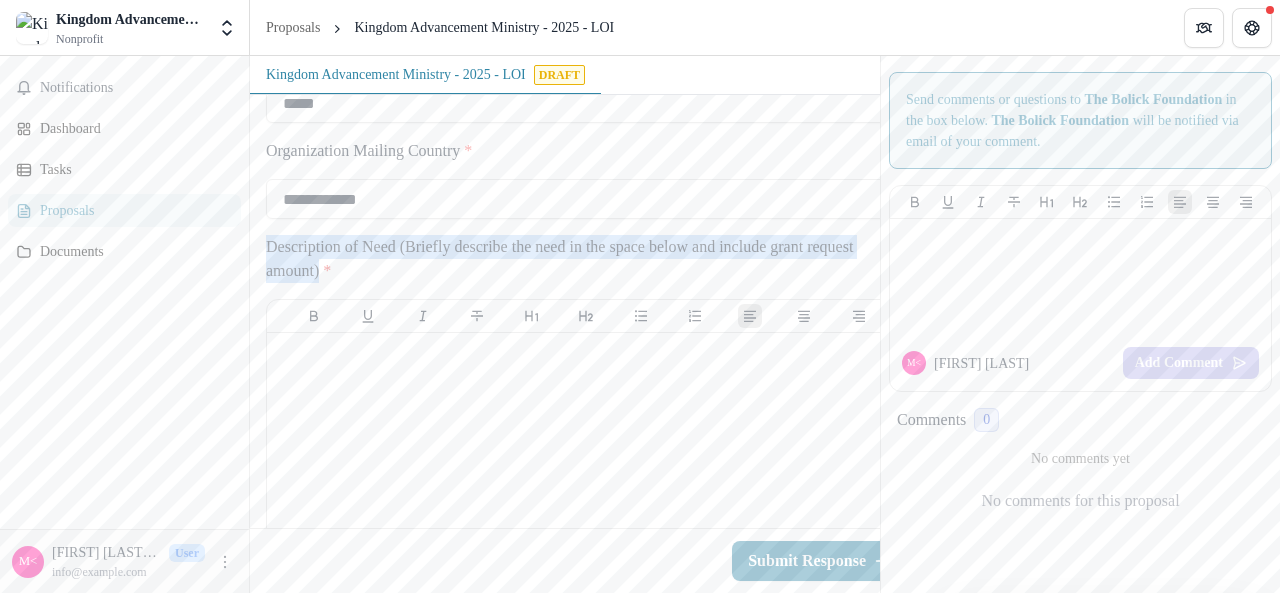 drag, startPoint x: 267, startPoint y: 274, endPoint x: 440, endPoint y: 301, distance: 175.09425 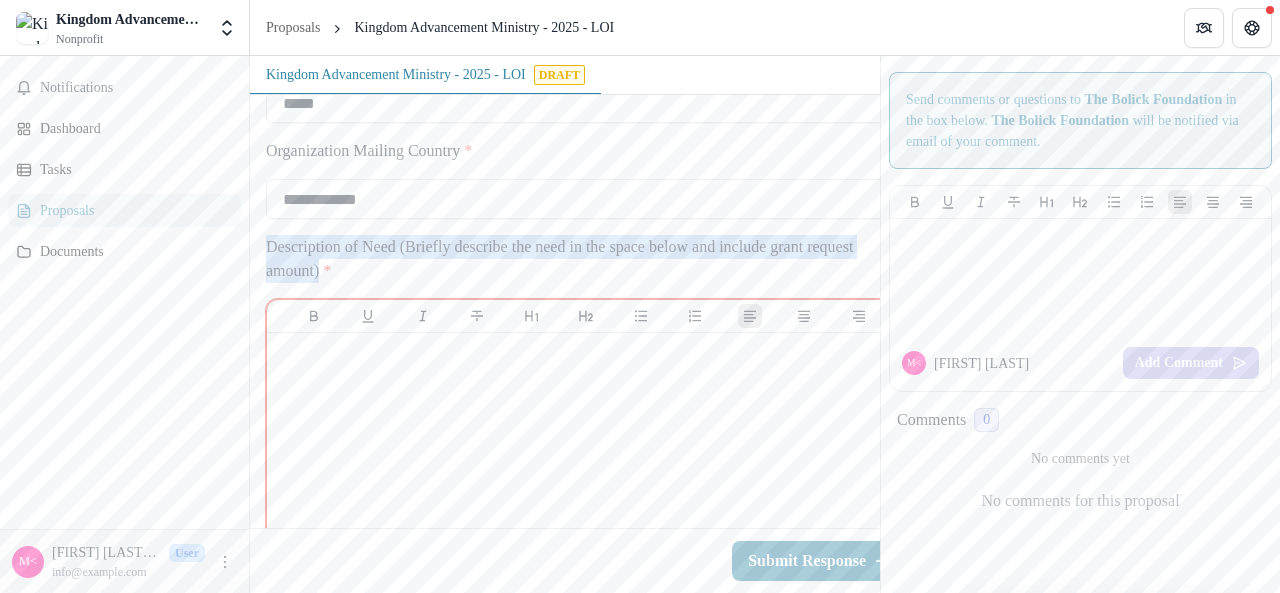 drag, startPoint x: 436, startPoint y: 299, endPoint x: 265, endPoint y: 269, distance: 173.61163 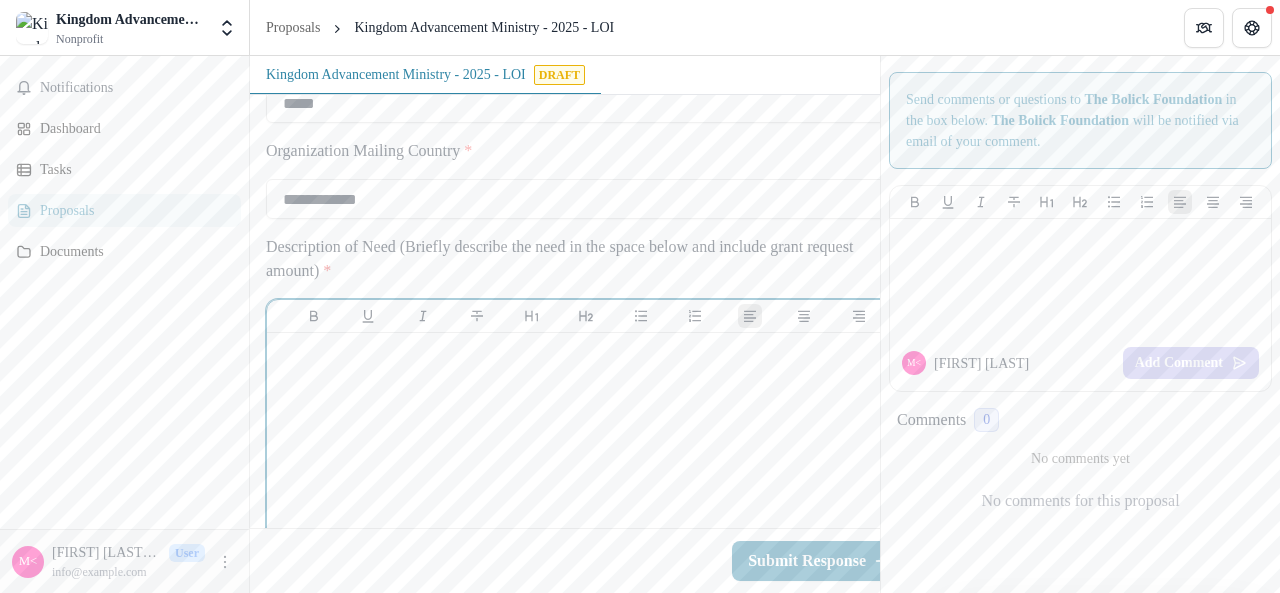 click at bounding box center [586, 491] 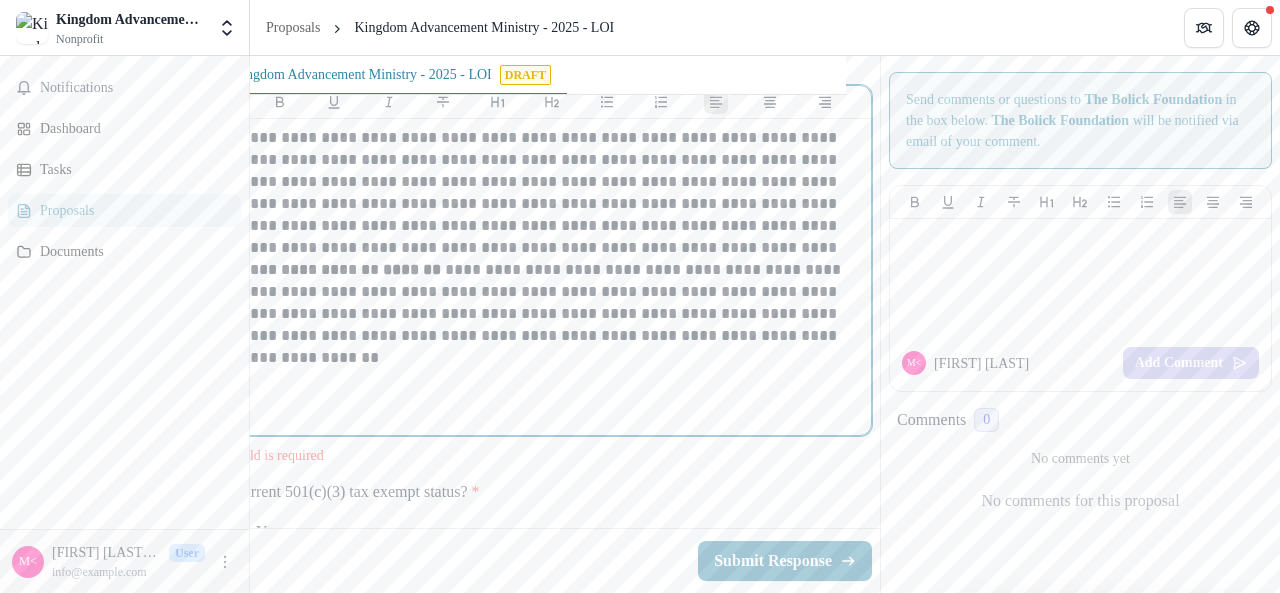 scroll, scrollTop: 1698, scrollLeft: 36, axis: both 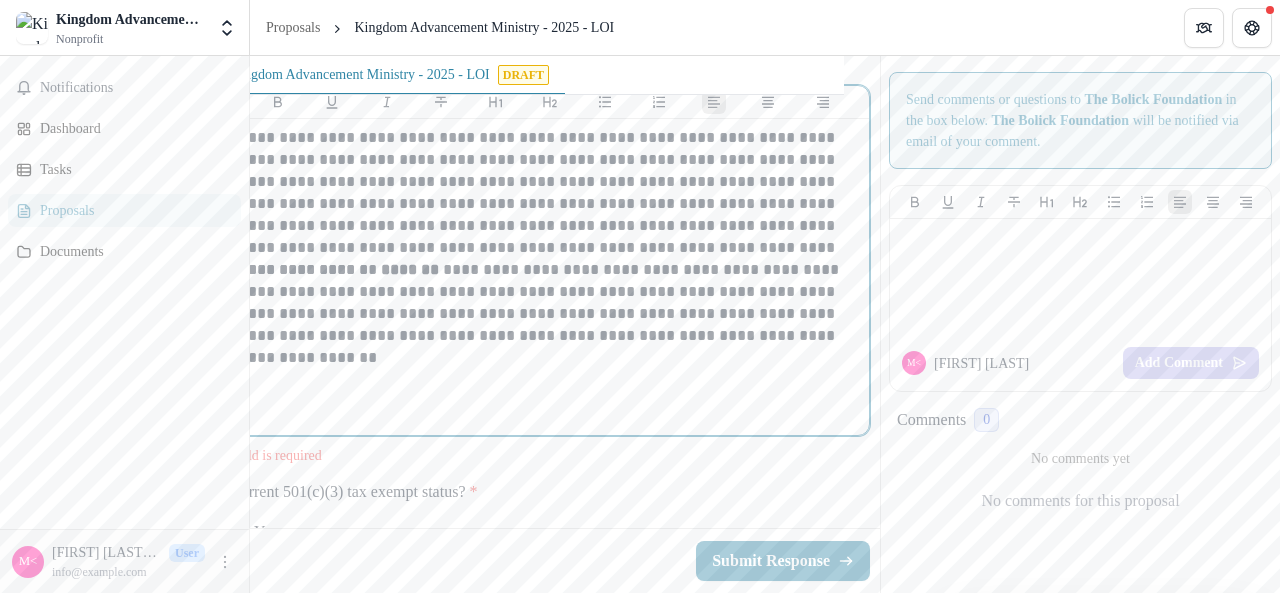 click on "**********" at bounding box center (550, 303) 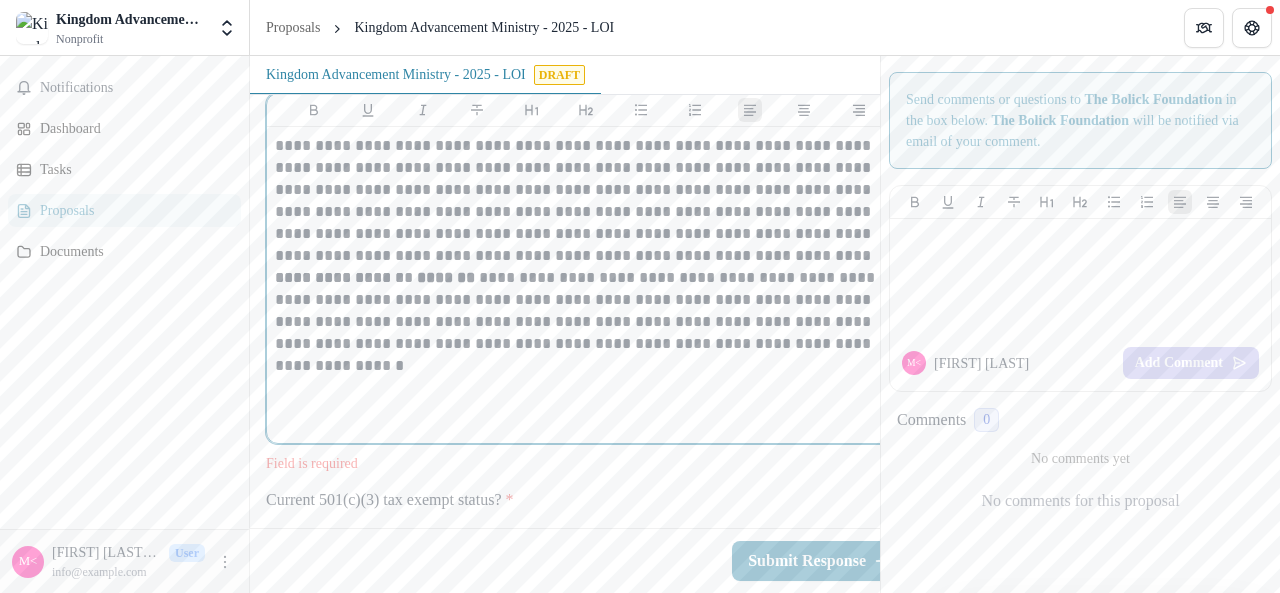 scroll, scrollTop: 1686, scrollLeft: 0, axis: vertical 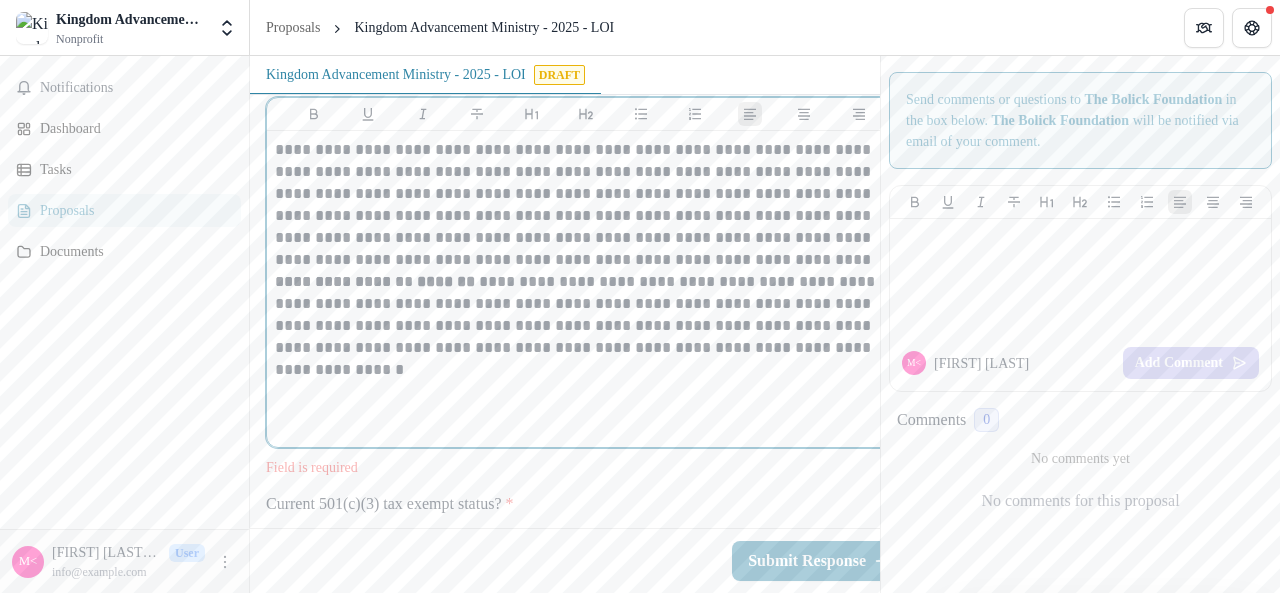 click on "**********" at bounding box center [586, 315] 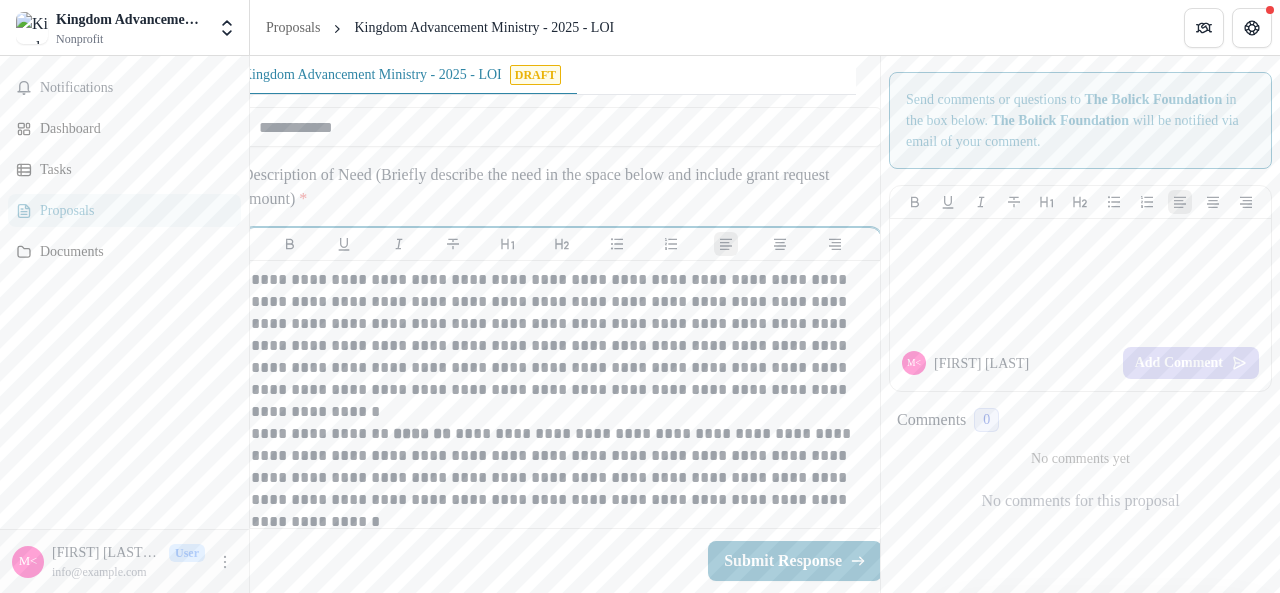 scroll, scrollTop: 1556, scrollLeft: 23, axis: both 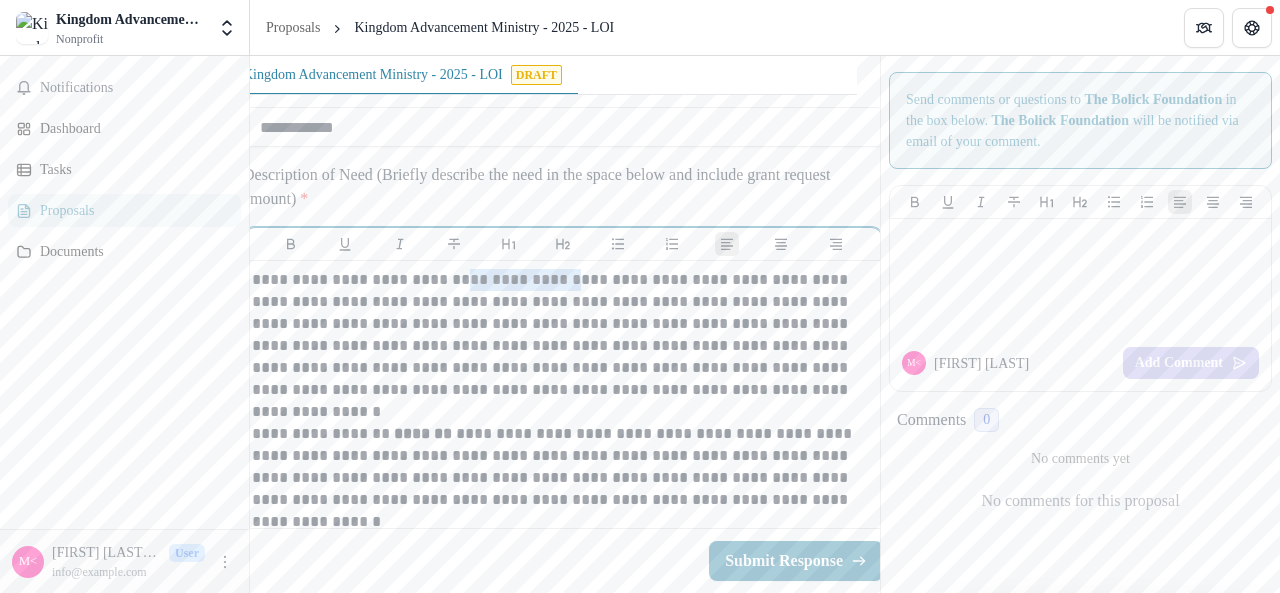 drag, startPoint x: 566, startPoint y: 307, endPoint x: 457, endPoint y: 311, distance: 109.07337 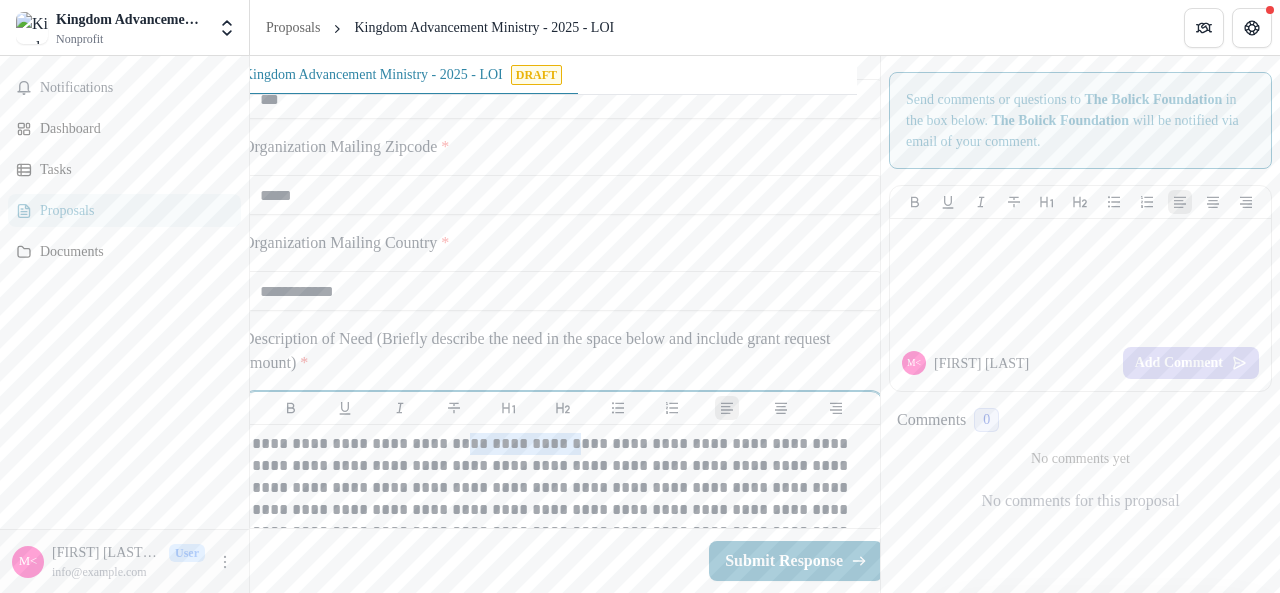 scroll, scrollTop: 1390, scrollLeft: 23, axis: both 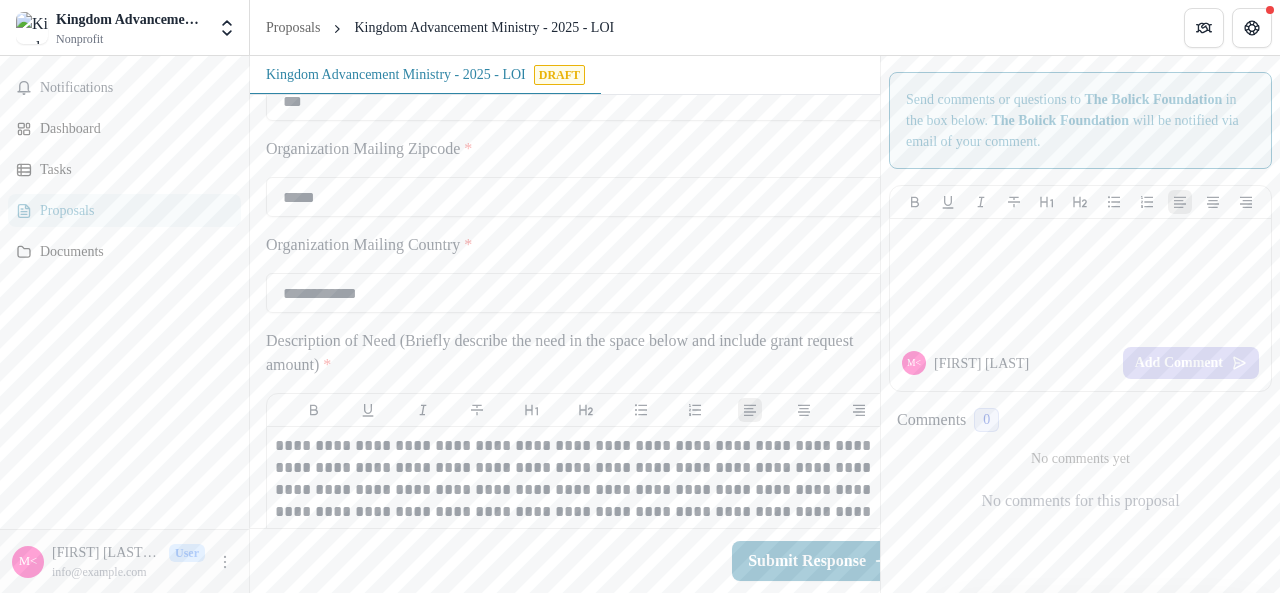 drag, startPoint x: 322, startPoint y: 127, endPoint x: 258, endPoint y: 125, distance: 64.03124 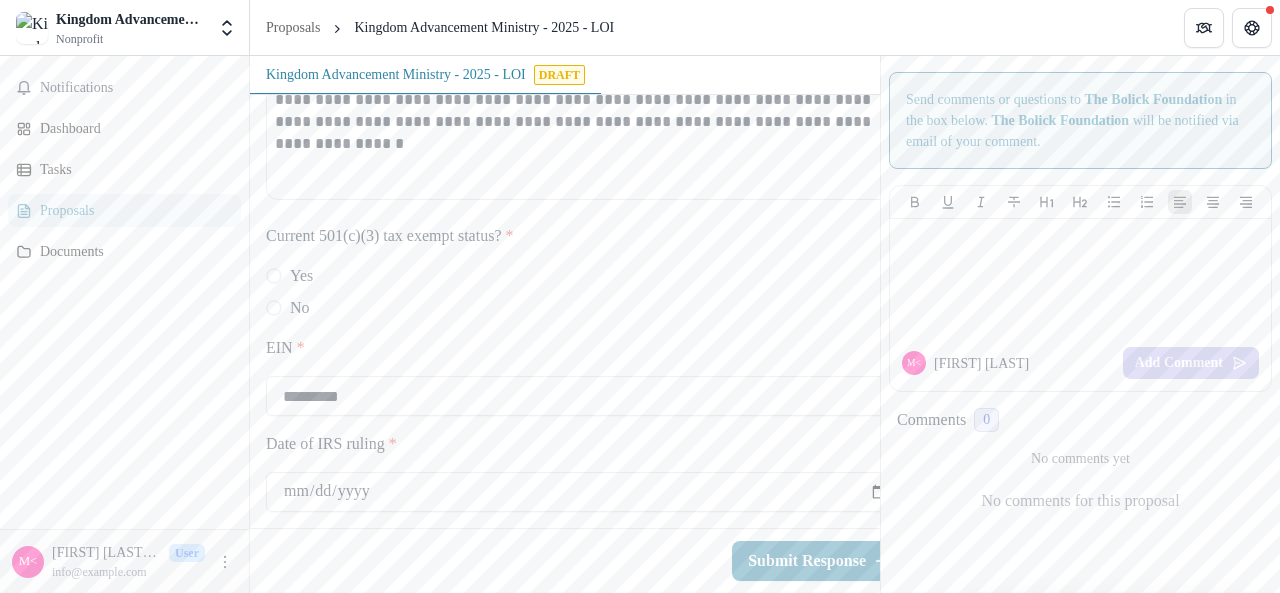 scroll, scrollTop: 1936, scrollLeft: 0, axis: vertical 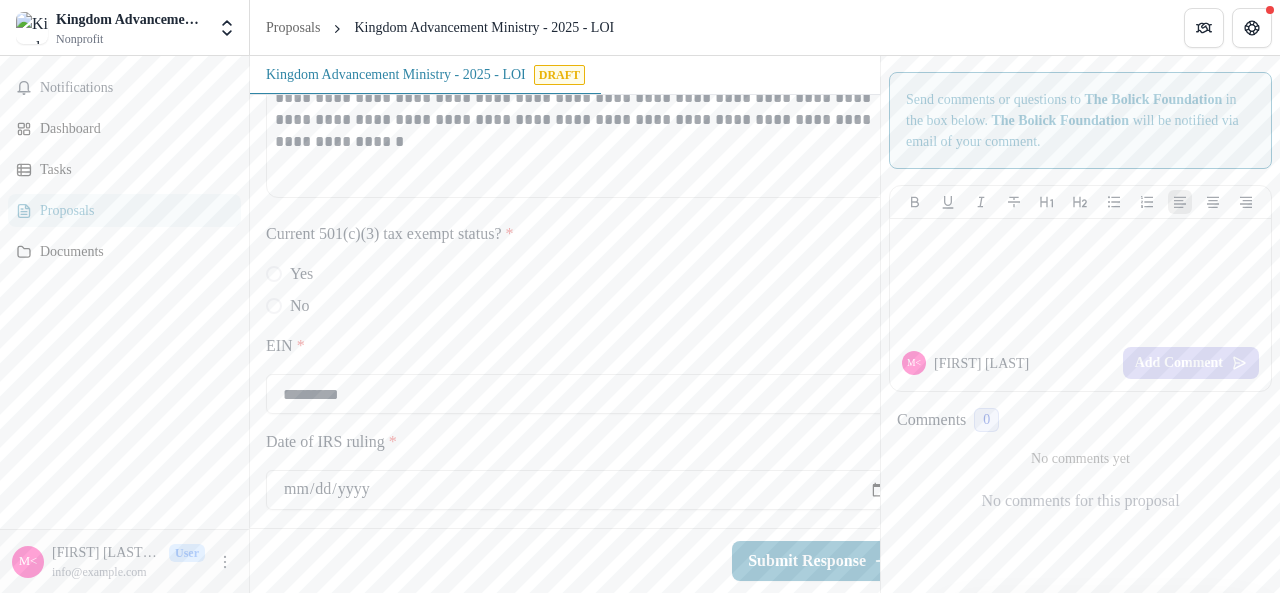 type on "**********" 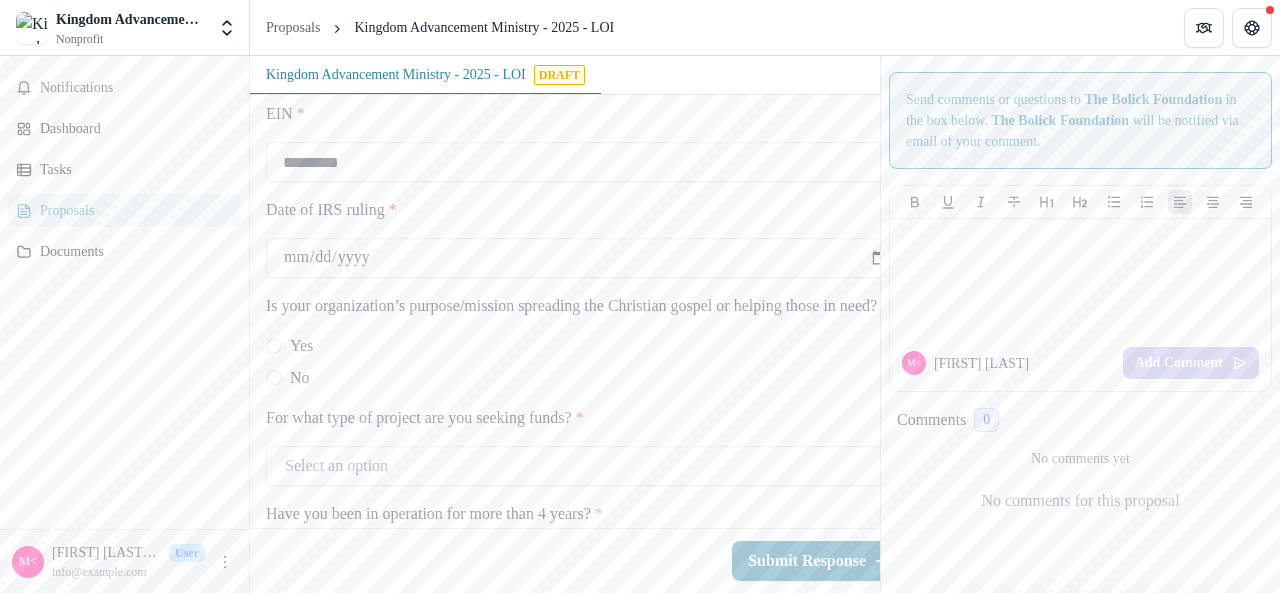 scroll, scrollTop: 2168, scrollLeft: 0, axis: vertical 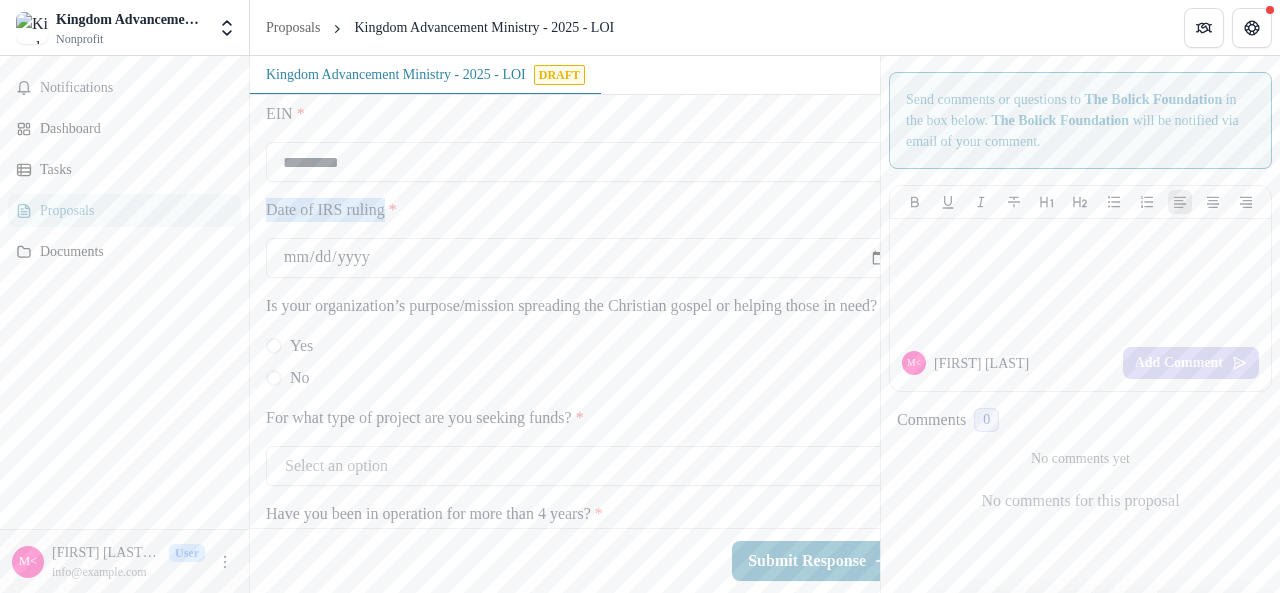drag, startPoint x: 400, startPoint y: 236, endPoint x: 258, endPoint y: 241, distance: 142.088 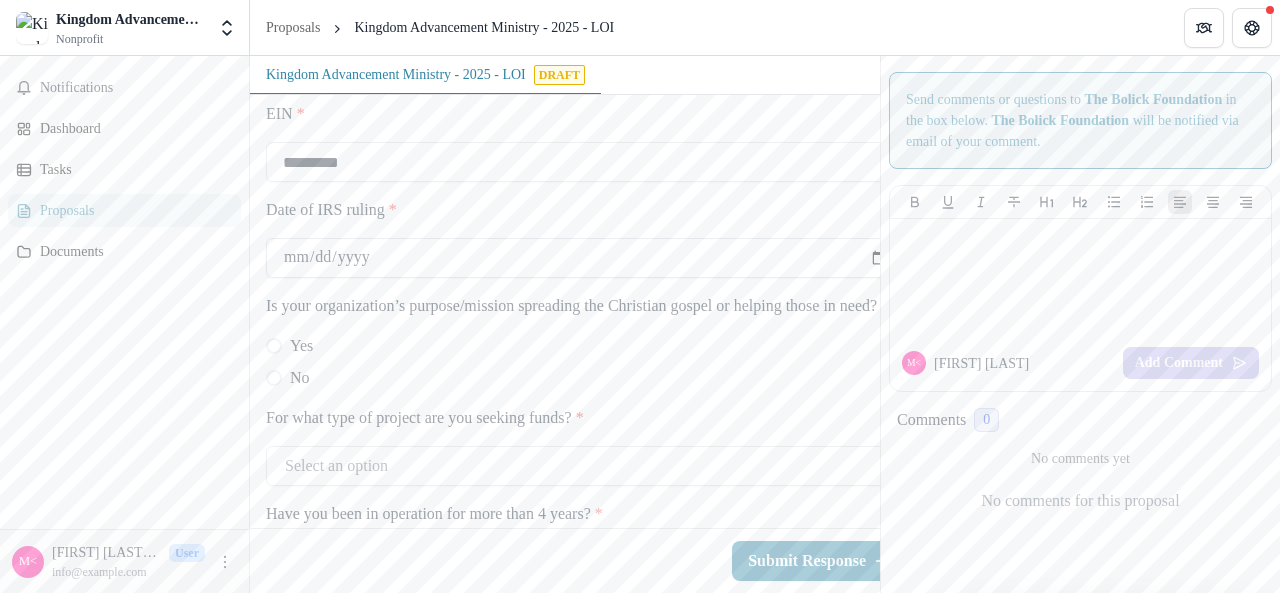 click on "Date of IRS ruling *" at bounding box center [586, 258] 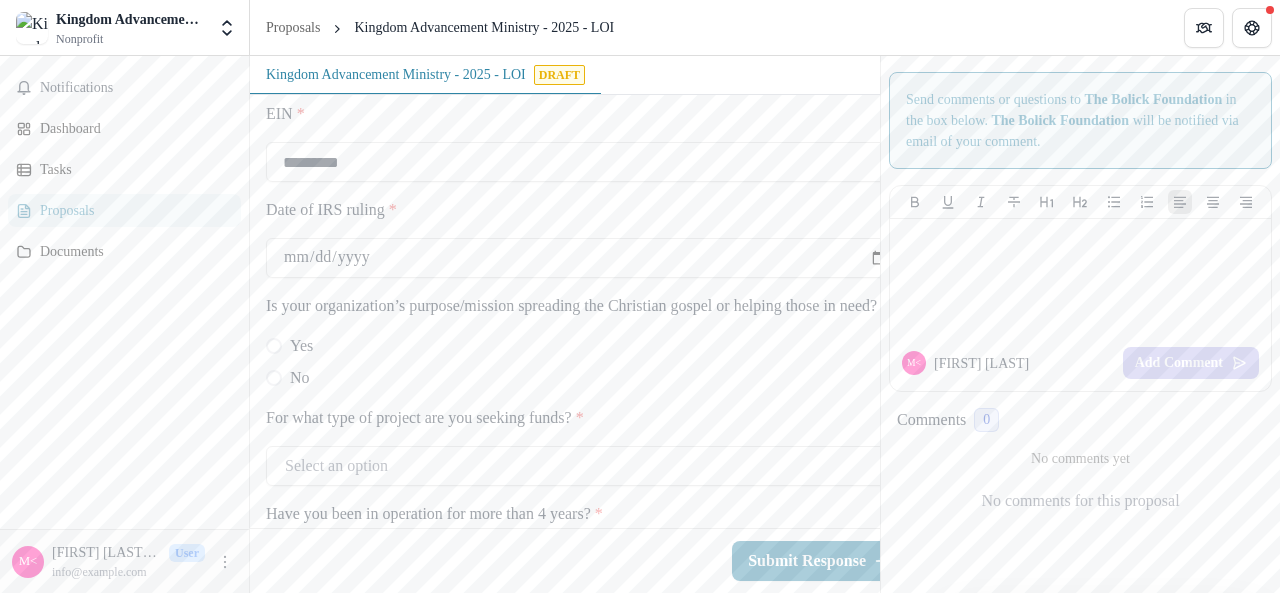 click on "Is your organization’s purpose/mission spreading the Christian gospel or helping those in need? *" at bounding box center [580, 306] 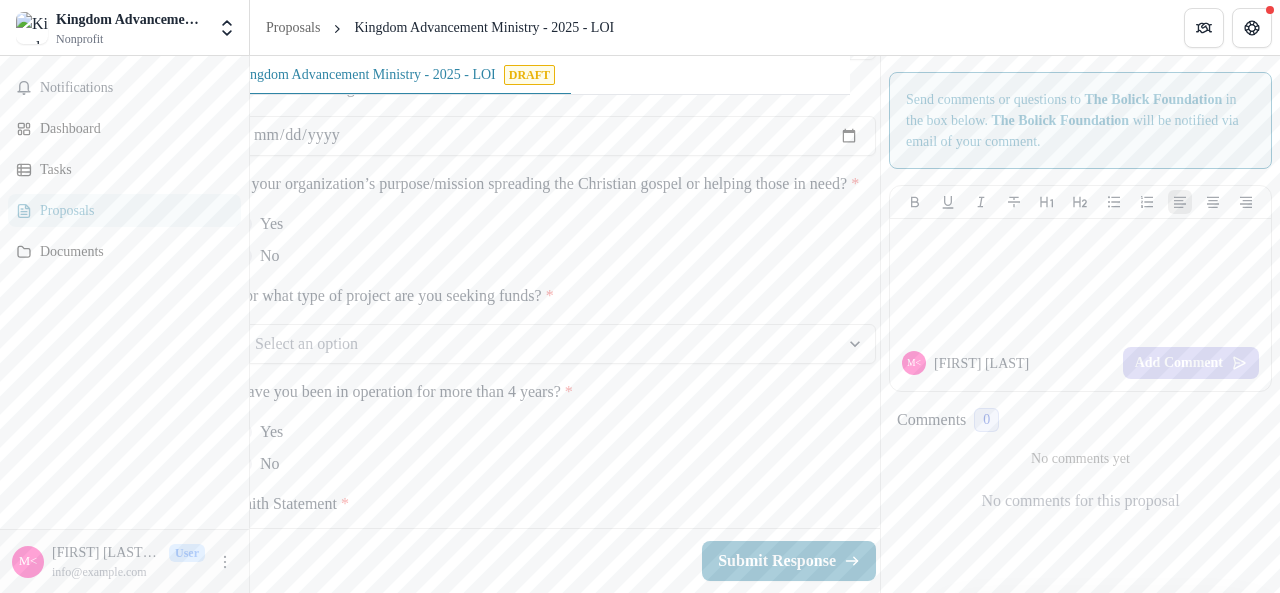 scroll, scrollTop: 2292, scrollLeft: 0, axis: vertical 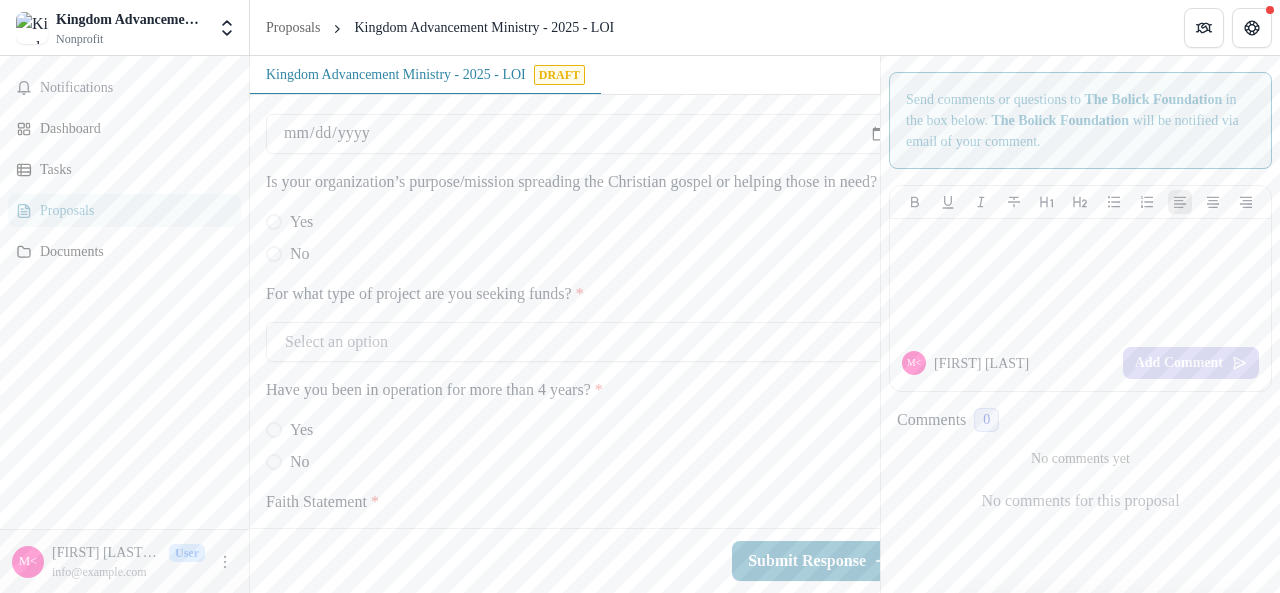 click on "Yes" at bounding box center [586, 222] 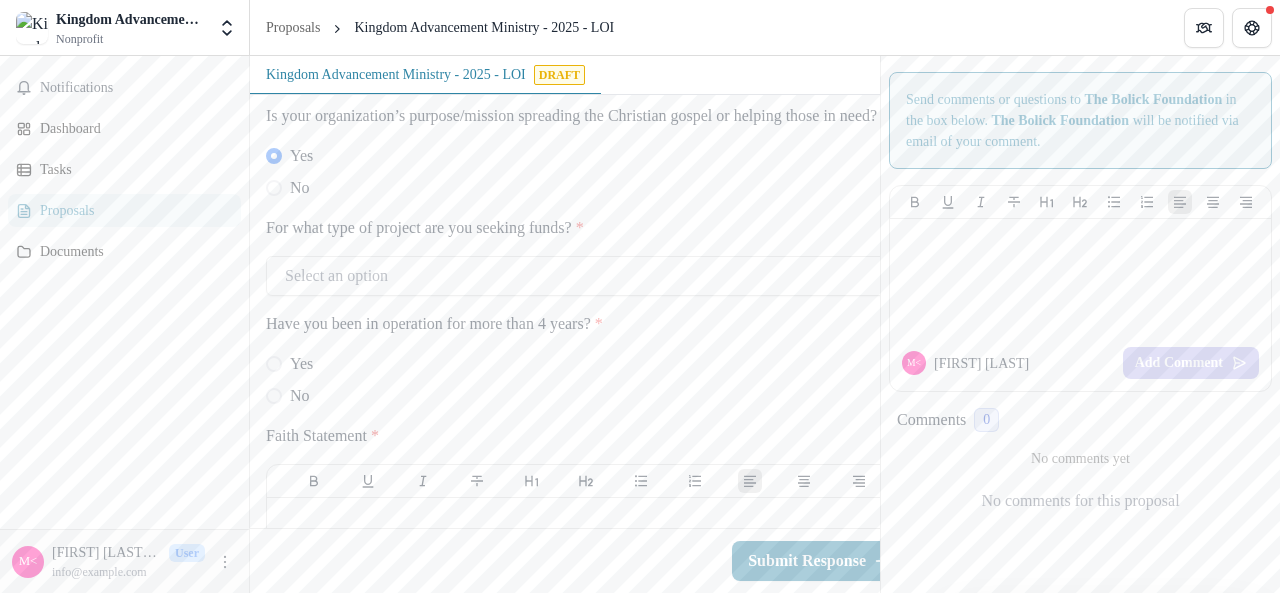 scroll, scrollTop: 2362, scrollLeft: 0, axis: vertical 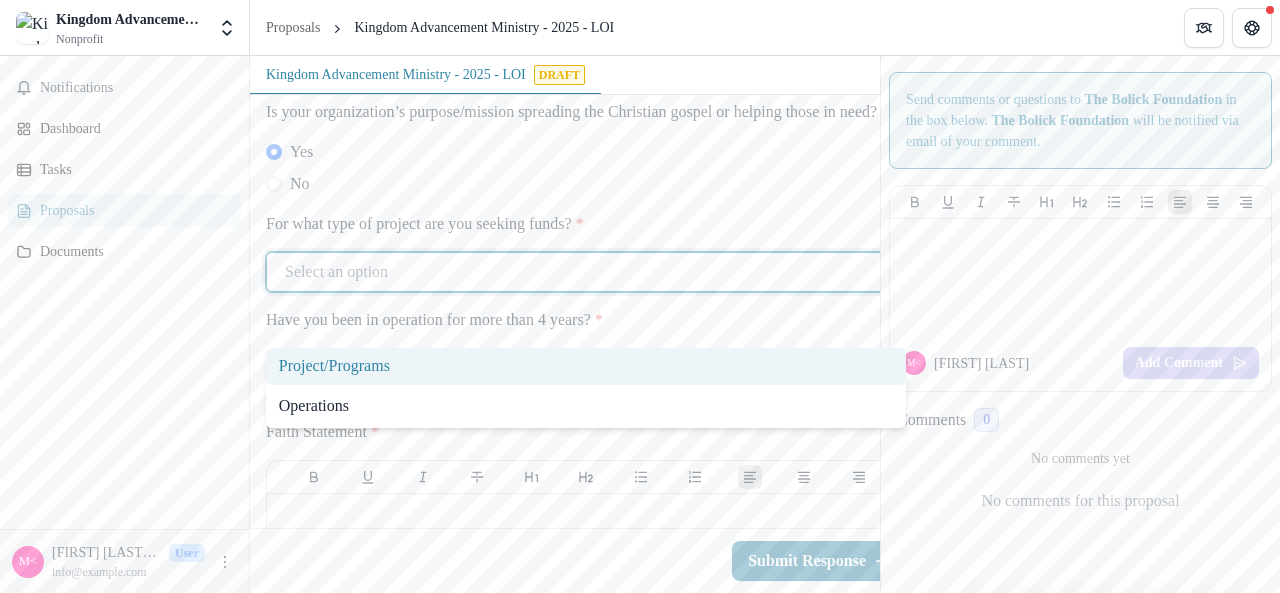 click at bounding box center [568, 272] 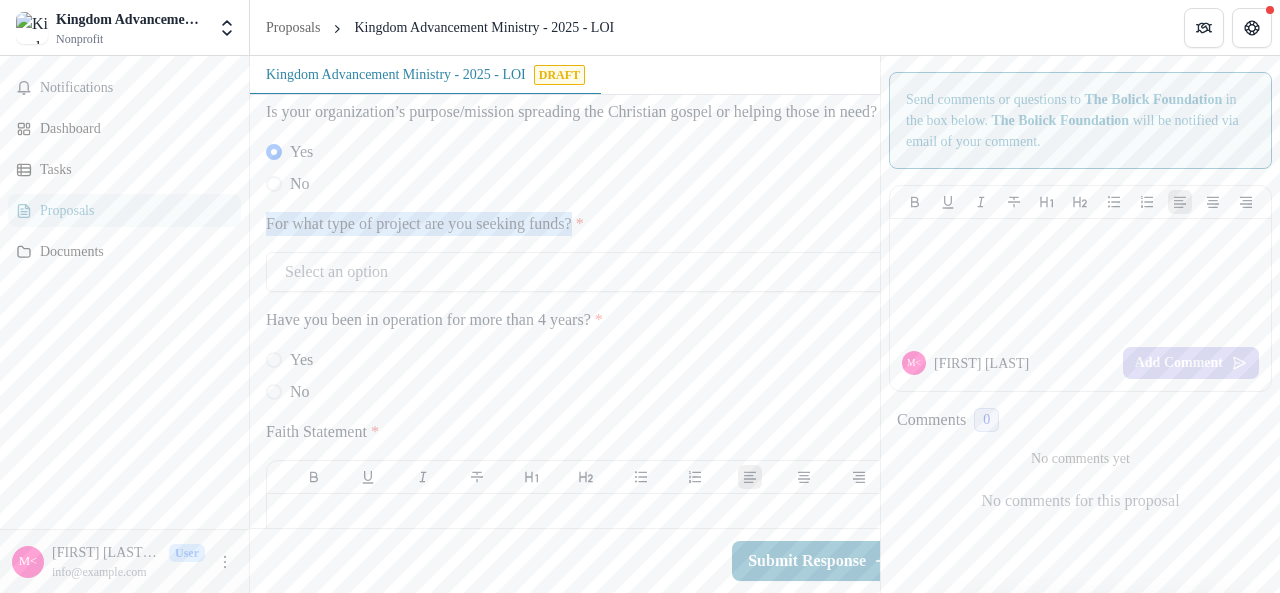 drag, startPoint x: 630, startPoint y: 274, endPoint x: 266, endPoint y: 274, distance: 364 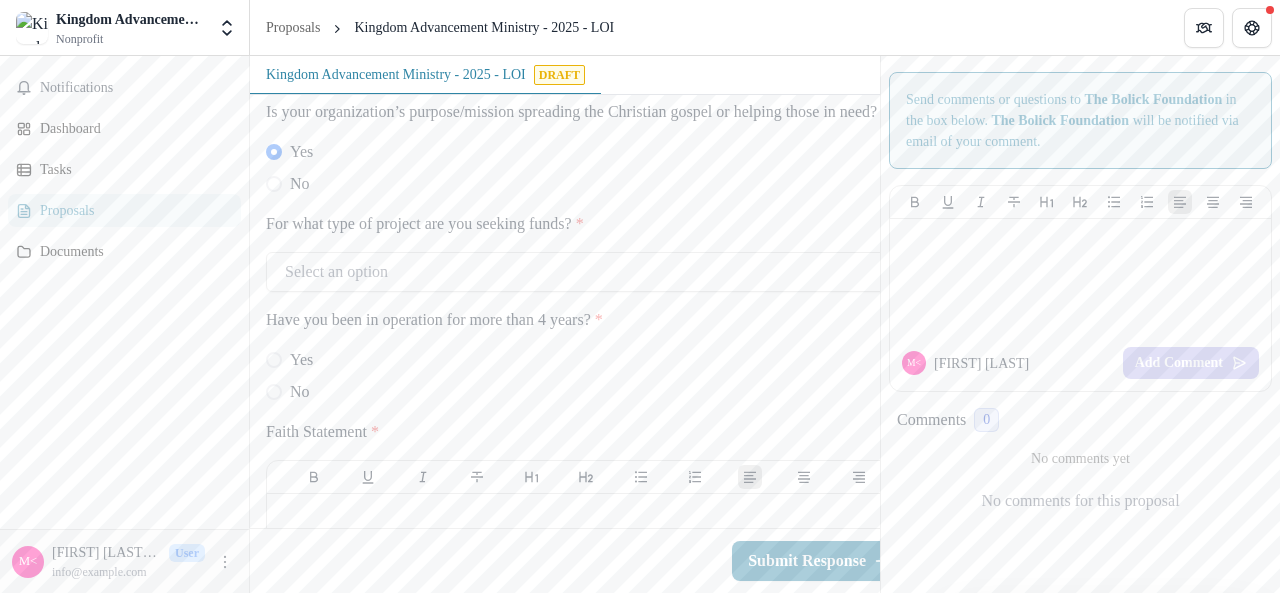 click at bounding box center (568, 272) 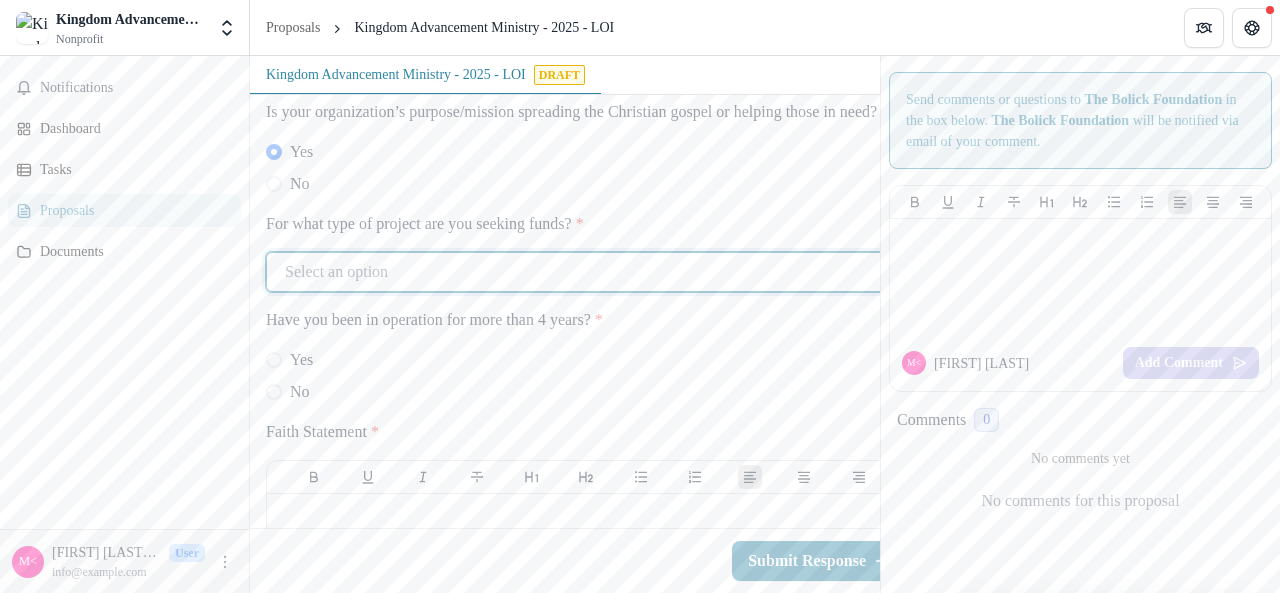 click at bounding box center (568, 272) 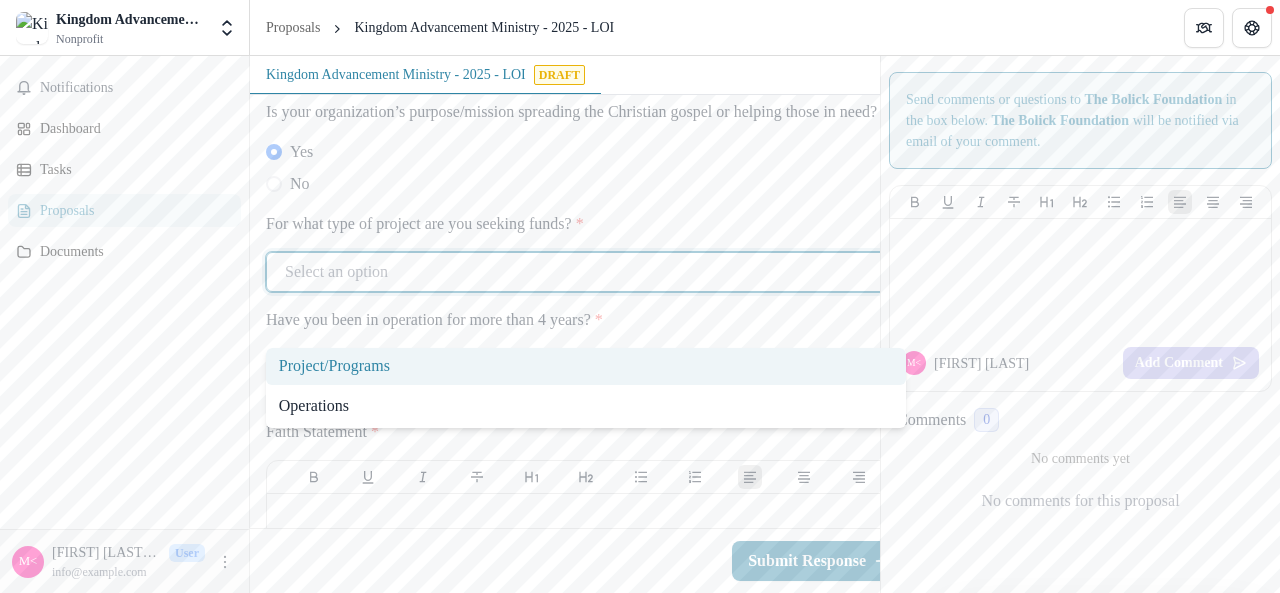 click on "Project/Programs" at bounding box center (586, 366) 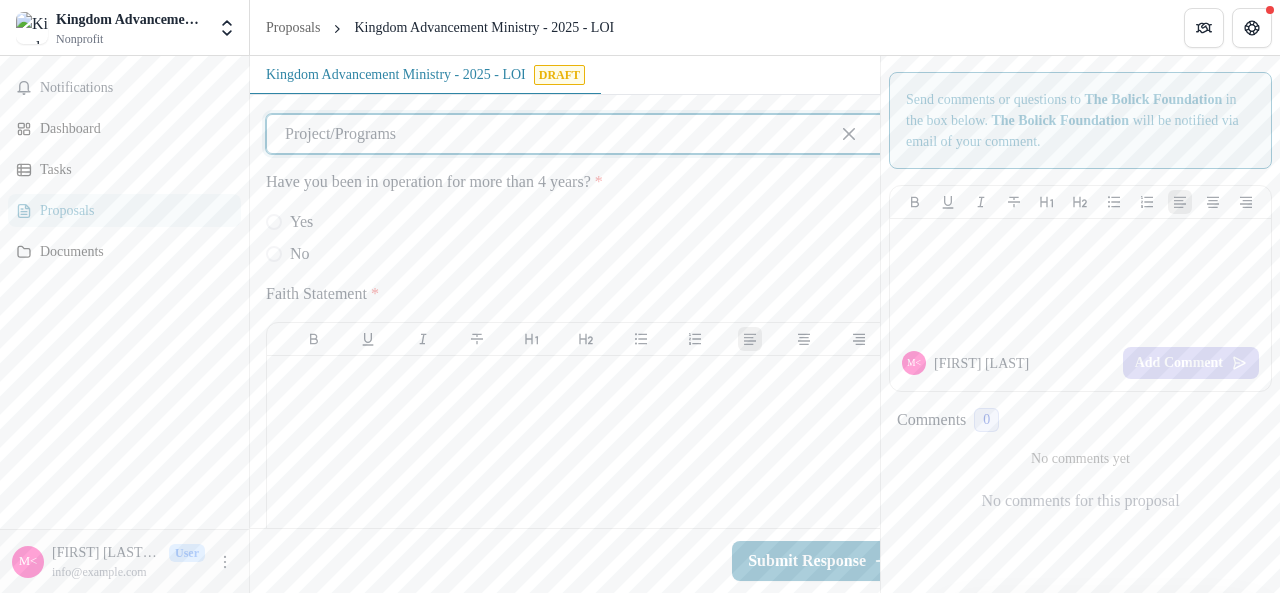 scroll, scrollTop: 2500, scrollLeft: 0, axis: vertical 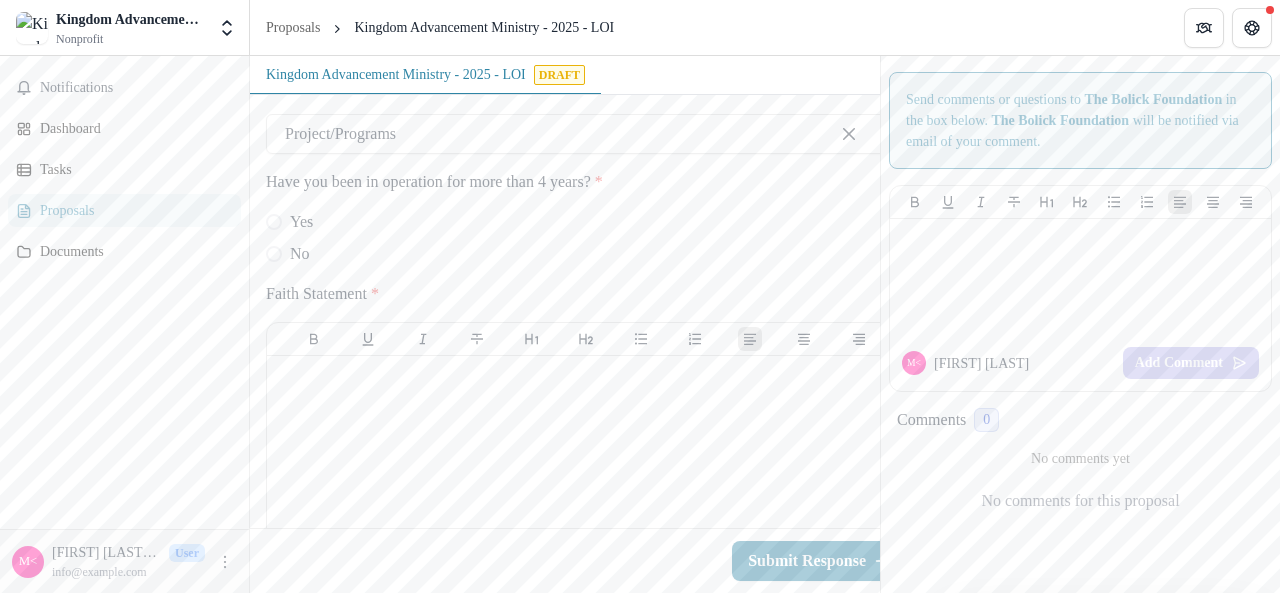 click at bounding box center (274, 254) 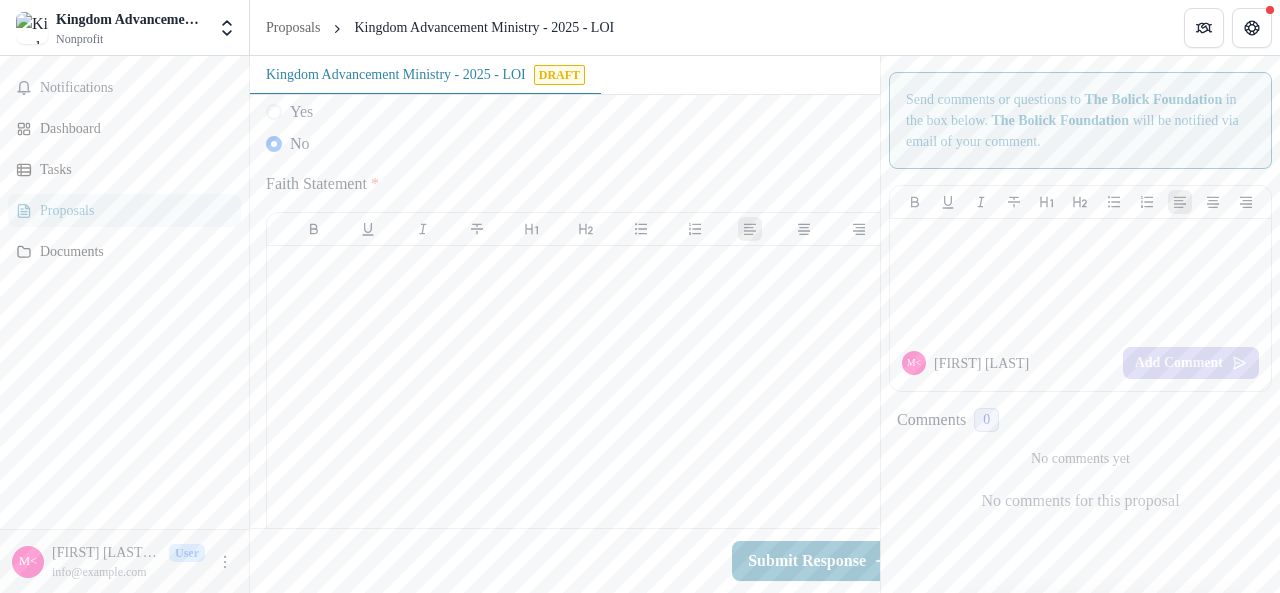 scroll, scrollTop: 2608, scrollLeft: 0, axis: vertical 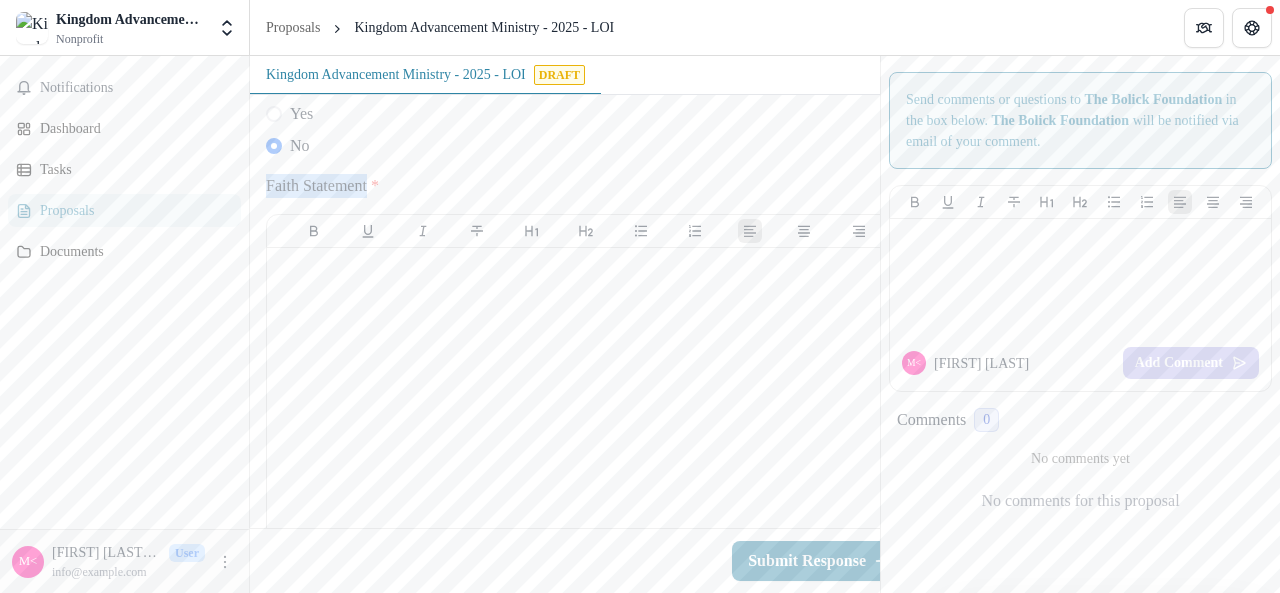 drag, startPoint x: 266, startPoint y: 235, endPoint x: 392, endPoint y: 228, distance: 126.1943 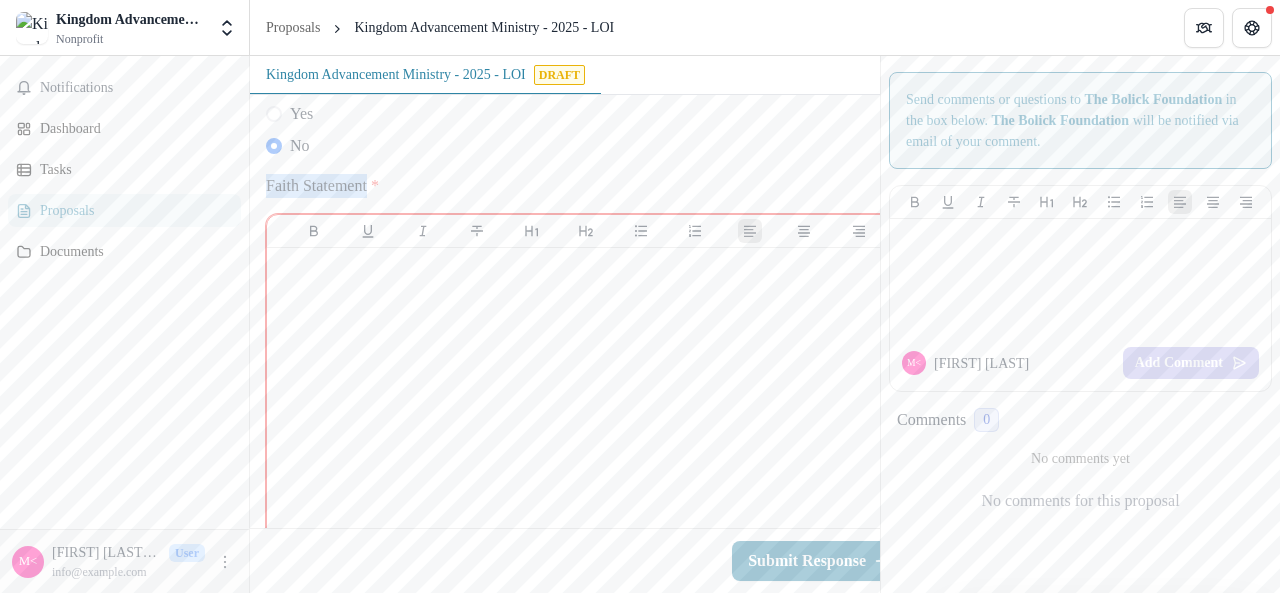 drag, startPoint x: 384, startPoint y: 230, endPoint x: 268, endPoint y: 230, distance: 116 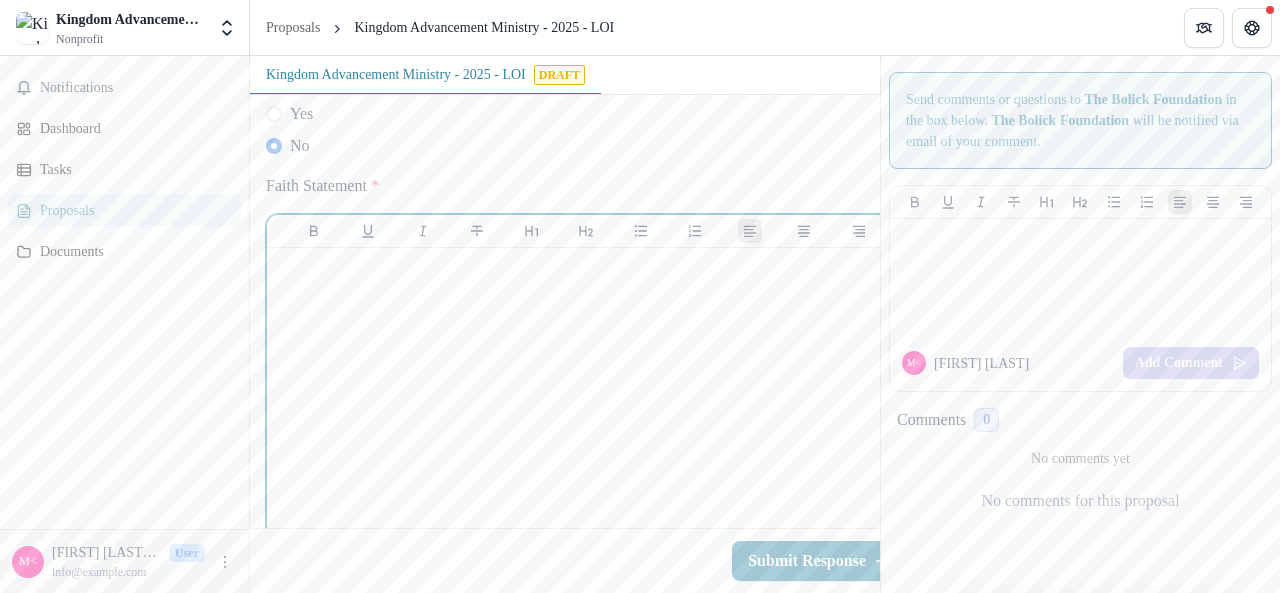click at bounding box center [586, 267] 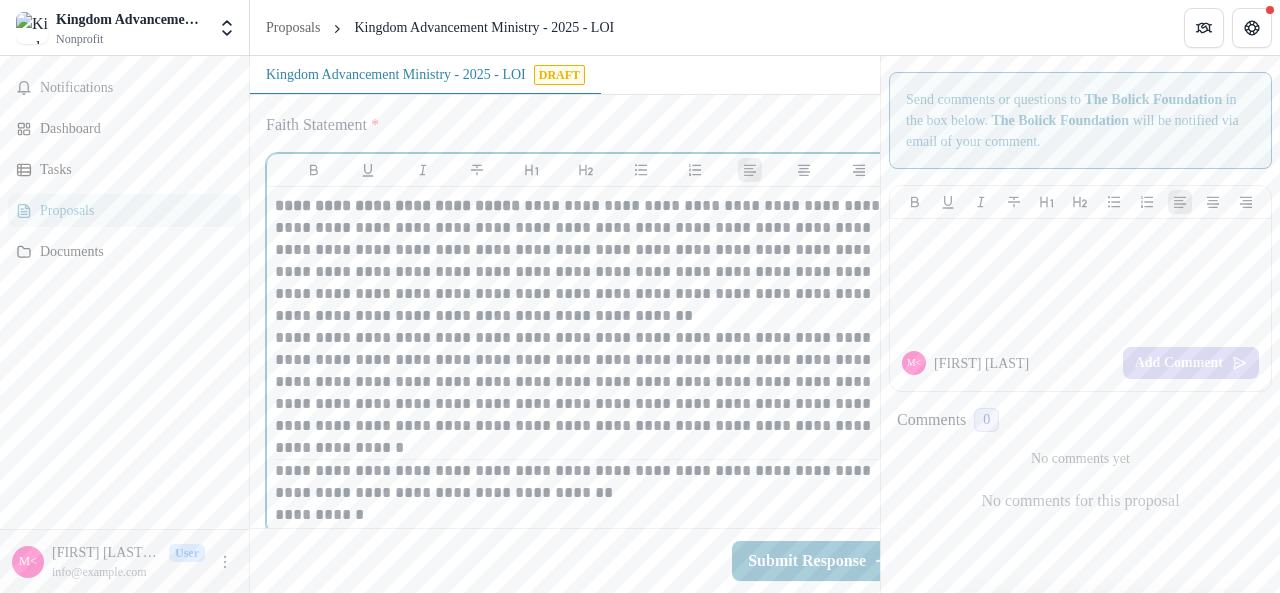 click on "**********" at bounding box center [586, 393] 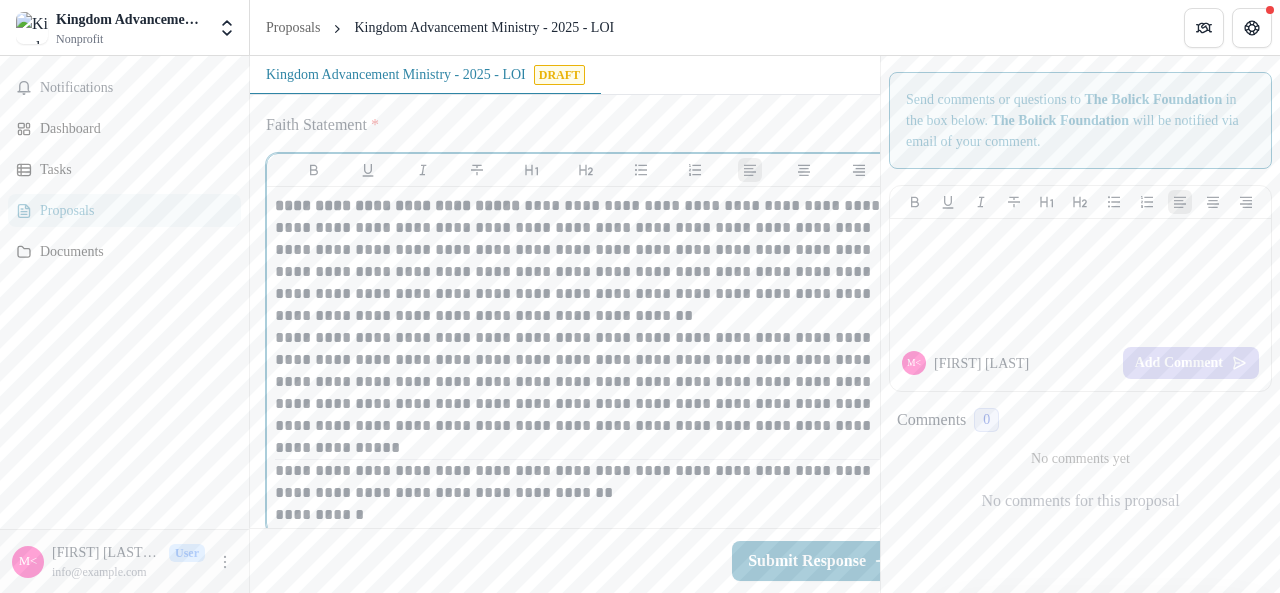 click on "**********" at bounding box center [586, 393] 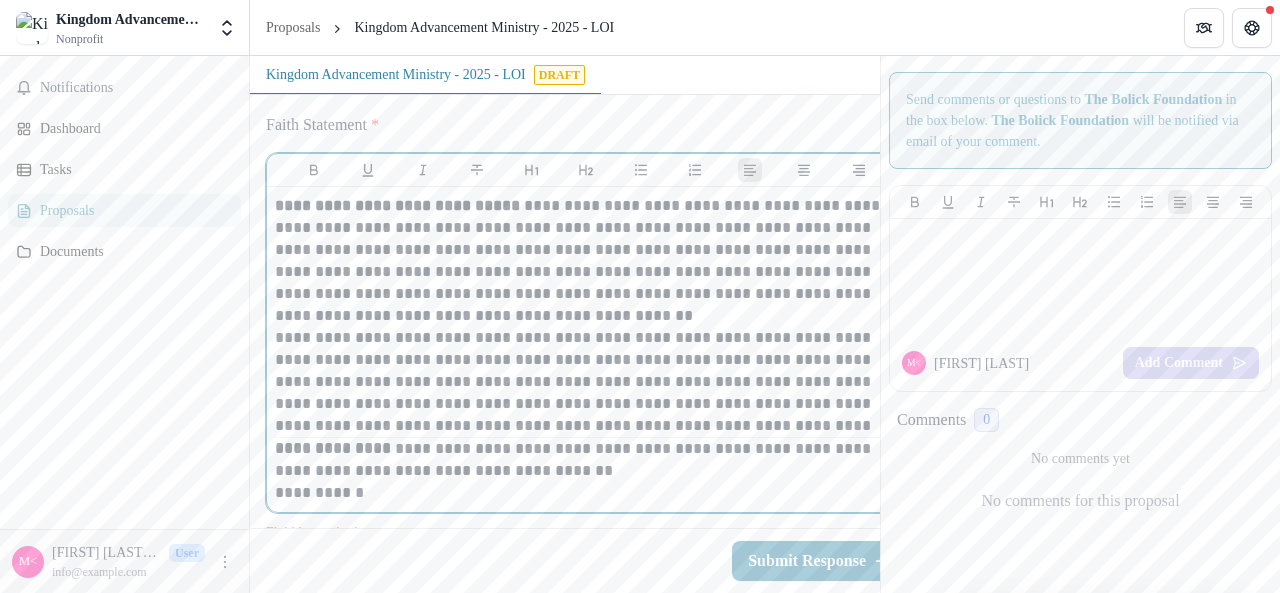 click on "**********" at bounding box center (586, 261) 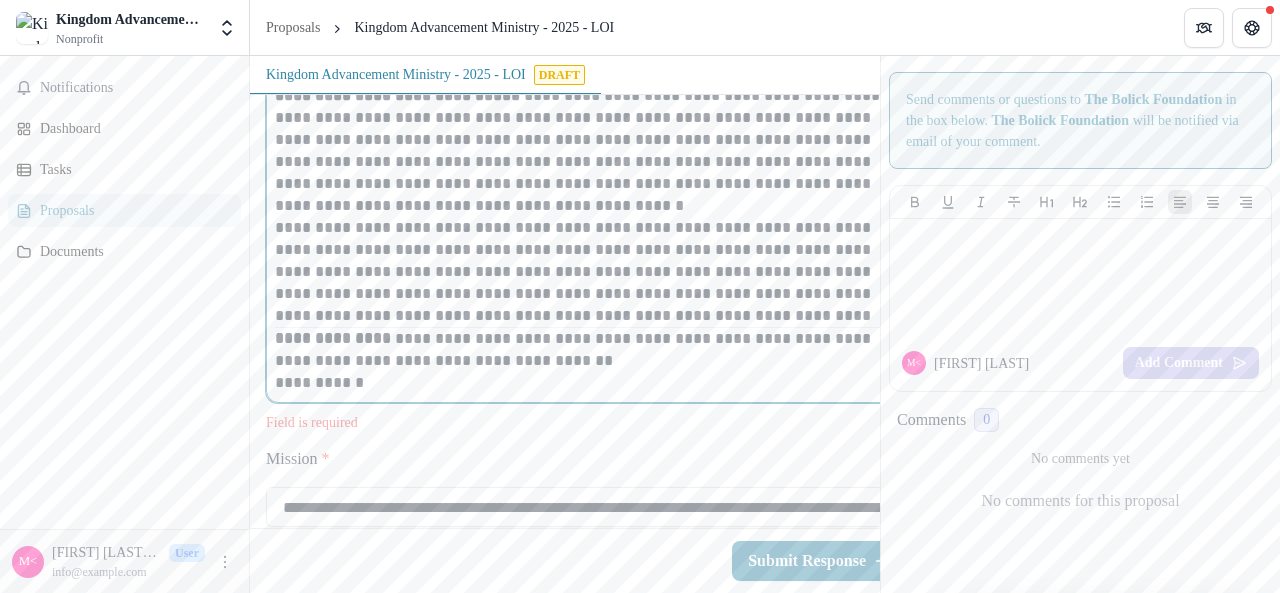 scroll, scrollTop: 2783, scrollLeft: 0, axis: vertical 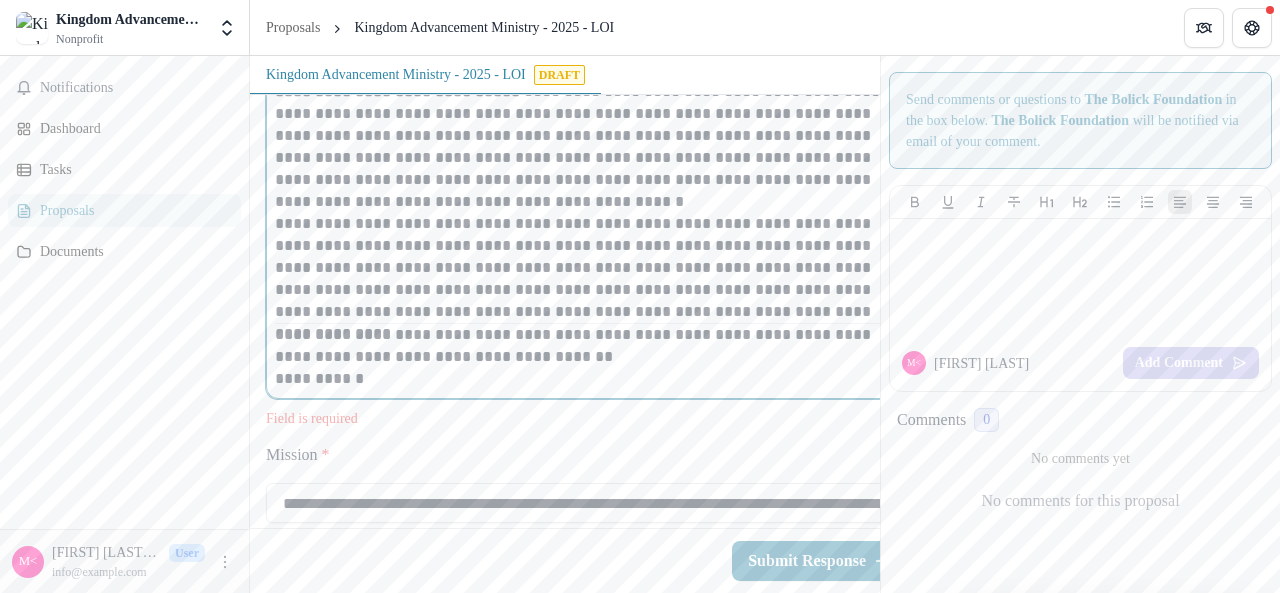 click on "**********" at bounding box center [586, 147] 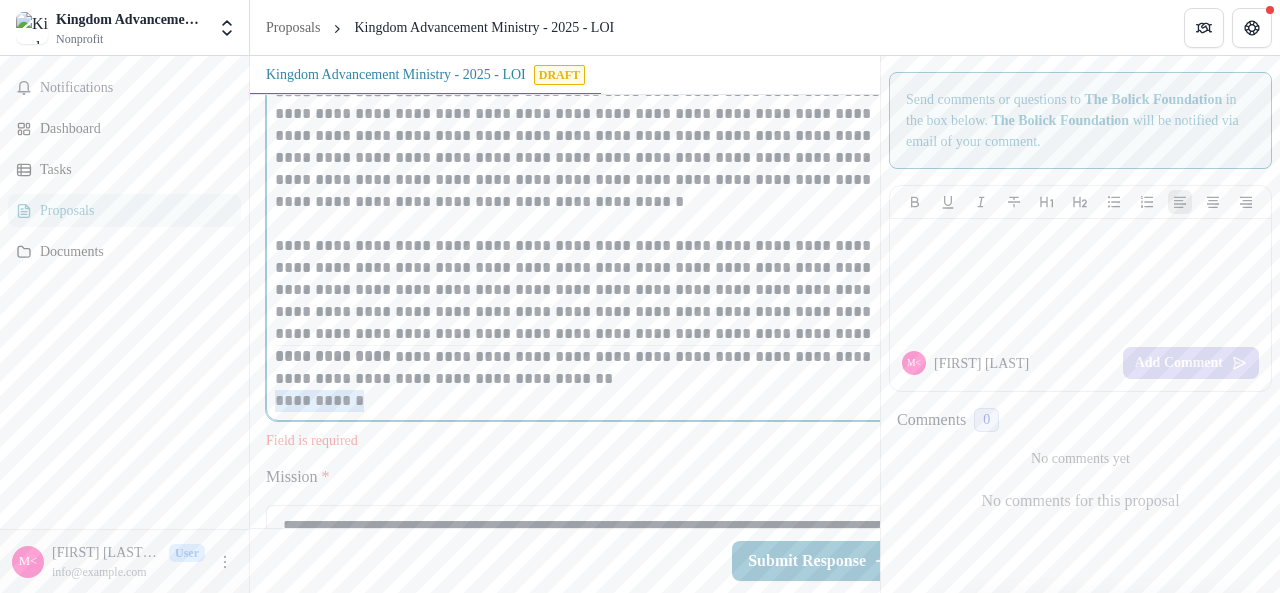 drag, startPoint x: 398, startPoint y: 443, endPoint x: 276, endPoint y: 451, distance: 122.26202 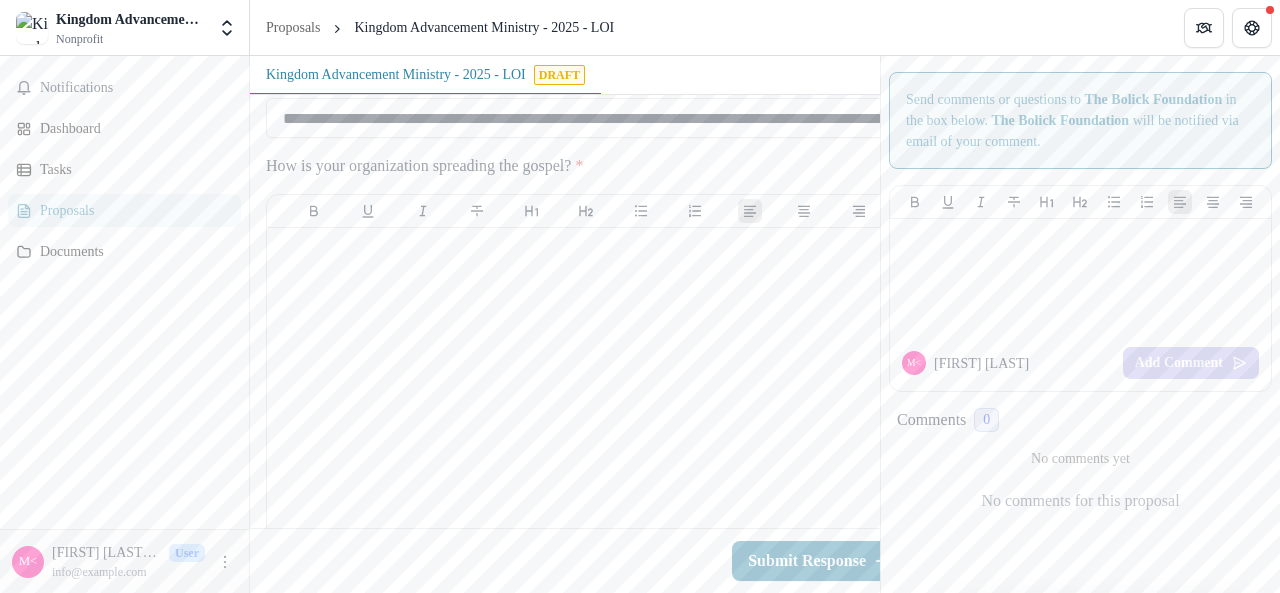 scroll, scrollTop: 3170, scrollLeft: 0, axis: vertical 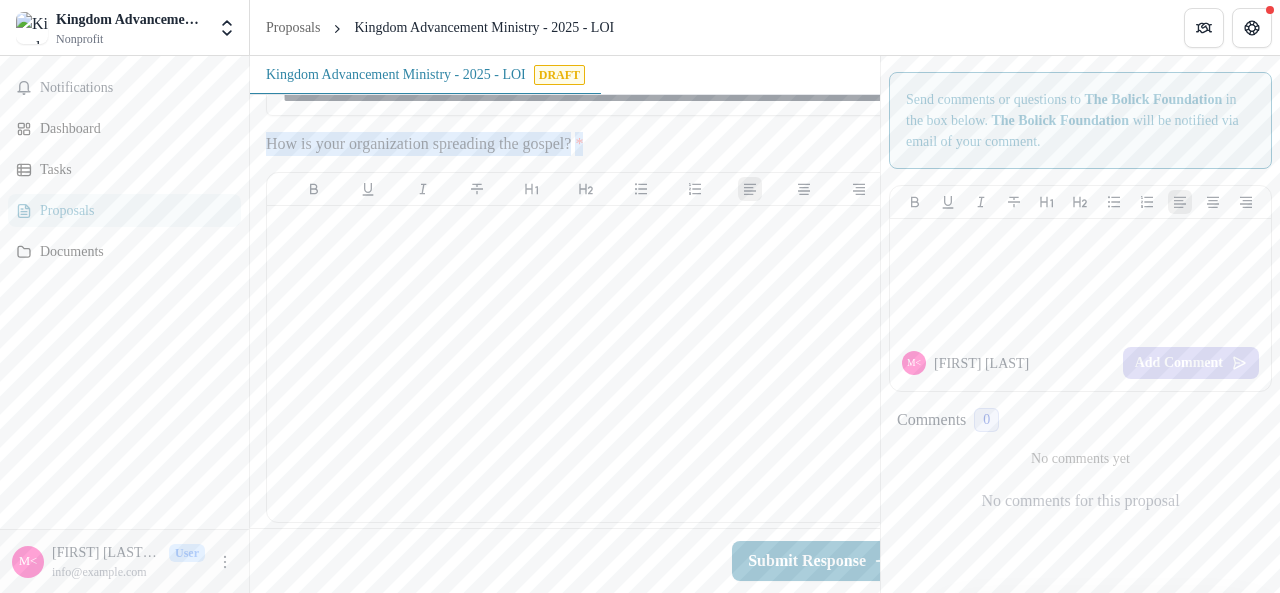 drag, startPoint x: 267, startPoint y: 213, endPoint x: 264, endPoint y: 185, distance: 28.160255 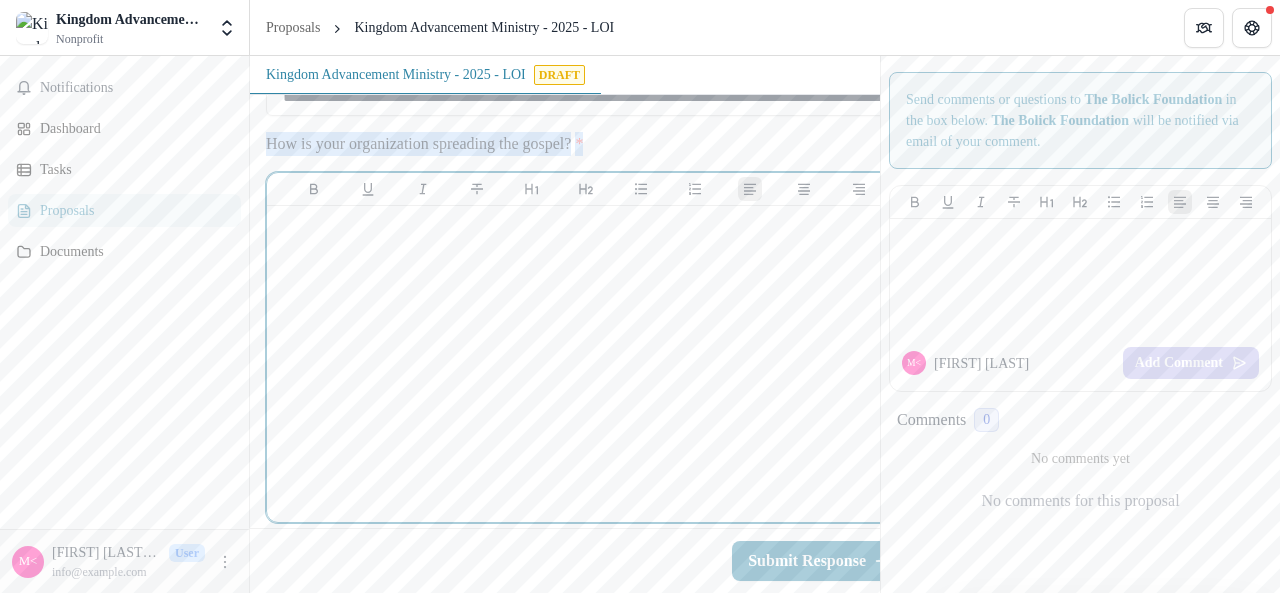 click at bounding box center [586, 364] 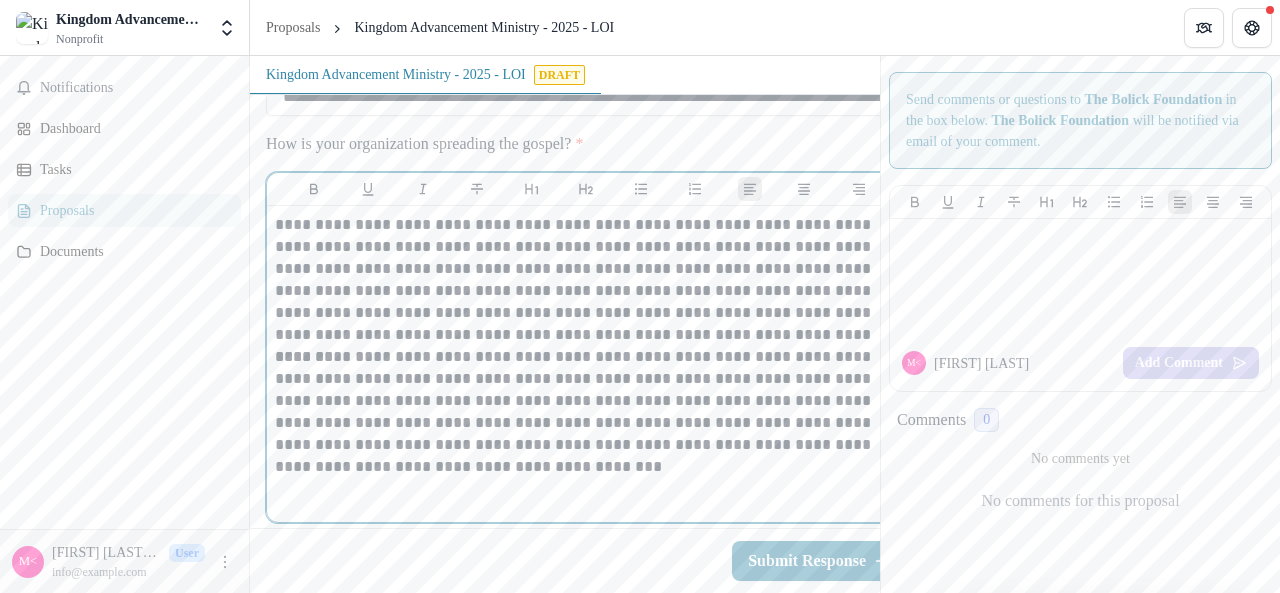 click on "**********" at bounding box center (586, 280) 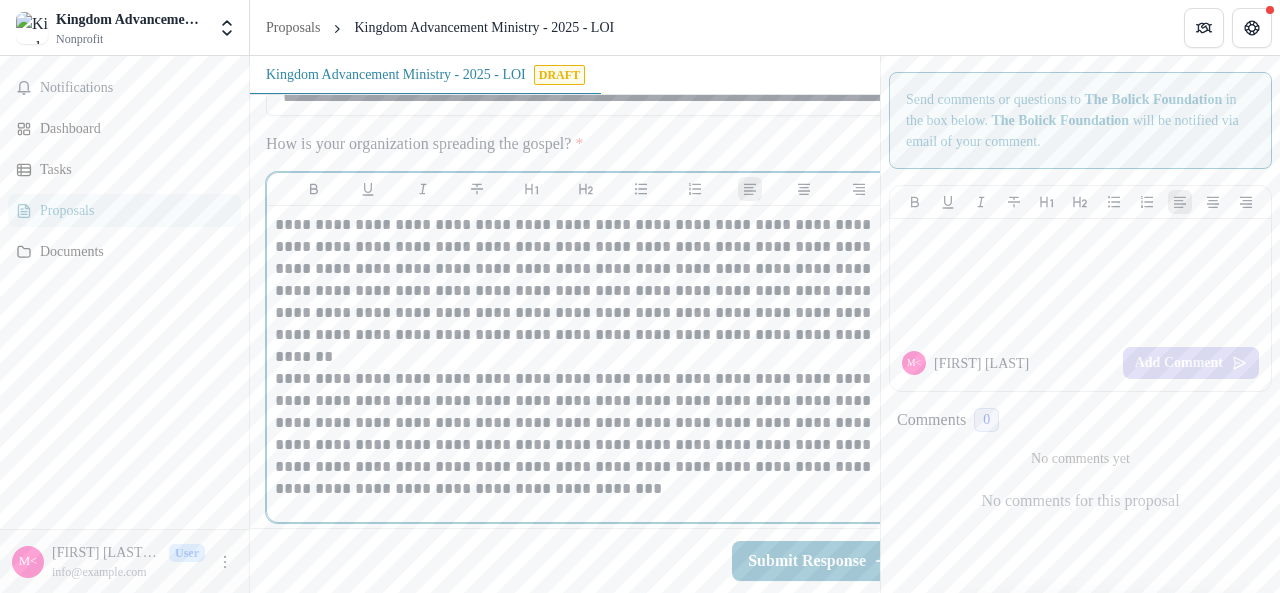 click on "**********" at bounding box center [586, 434] 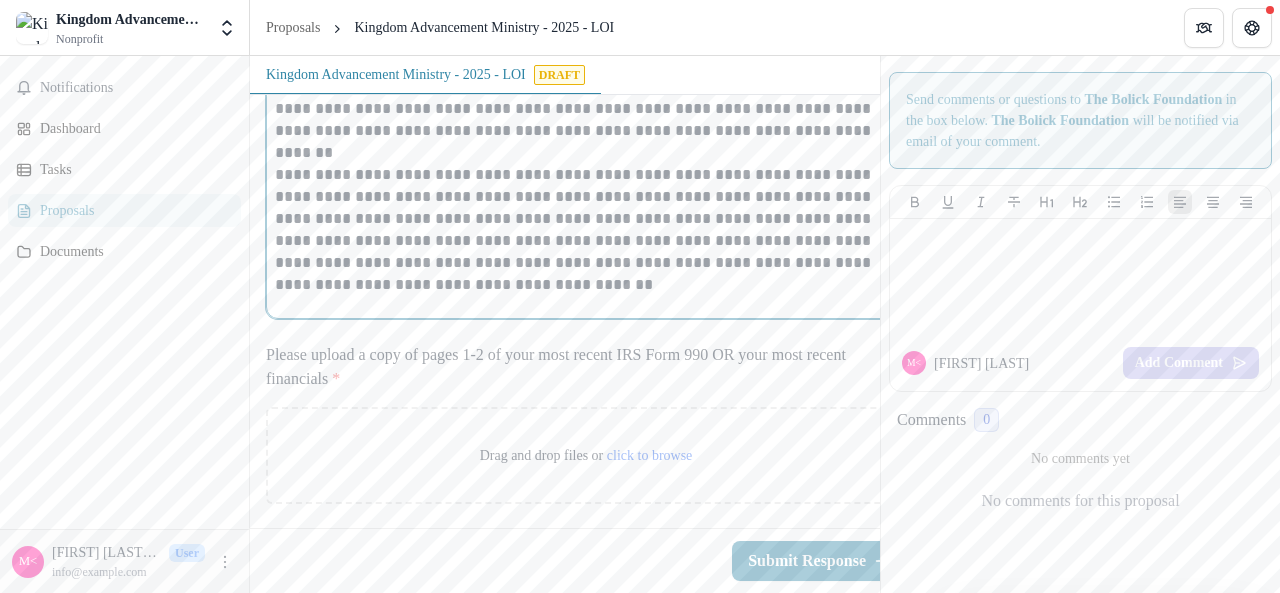 scroll, scrollTop: 3434, scrollLeft: 0, axis: vertical 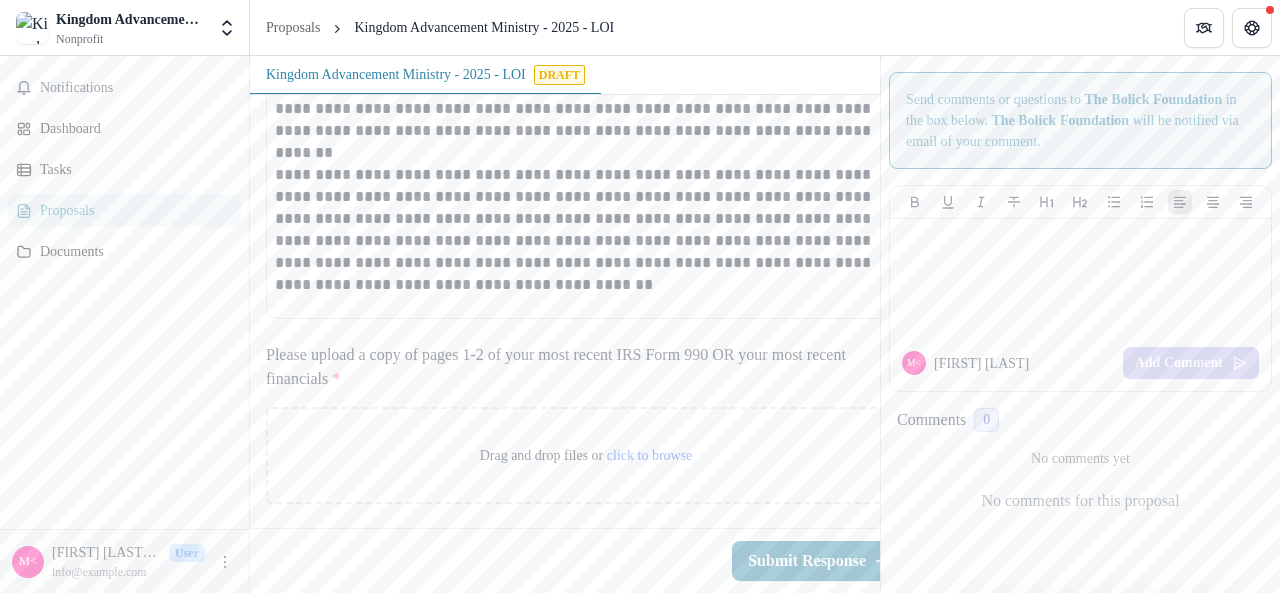 click on "click to browse" at bounding box center [650, 455] 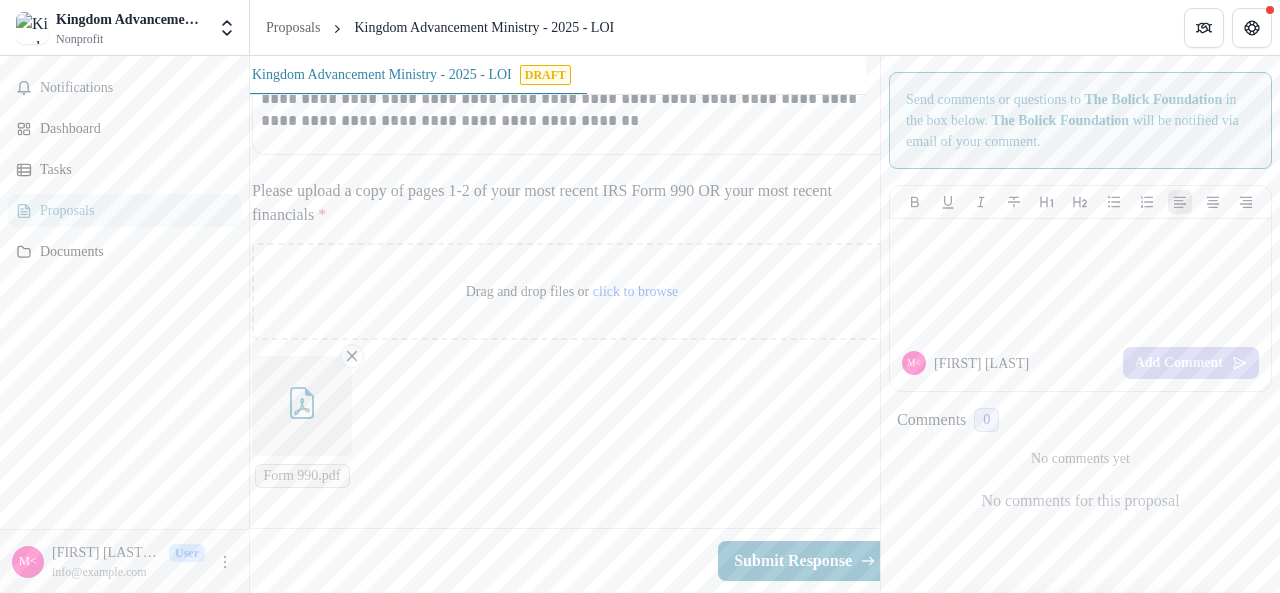 scroll, scrollTop: 3598, scrollLeft: 14, axis: both 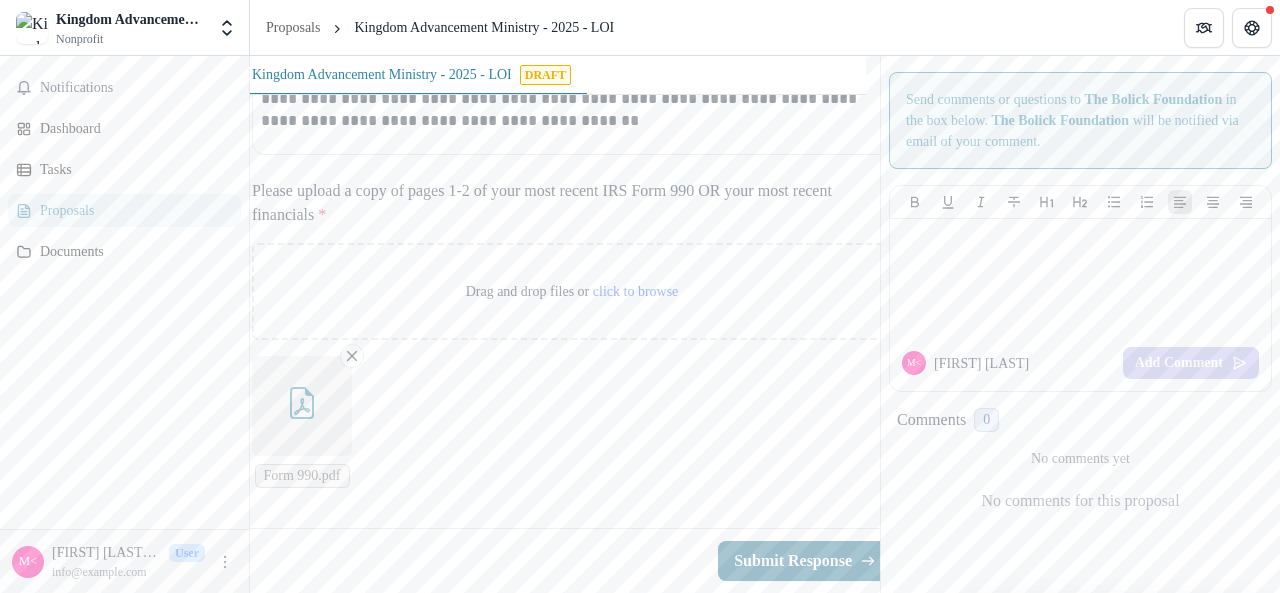 click on "Submit Response" at bounding box center [805, 561] 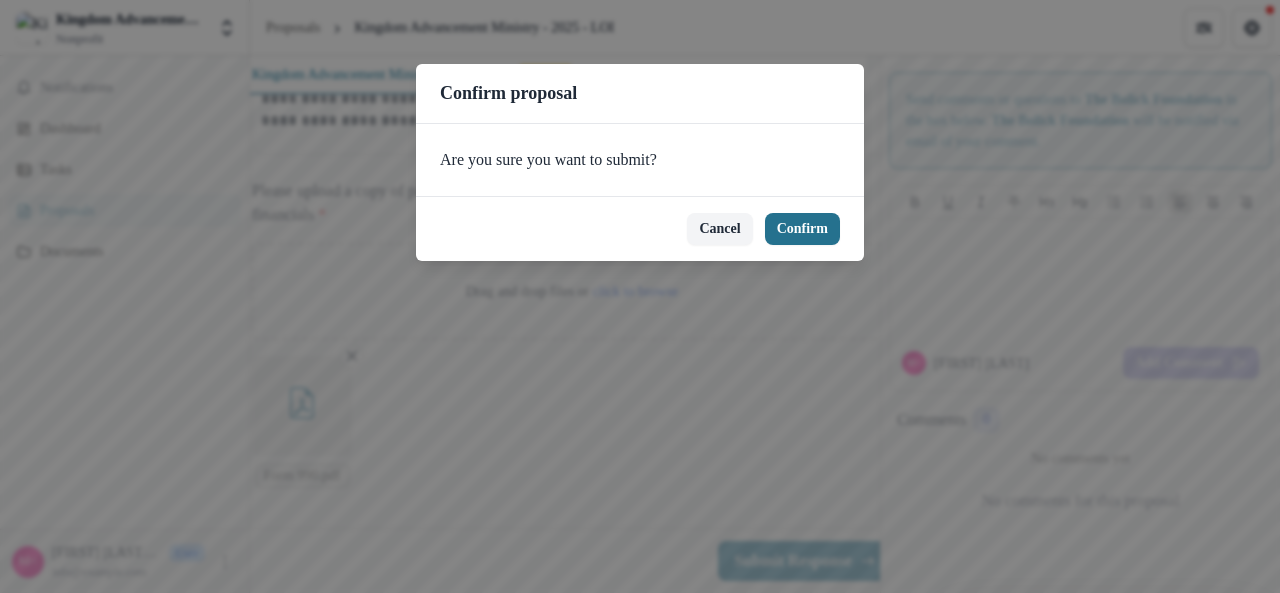 click on "Confirm" at bounding box center (802, 229) 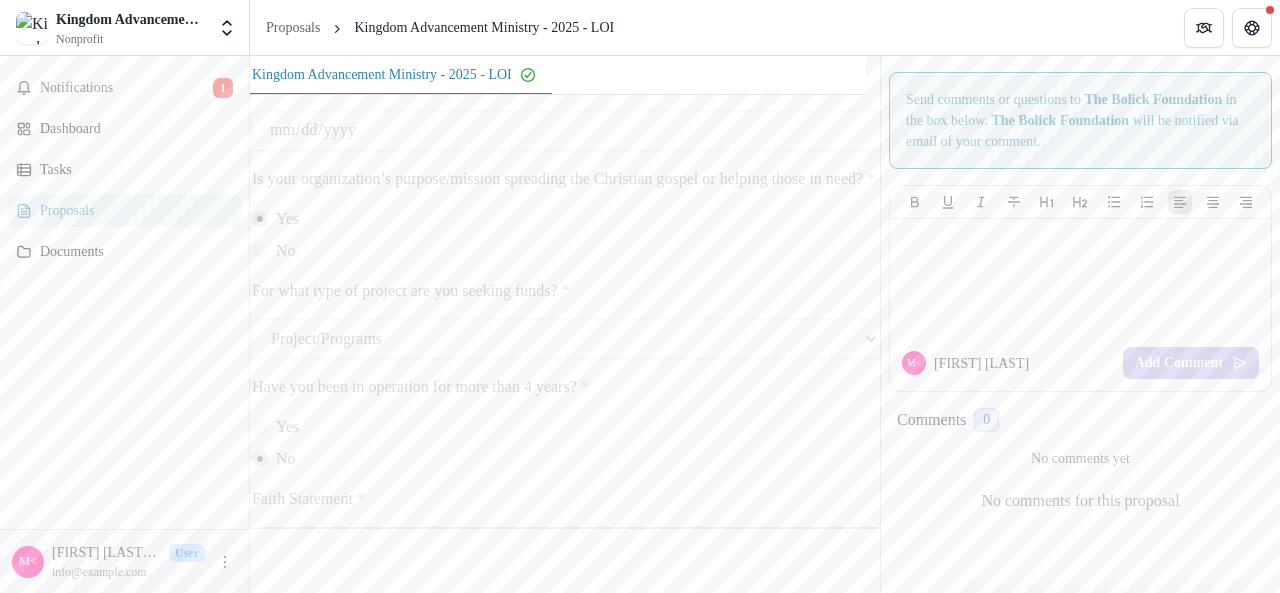 scroll, scrollTop: 2358, scrollLeft: 14, axis: both 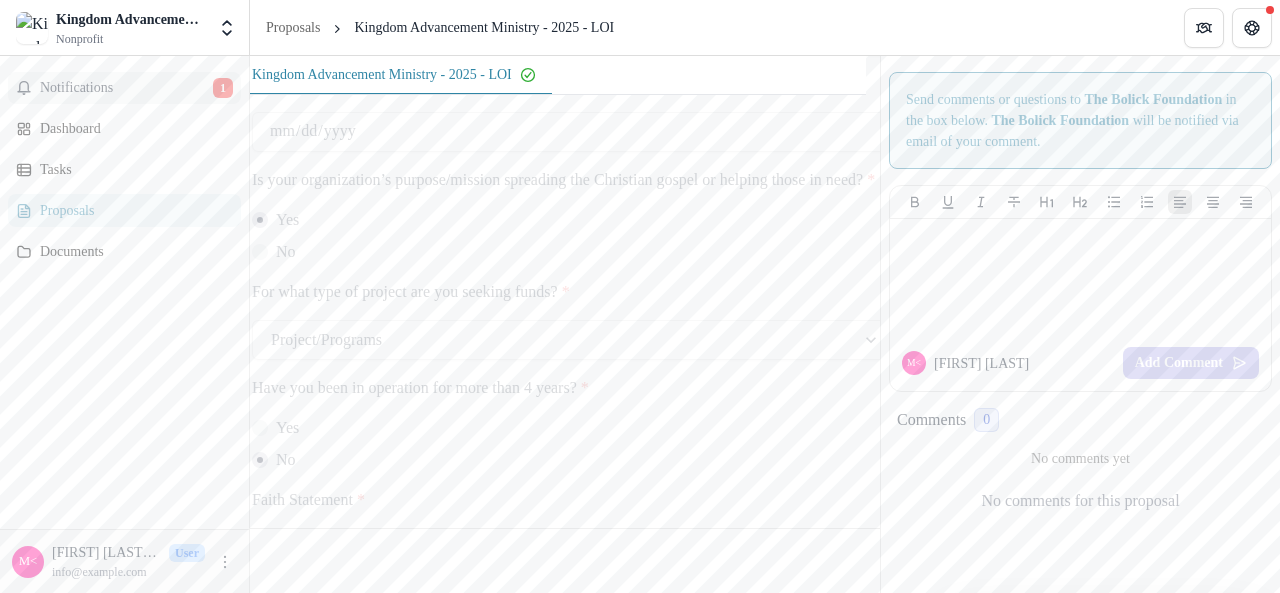 click on "Notifications" at bounding box center [126, 88] 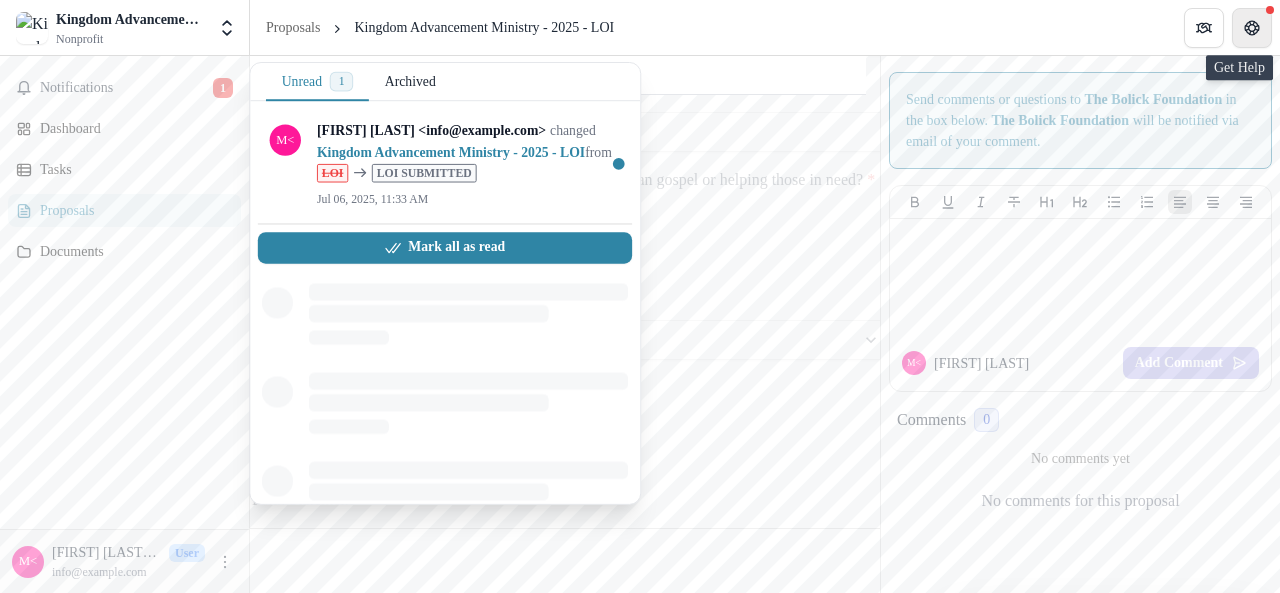 click at bounding box center (1252, 28) 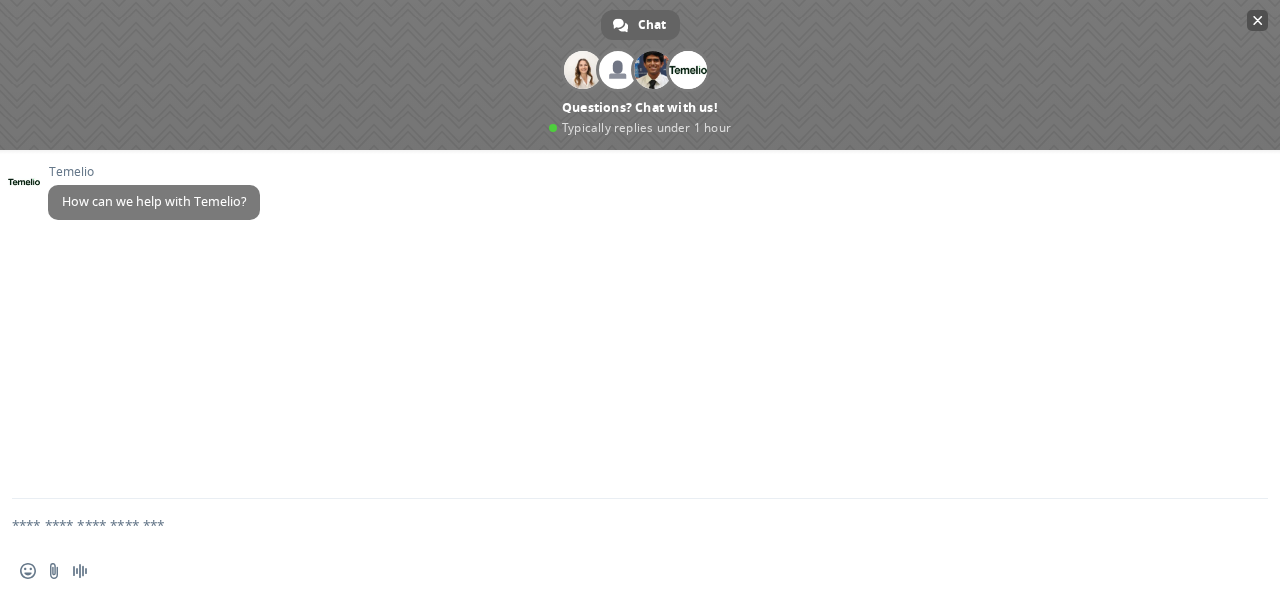 click at bounding box center (1257, 20) 